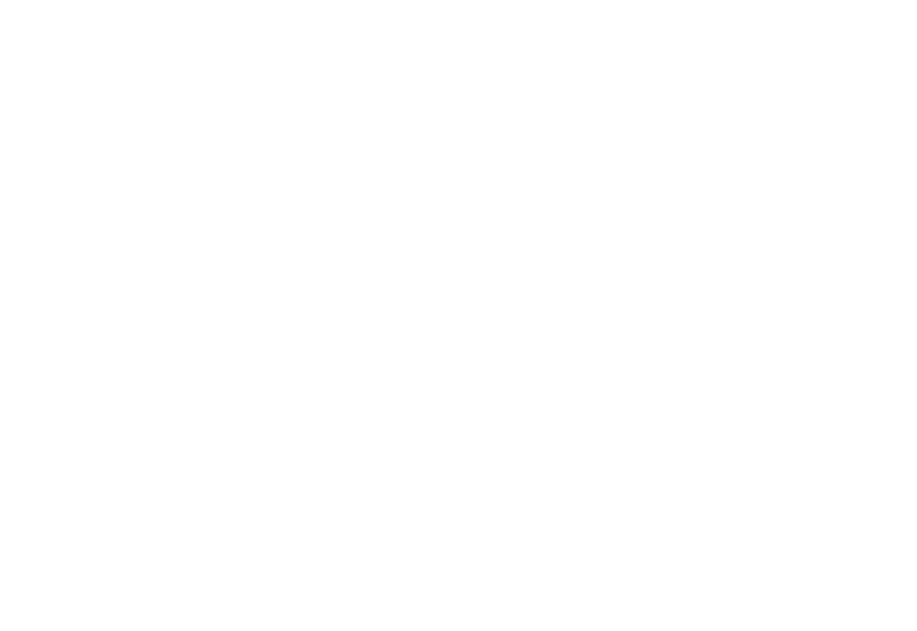 scroll, scrollTop: 0, scrollLeft: 0, axis: both 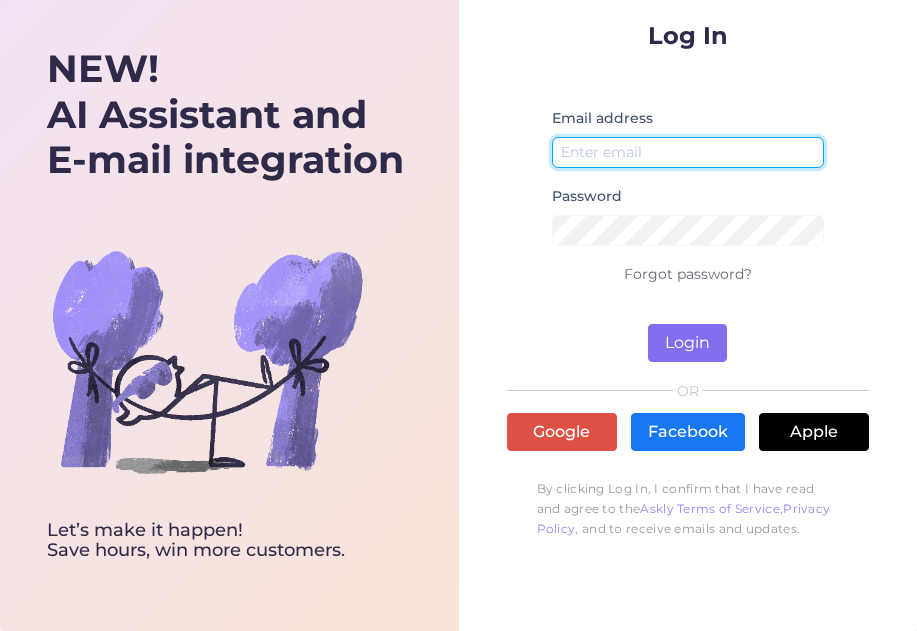 type on "[EMAIL]" 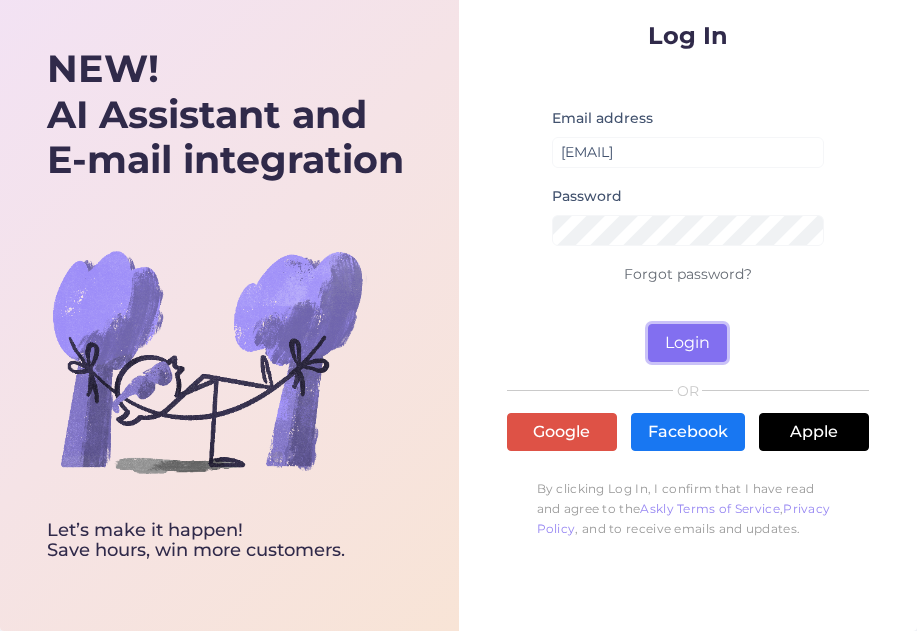 click on "Login" at bounding box center [687, 343] 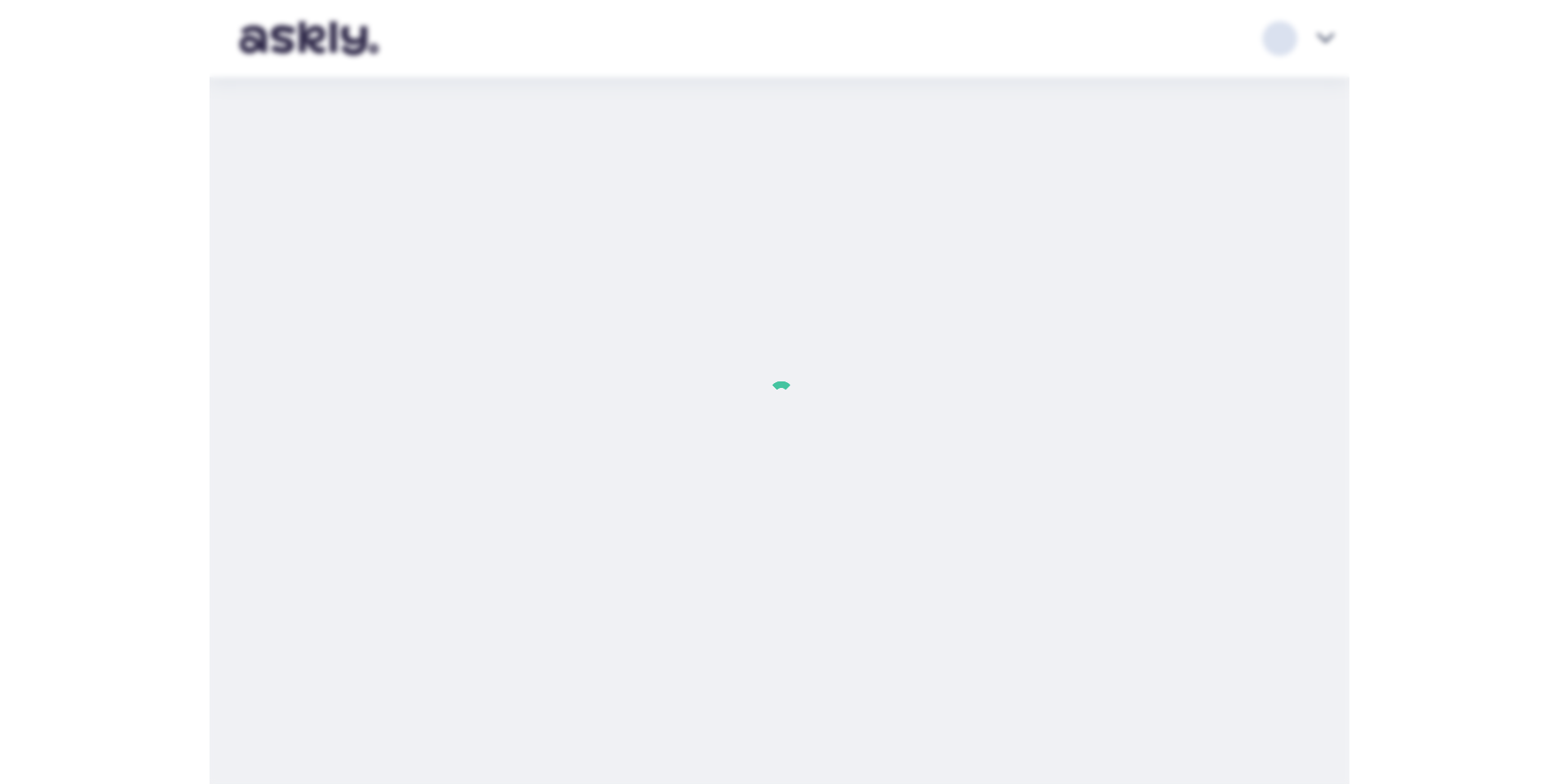scroll, scrollTop: 0, scrollLeft: 0, axis: both 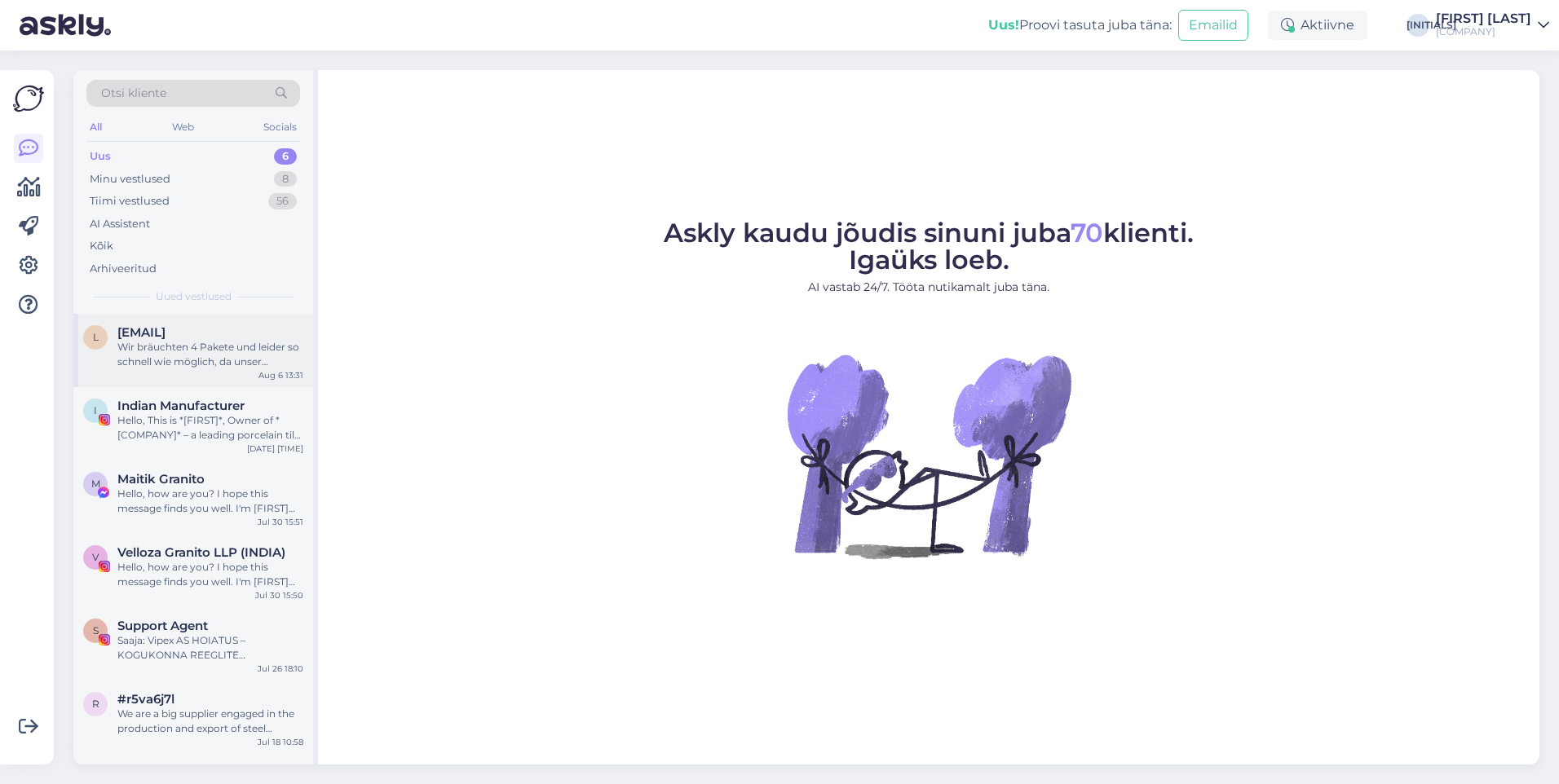 click on "Wir bräuchten 4 Pakete und leider so schnell wie möglich, da unser Fliesenleger bereits angefangen hat die Fliesen zu verlegen und danach lange keine Zeit mehr hat unseren Flur weiterzufliesen. Es sollte also so zeitnah wie nur möglich passieren. Entschuldigen Sie vielmals die Unannehmlichkeiten, es ist mehr sehr peinlich. Sie wären unsere letzte Rettung!" at bounding box center [210, 355] 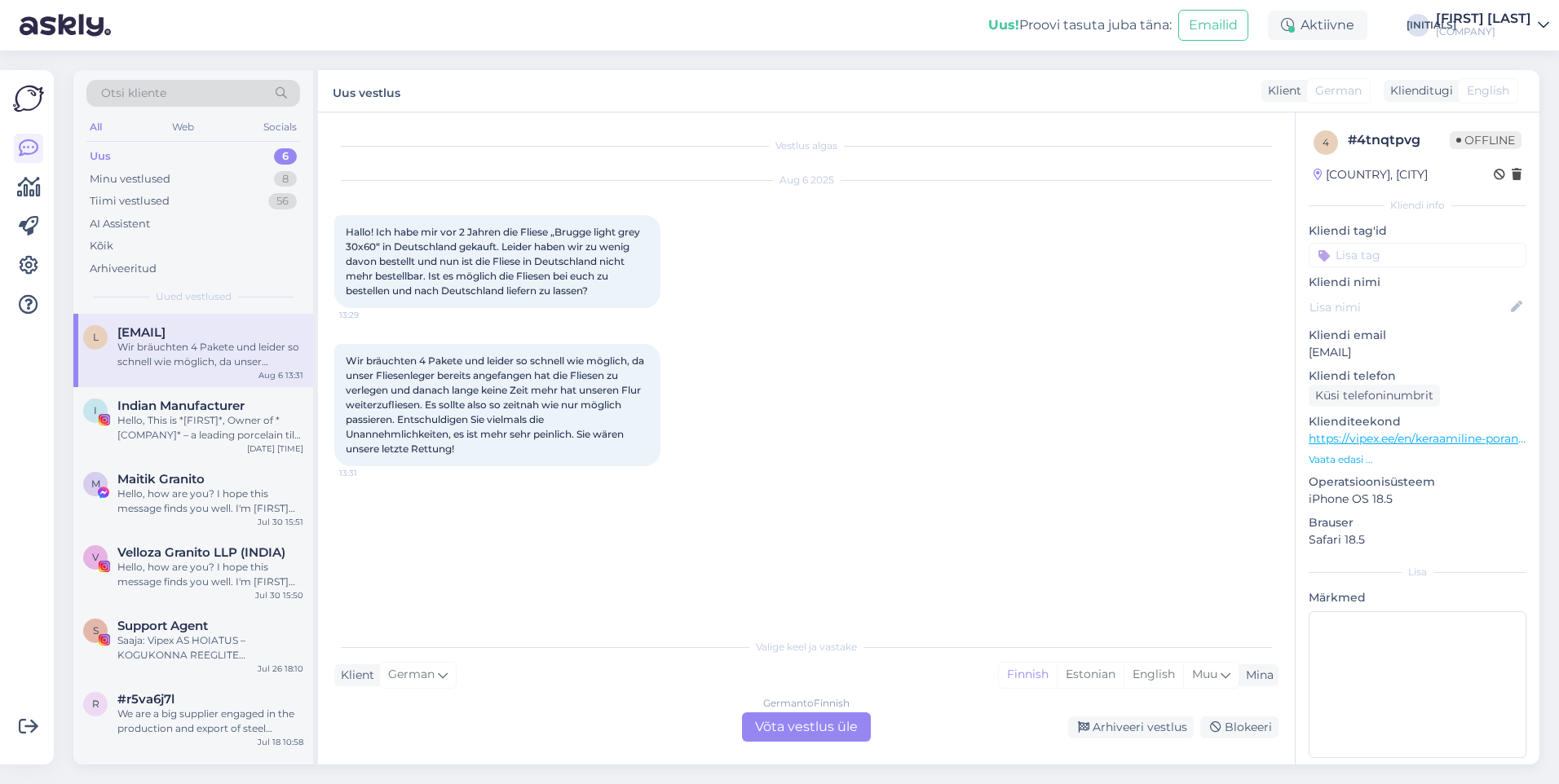 click on "German  to  Finnish Võta vestlus üle" at bounding box center (806, 727) 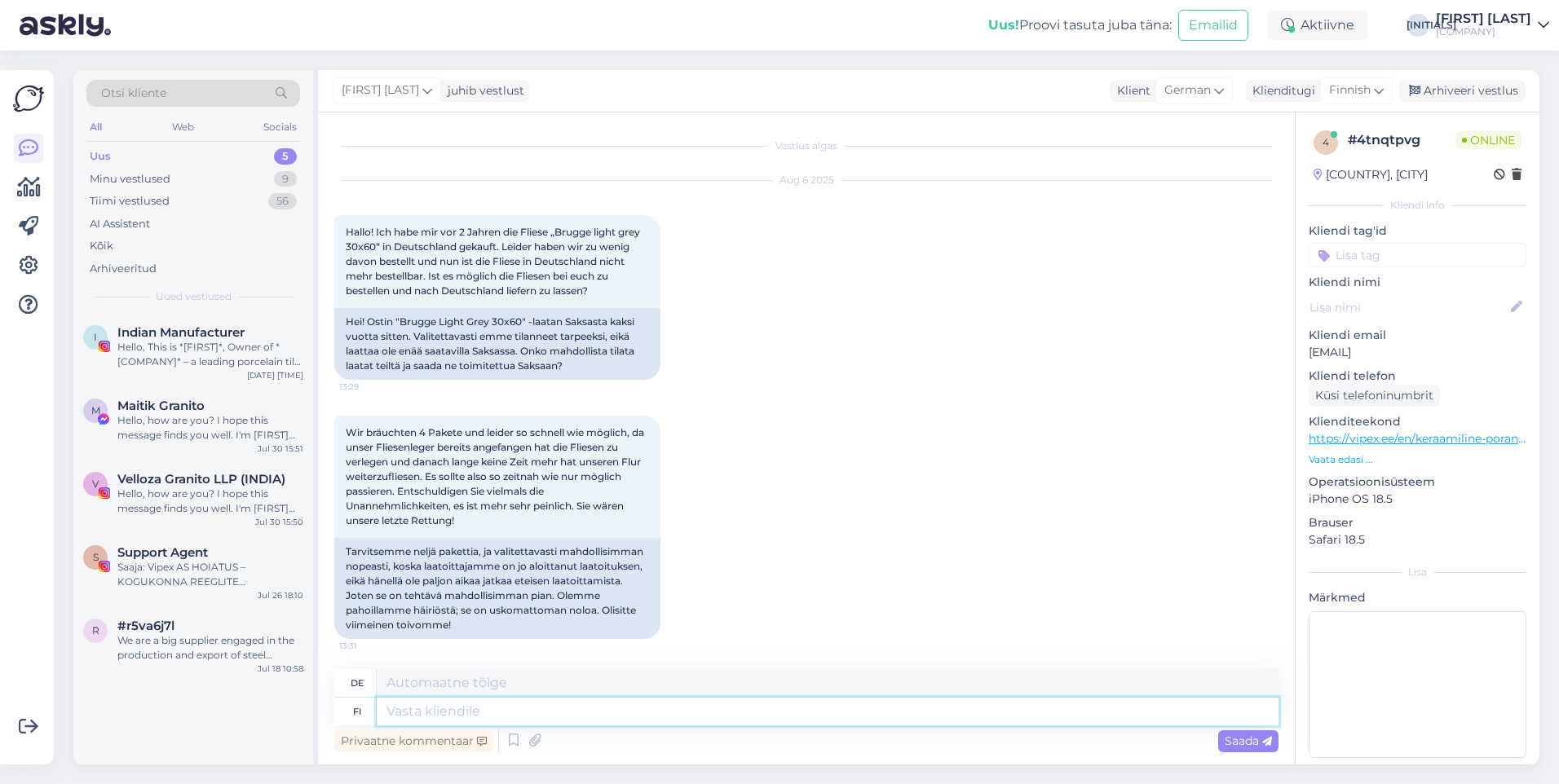 click at bounding box center [828, 711] 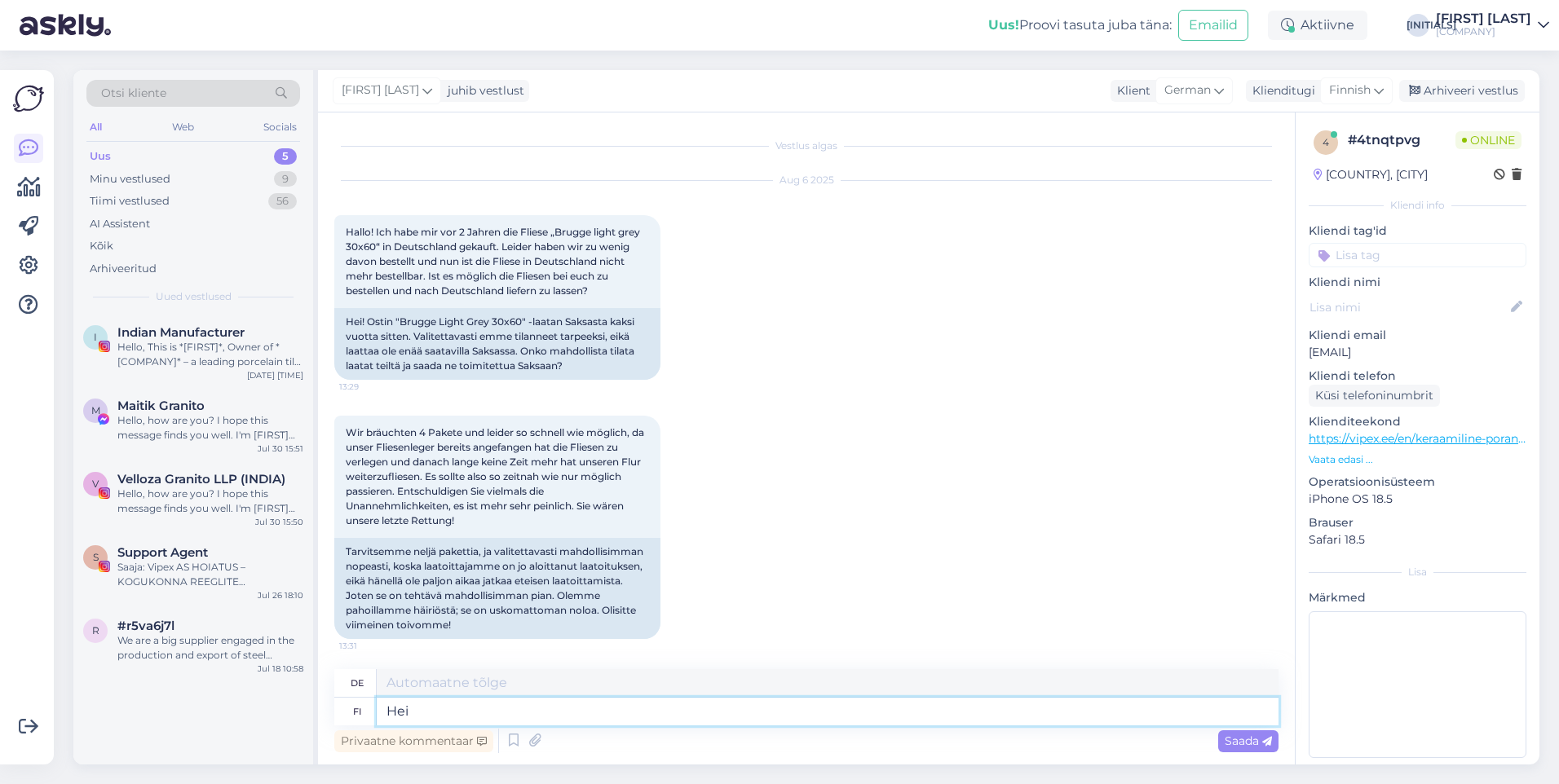 type on "Hei" 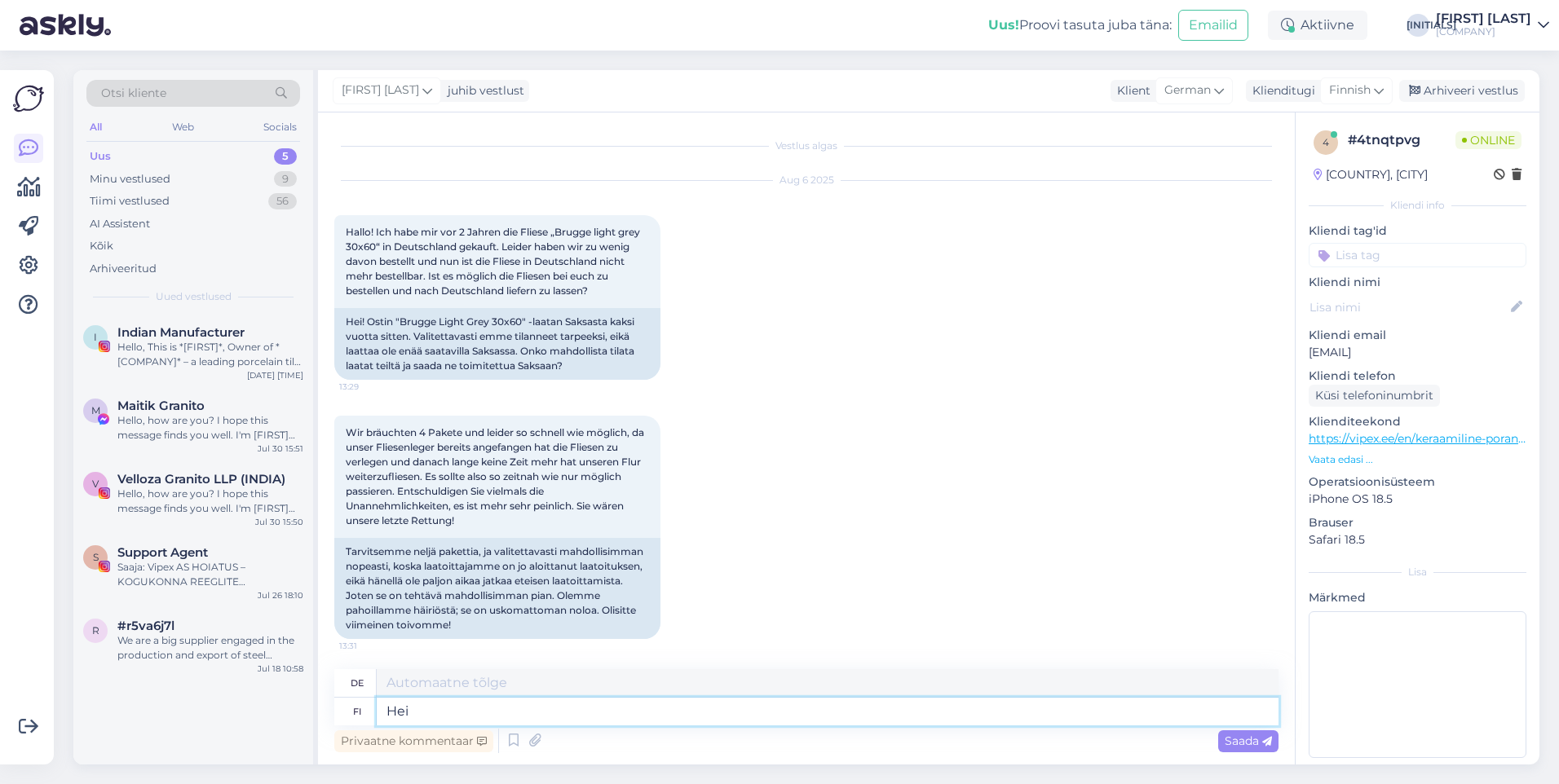 type on "Hallo" 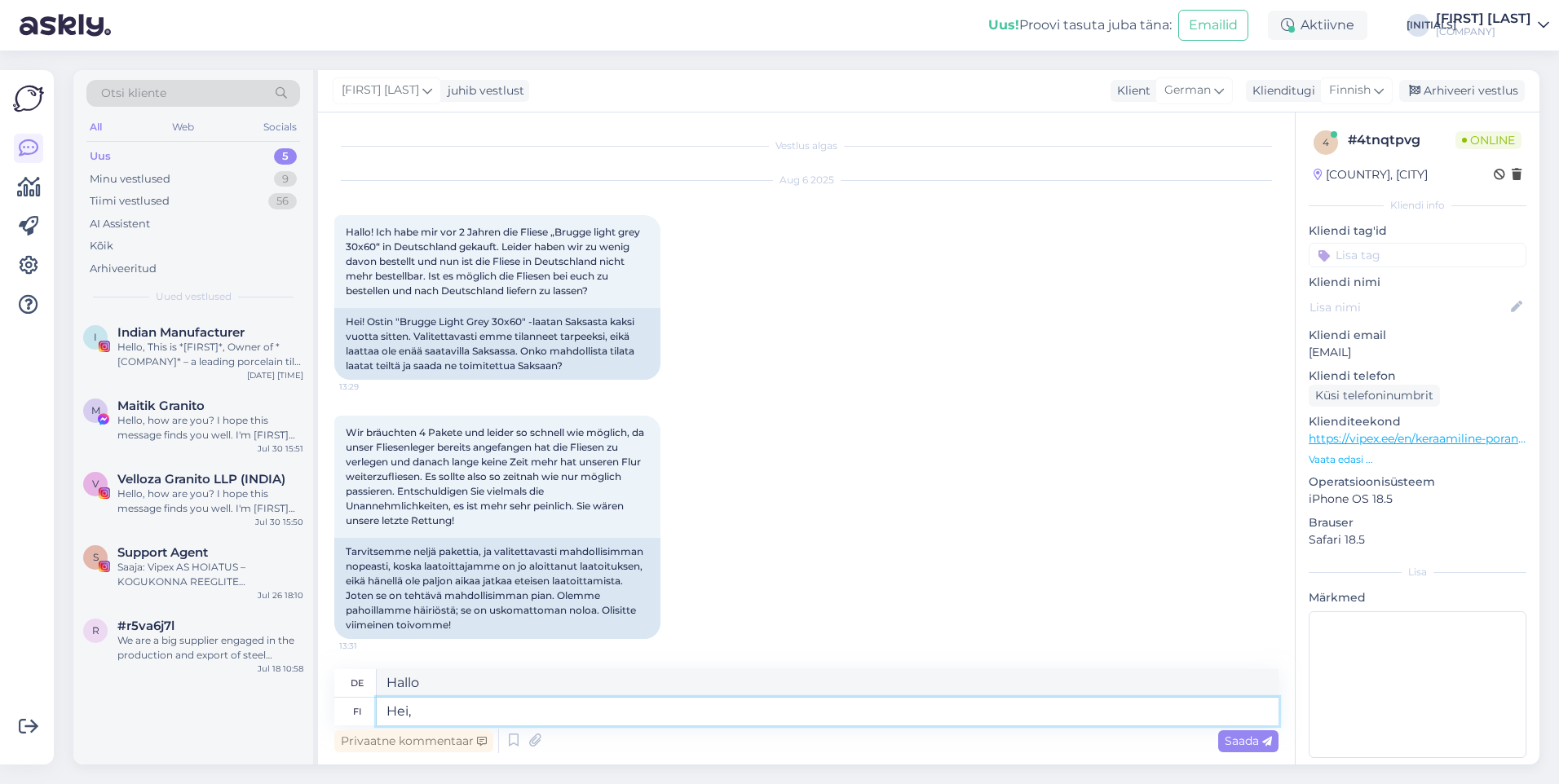 type on "Hei," 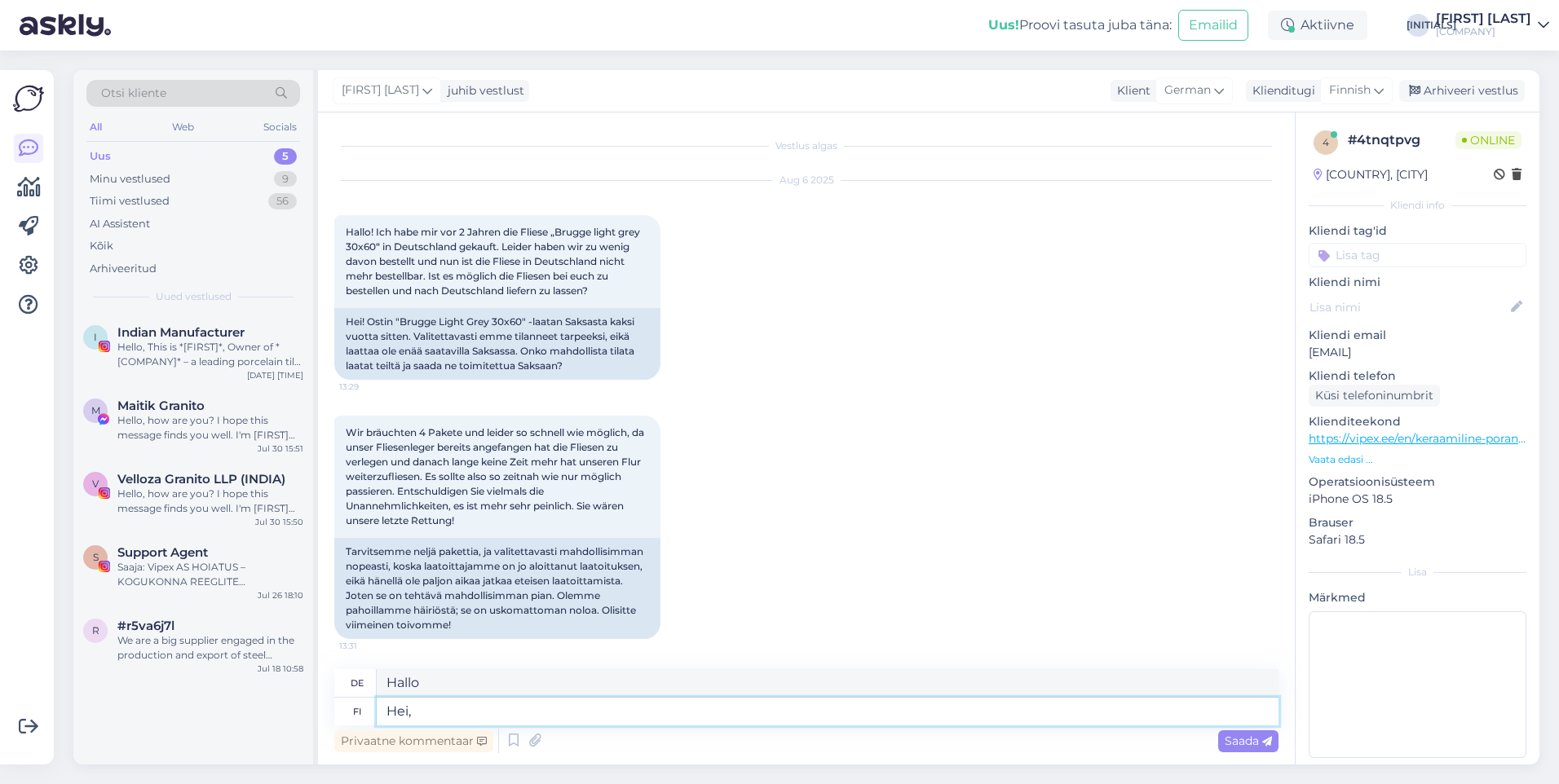 type on "Hallo," 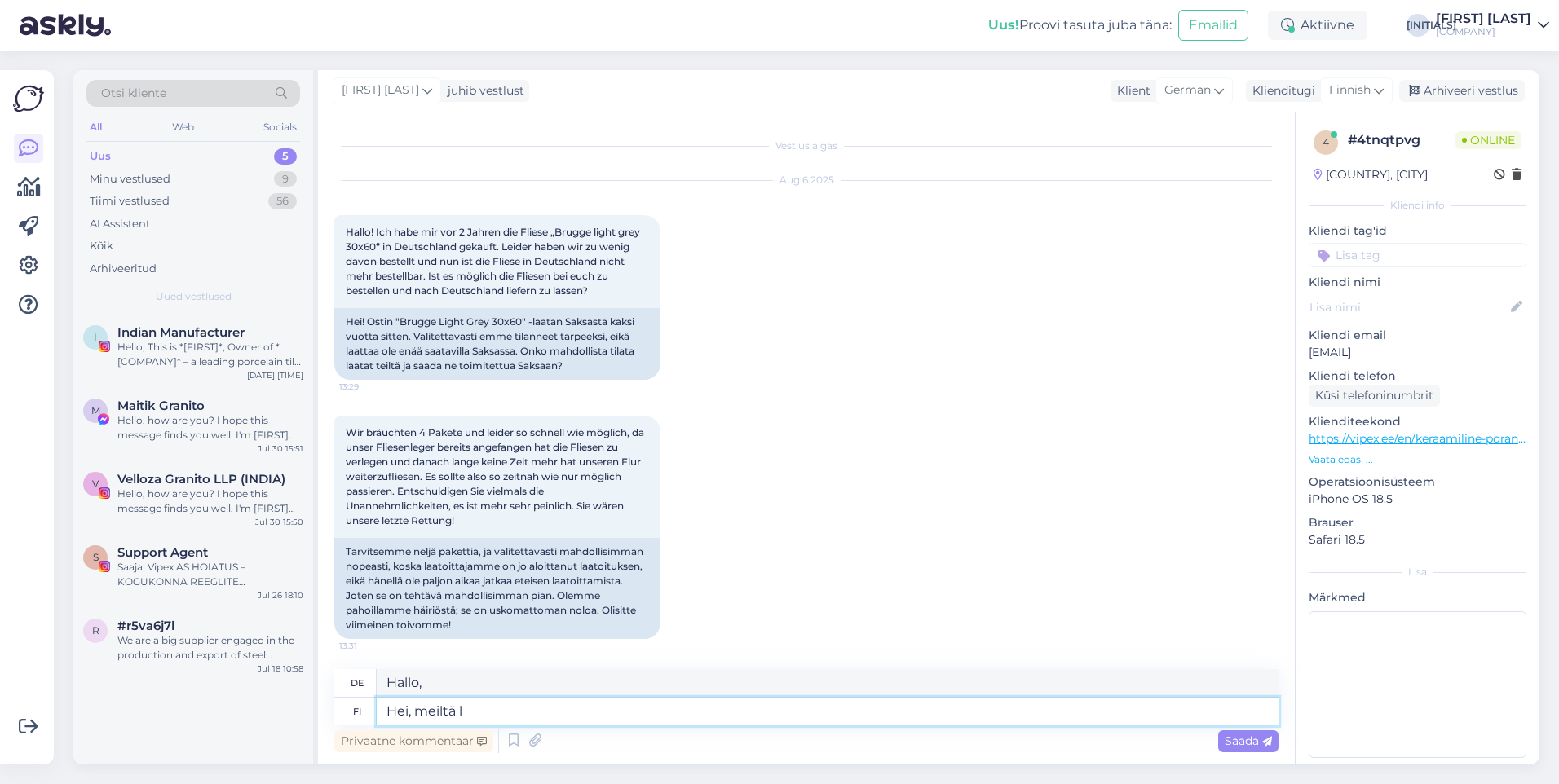 type on "Hei, meiltä lö" 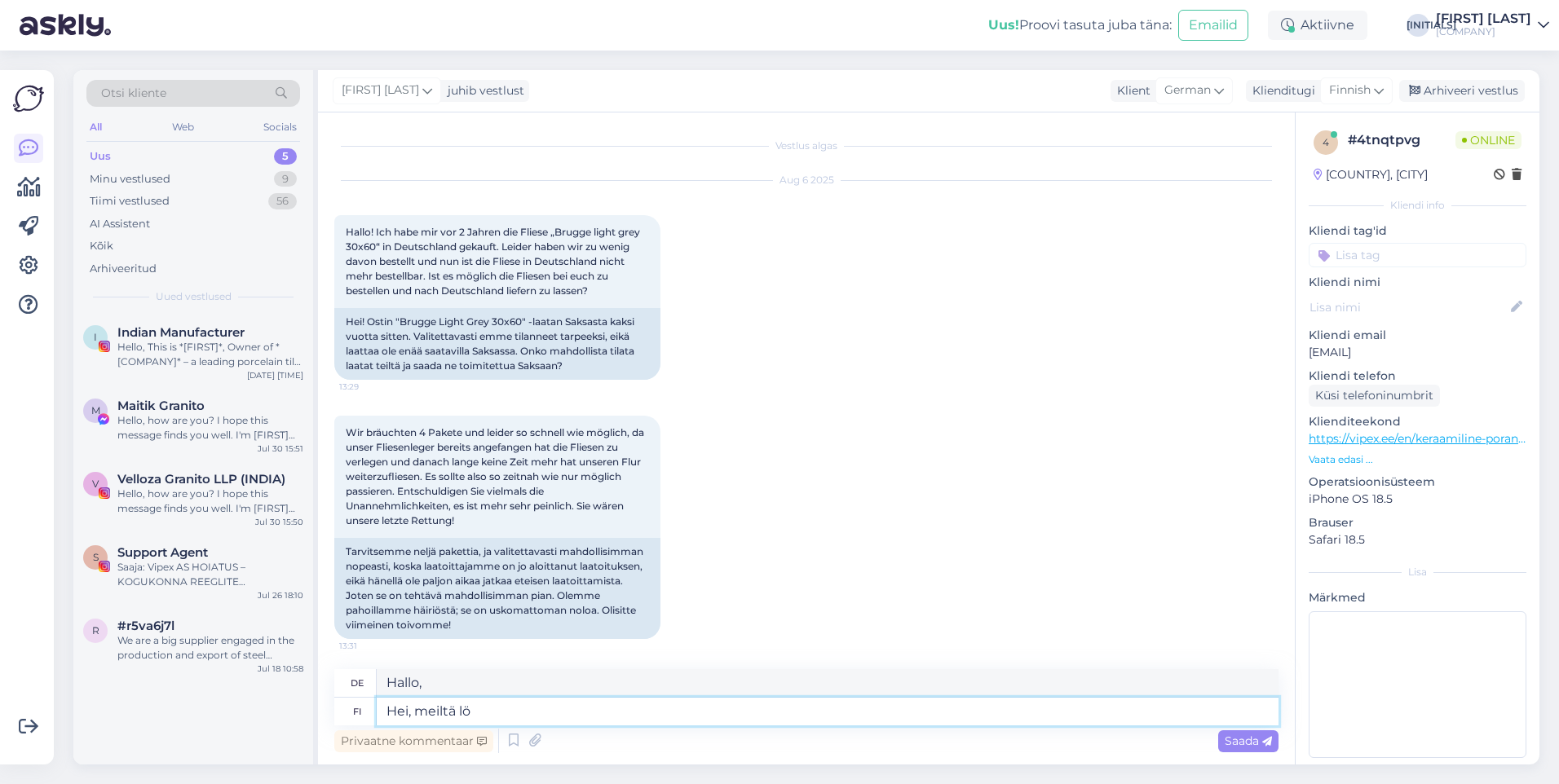 type on "Hallo von uns" 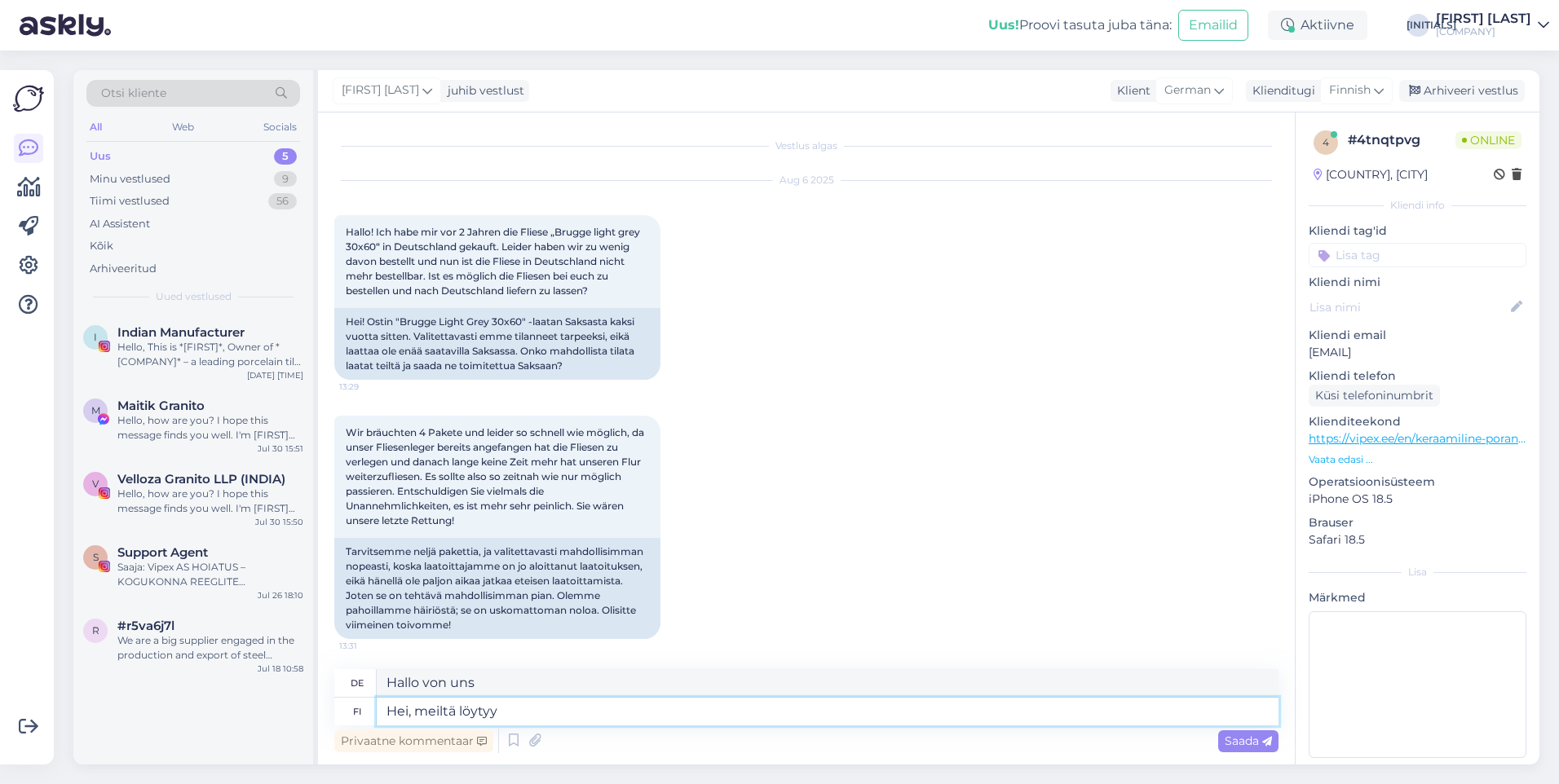 type on "Hei, meiltä löytyy k" 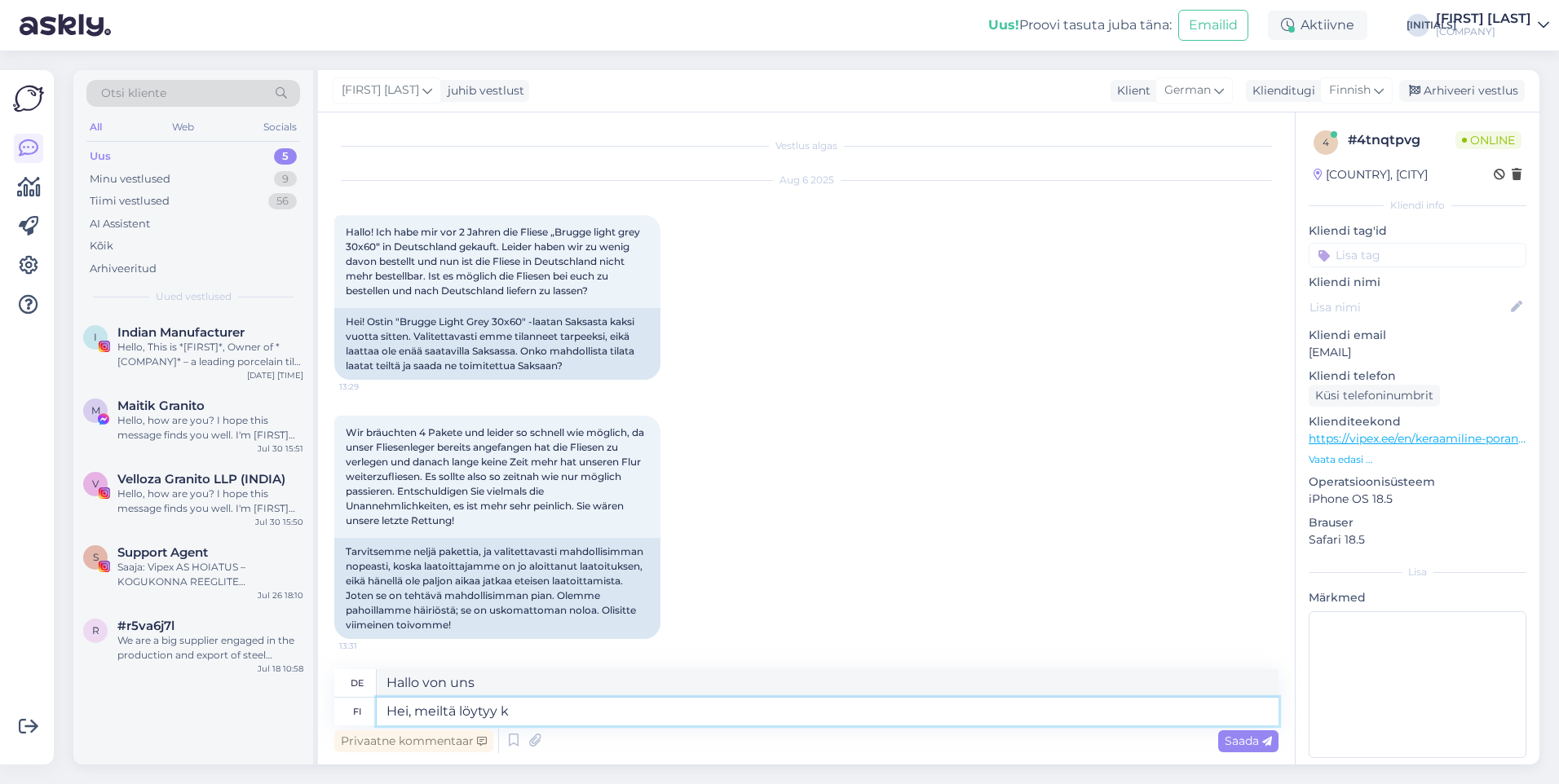 type on "Hallo, wir haben" 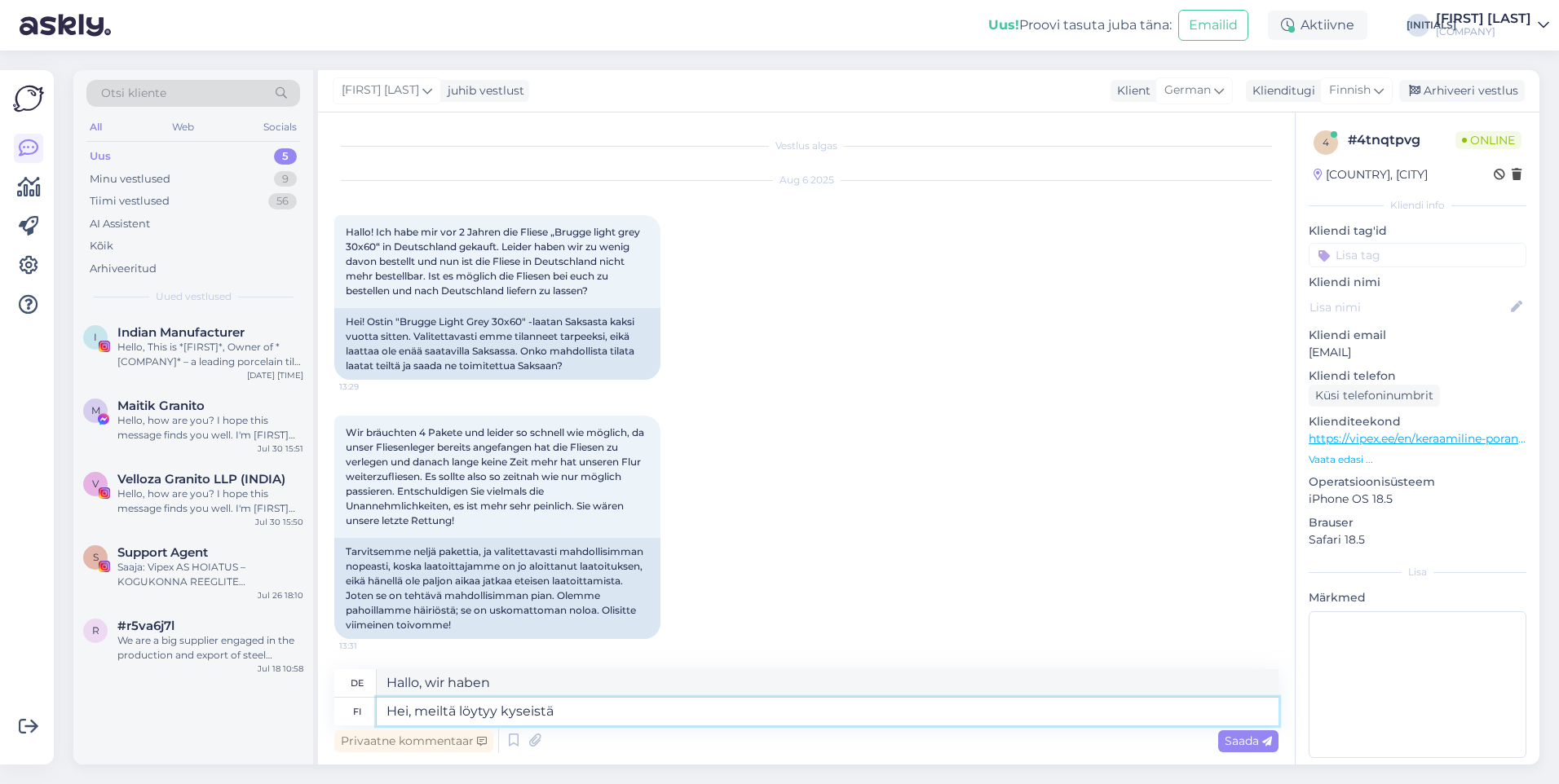 type on "Hei, meiltä löytyy kyseistä" 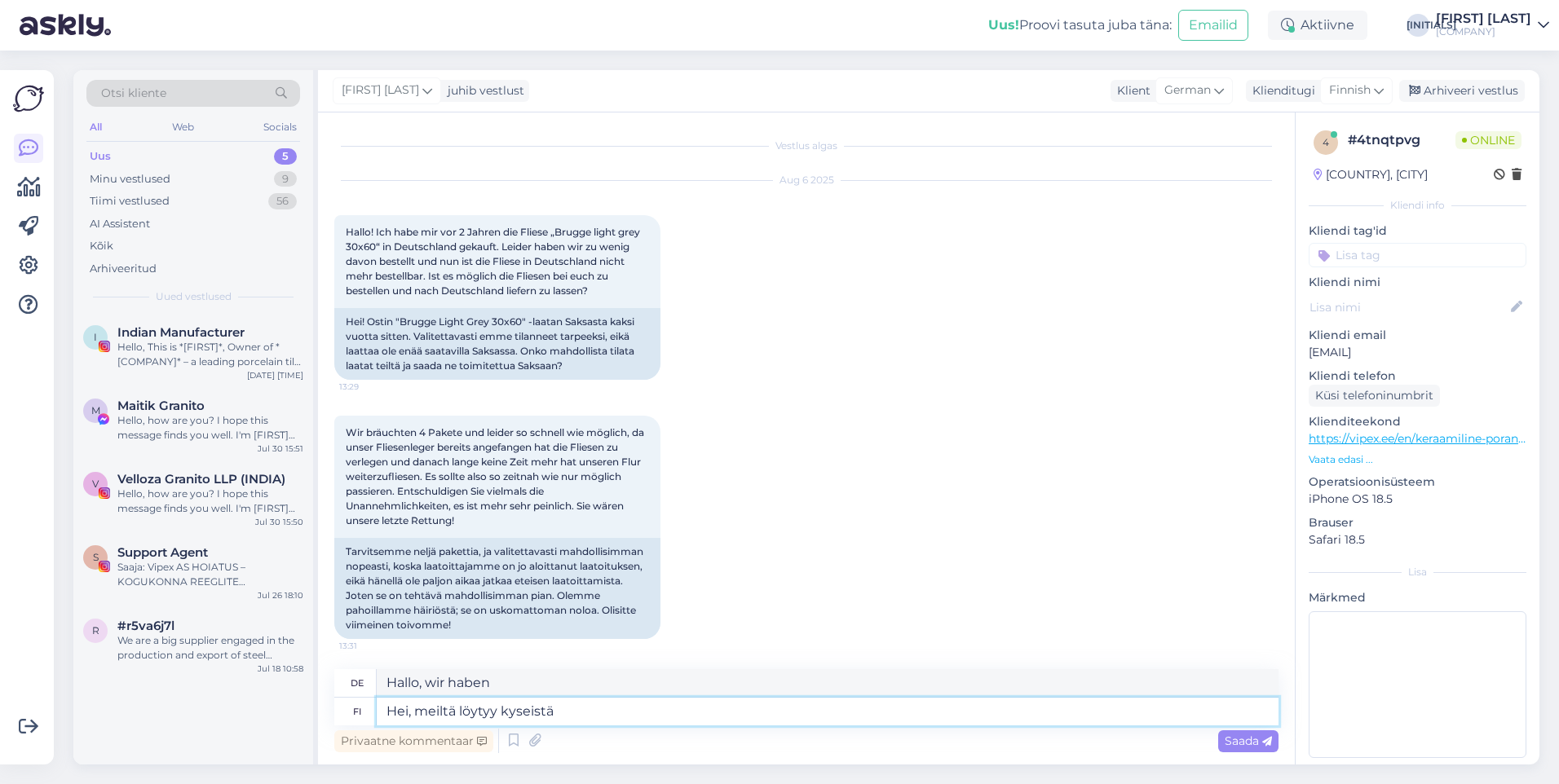 type on "Hallo, das haben wir." 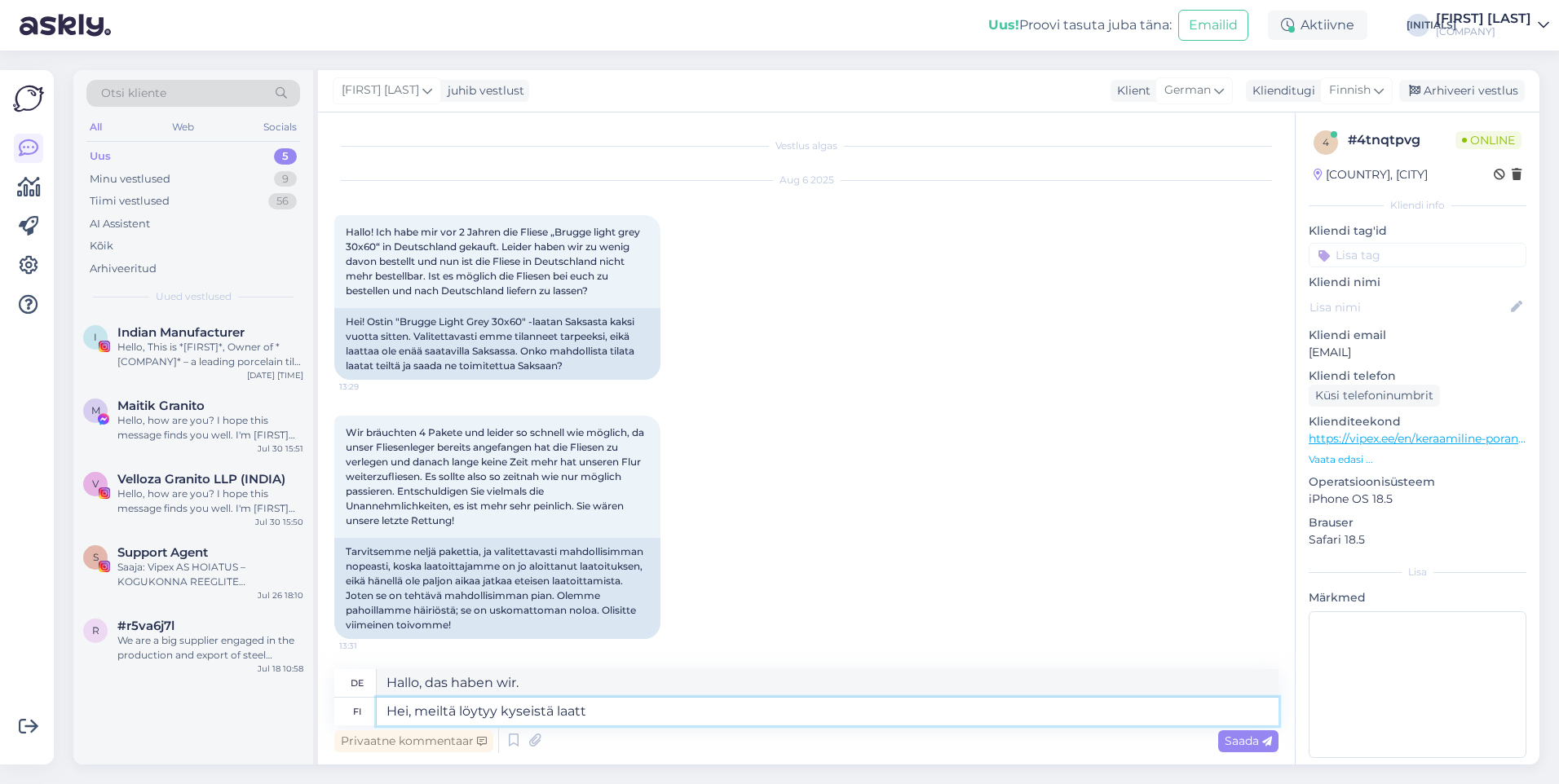 type on "Hei, meiltä löytyy kyseistä laattaa" 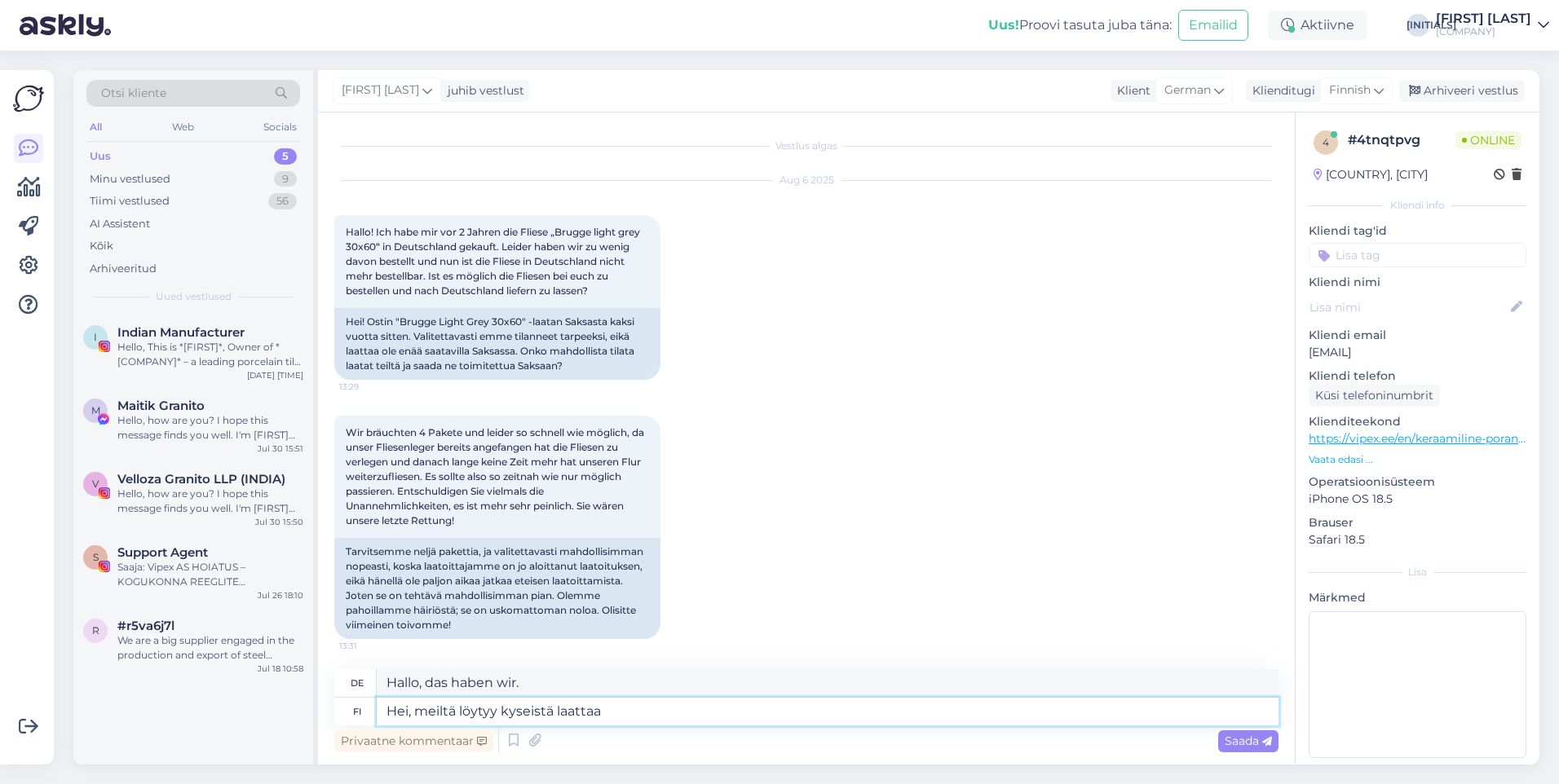 type on "Hallo, wir haben diese Fliese." 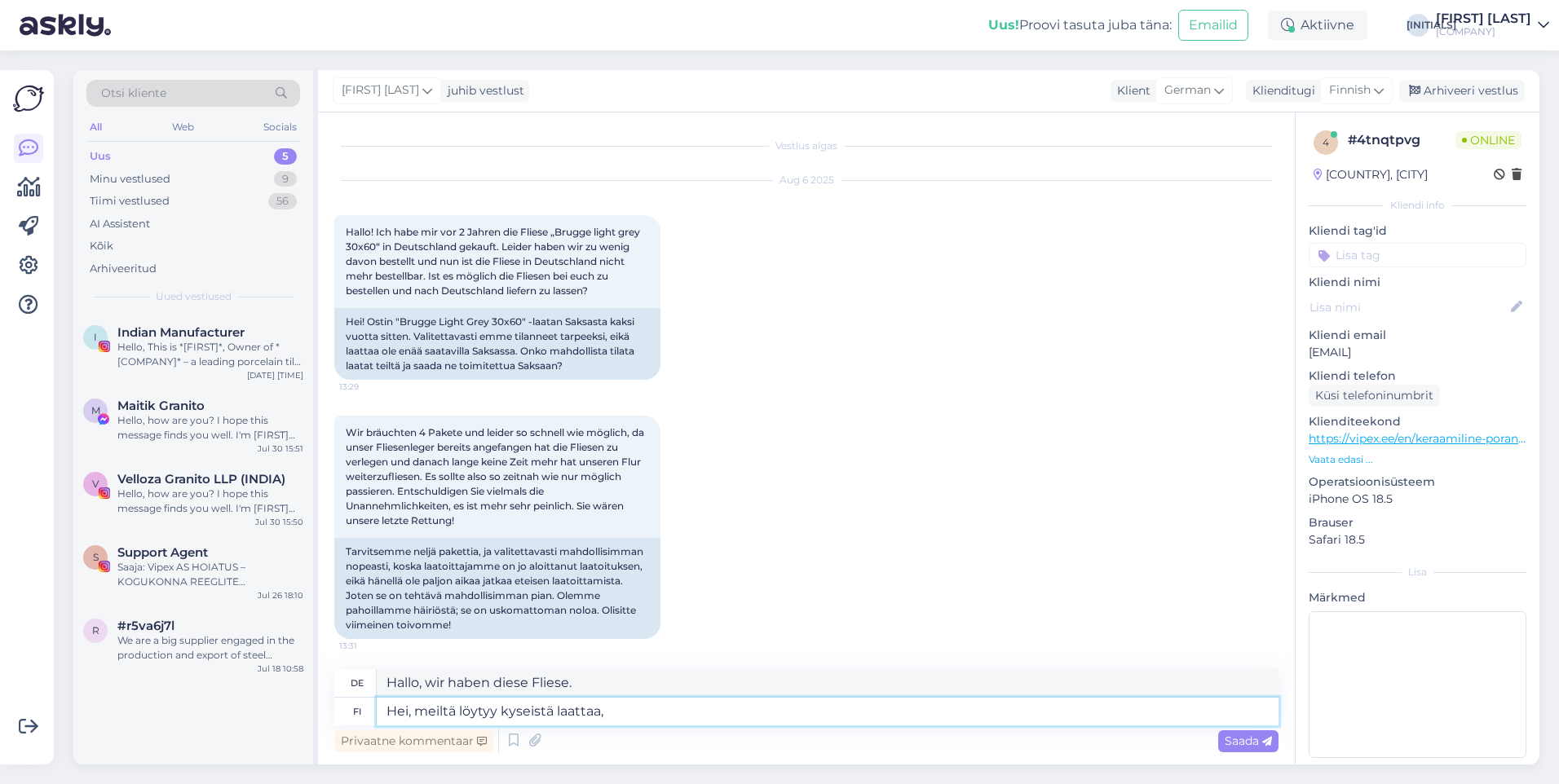 type on "Hei, meiltä löytyy kyseistä laattaa," 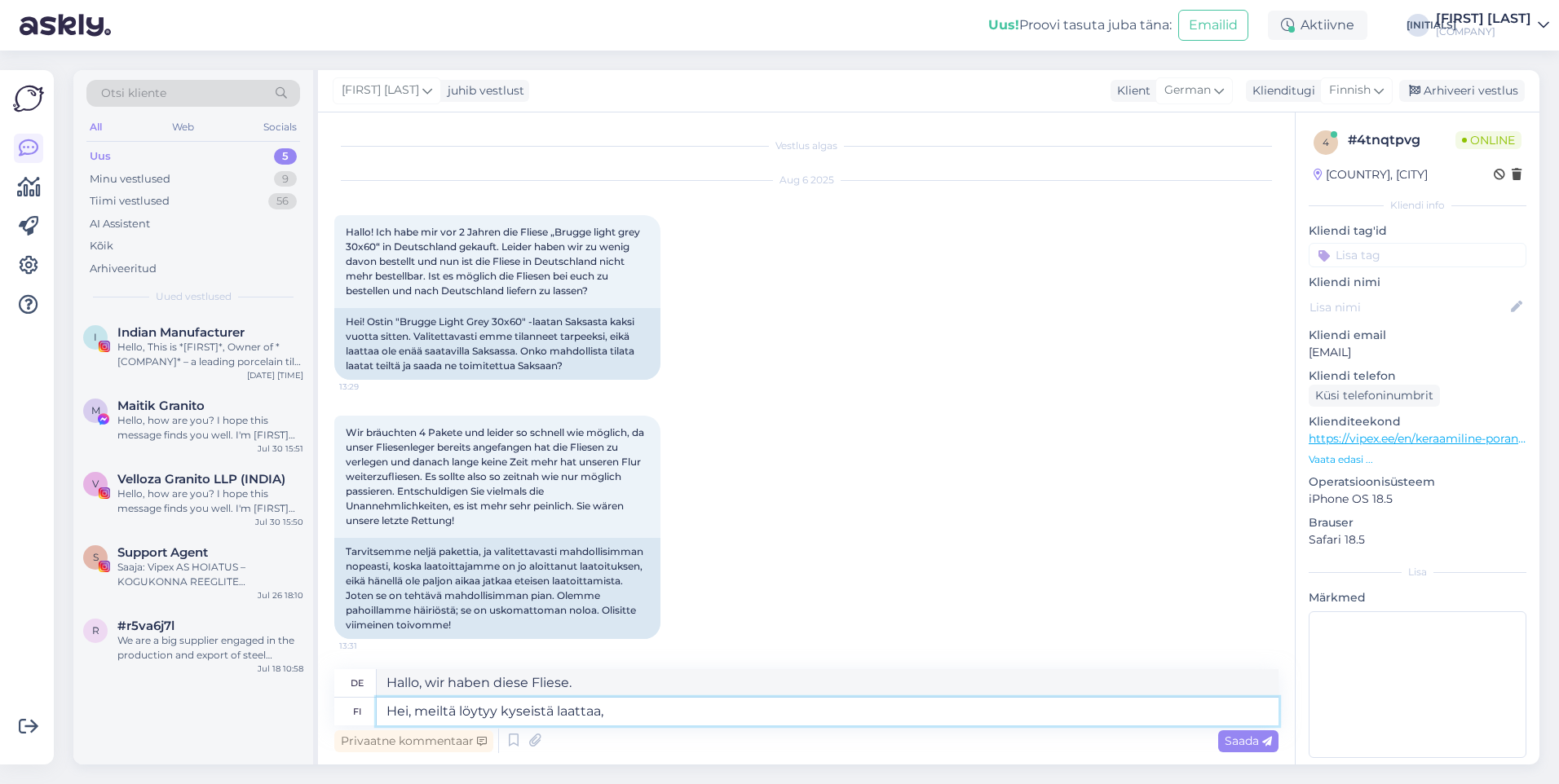 type on "Hallo, wir haben diese Fliese," 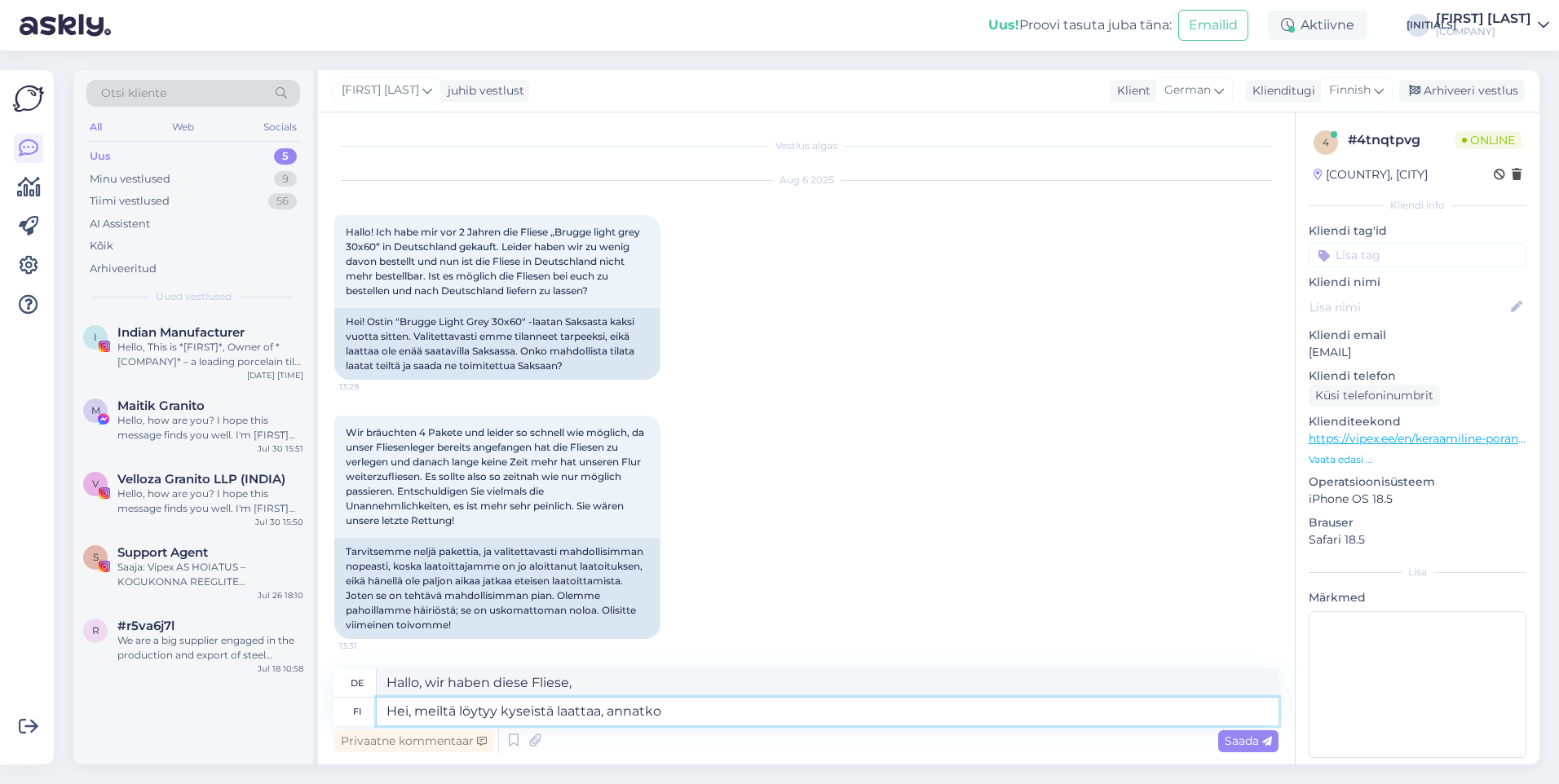 type on "Hei, meiltä löytyy kyseistä laattaa, annatko" 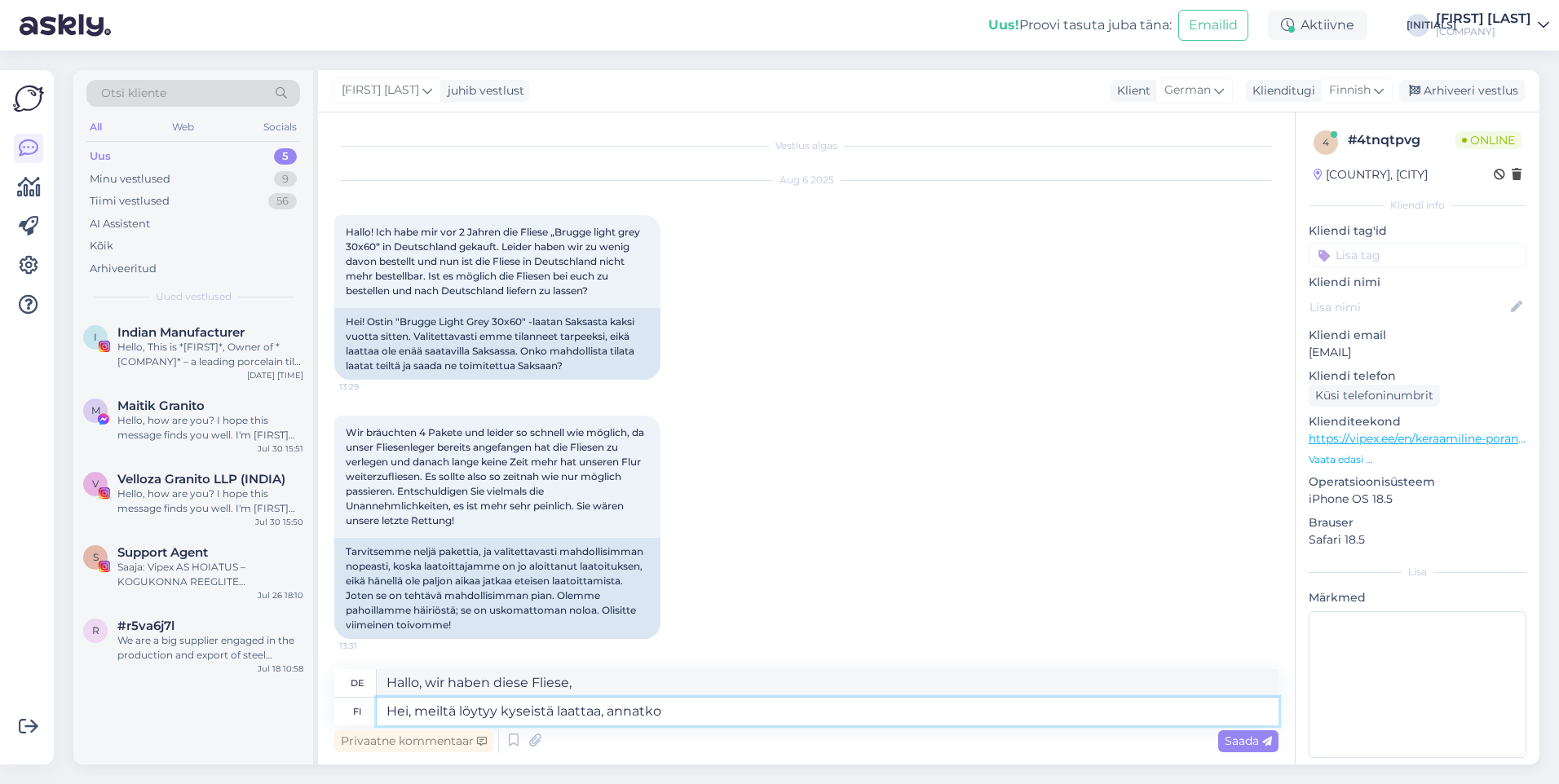 type on "Hallo, wir haben die betreffende Fliese, können Sie sie mir geben?" 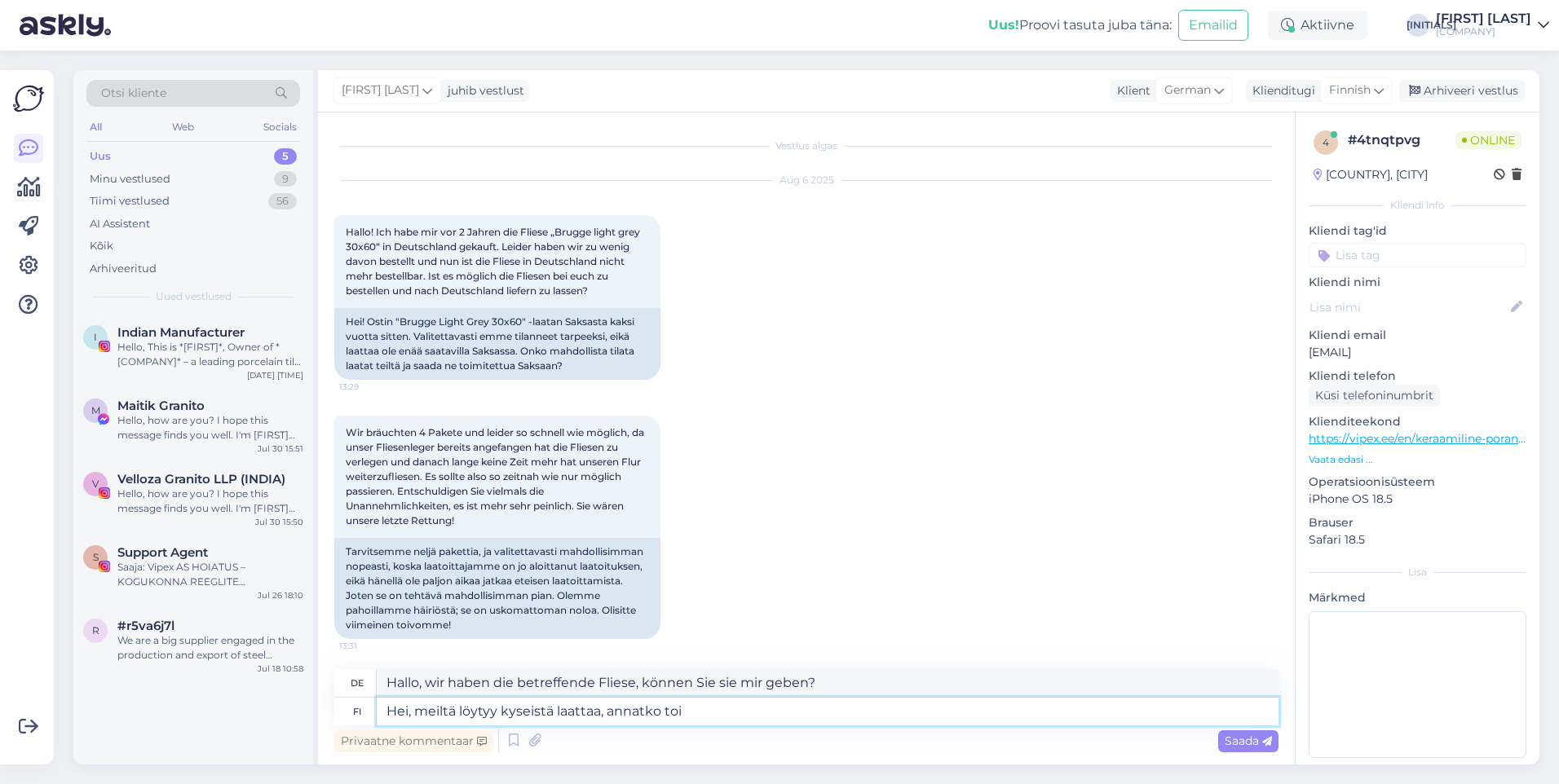 type on "Hei, meiltä löytyy kyseistä laattaa, annatko toim" 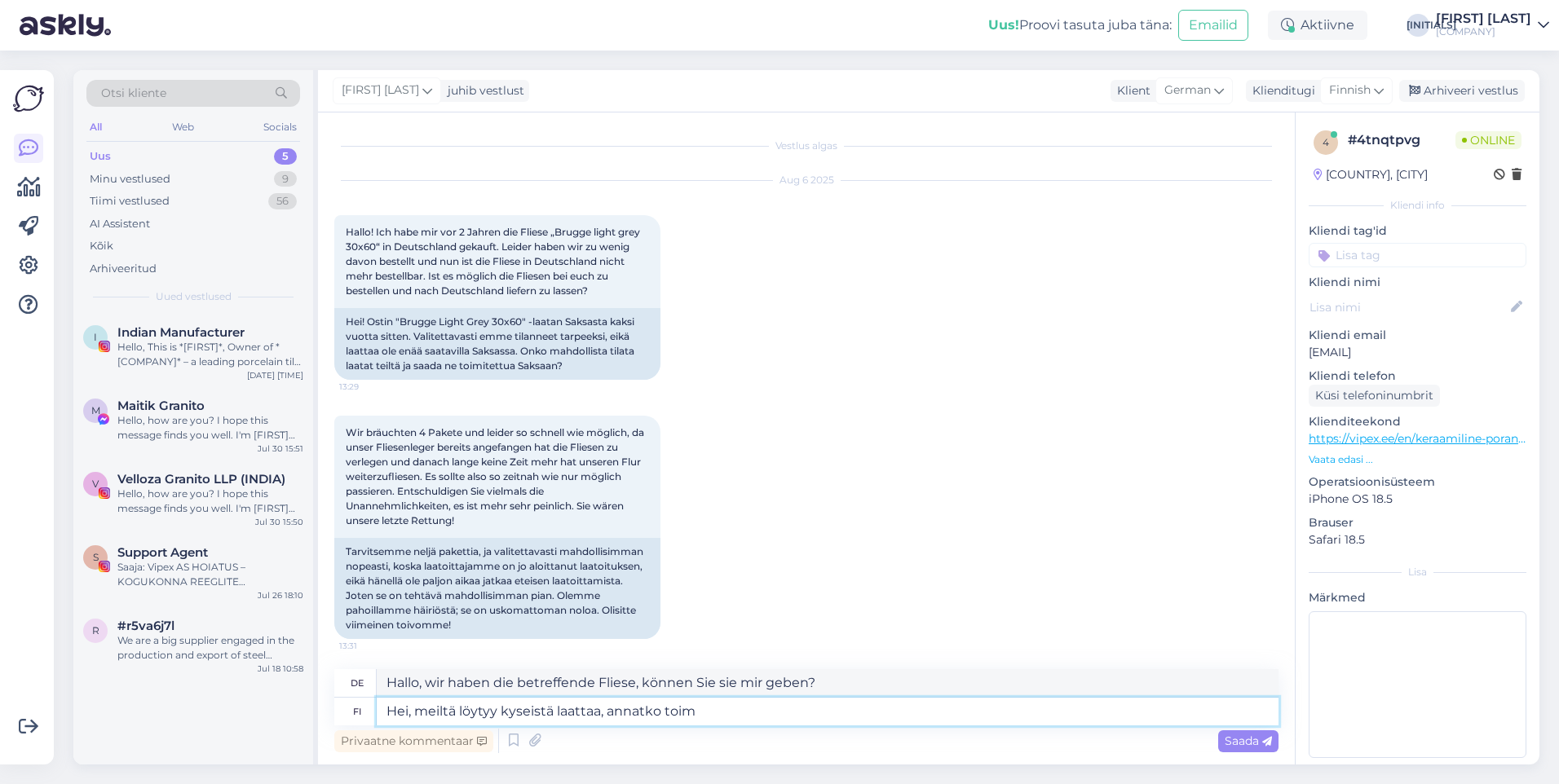 type on "Hallo, wir haben die betreffende Fliese, können Sie sie uns bitte zusenden?" 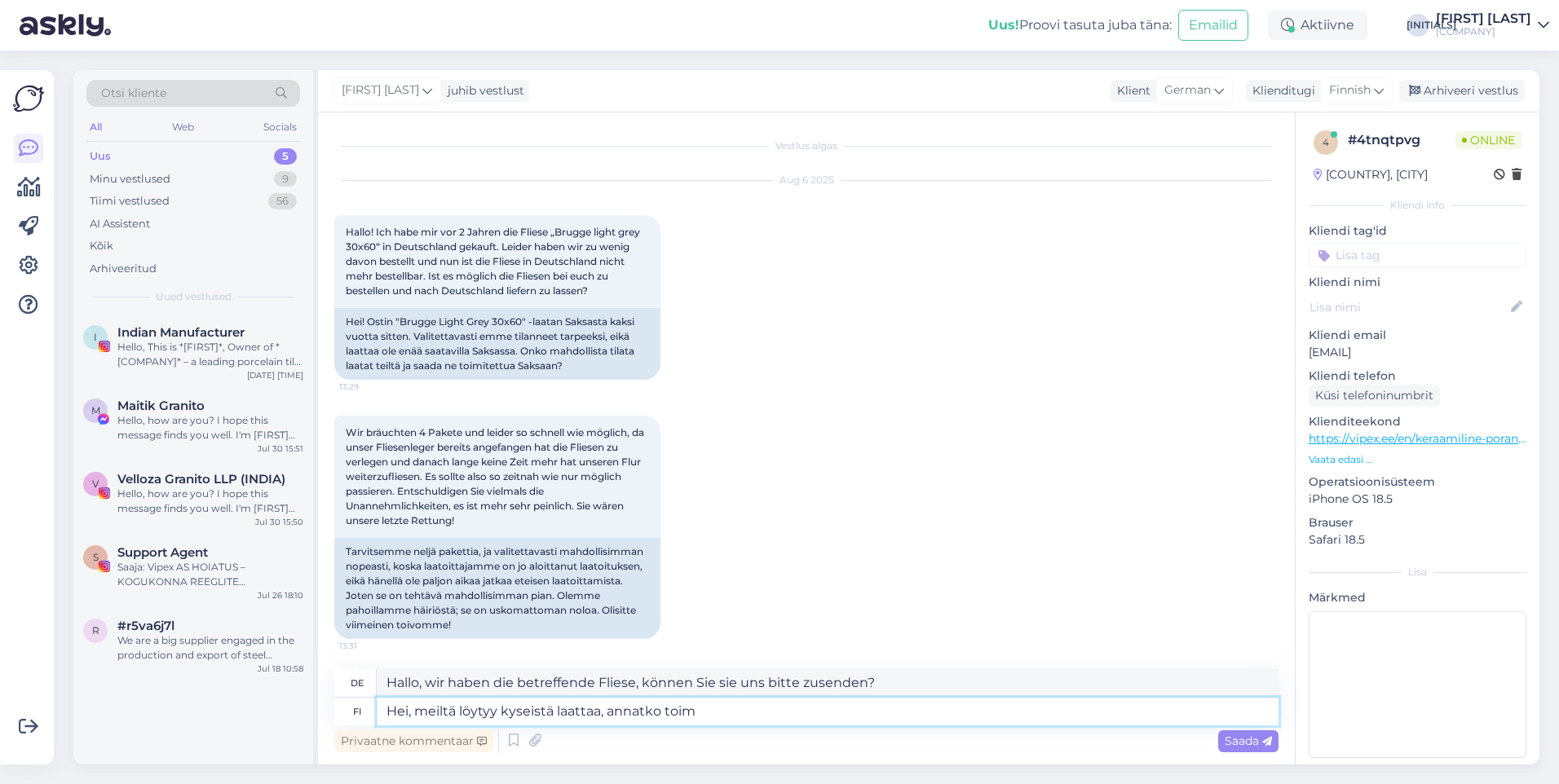 type on "Hei, meiltä löytyy kyseistä laattaa, annatko toimi" 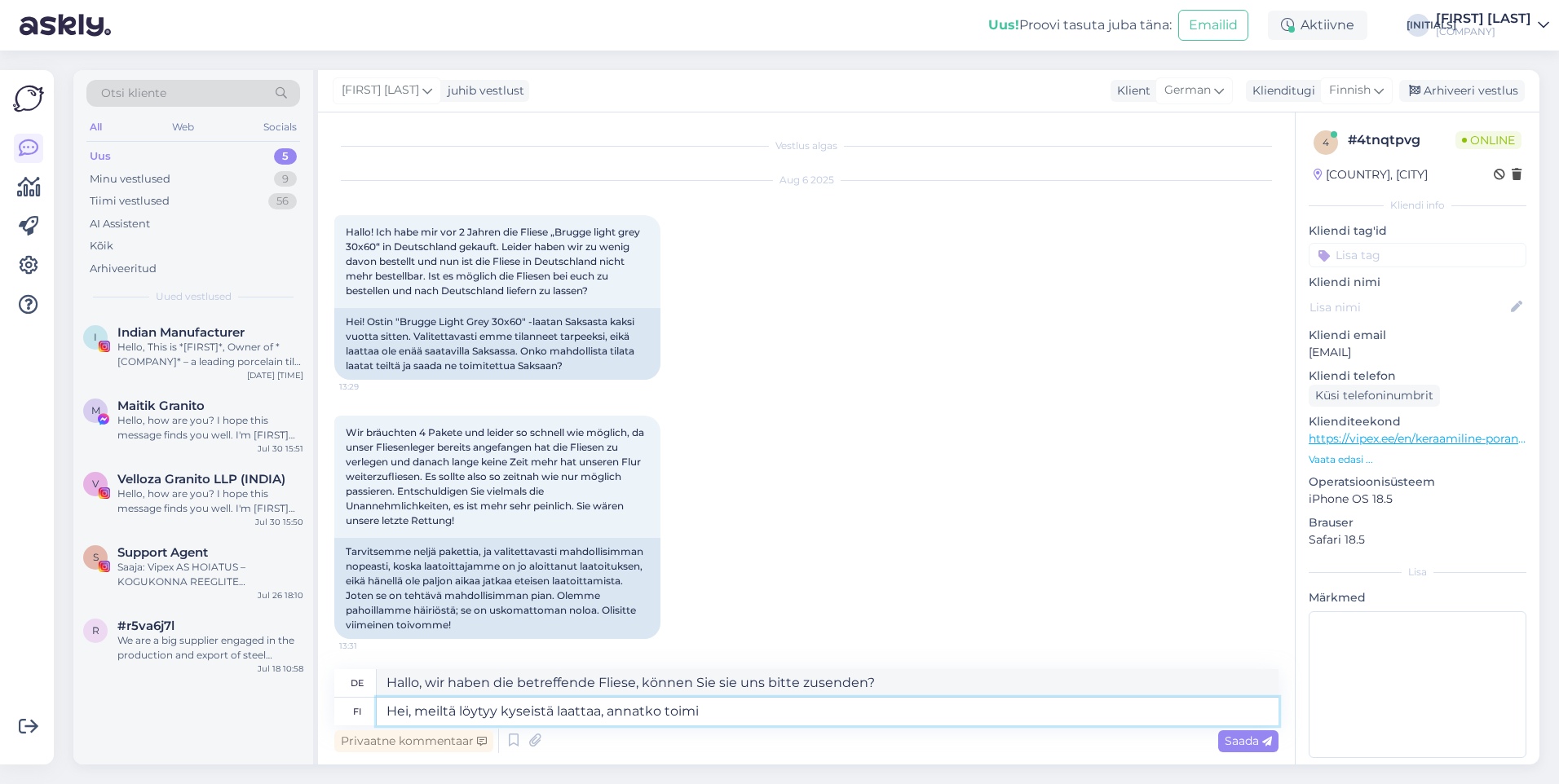 type on "Hallo, wir haben die betreffende Fliese, können Sie mir helfen?" 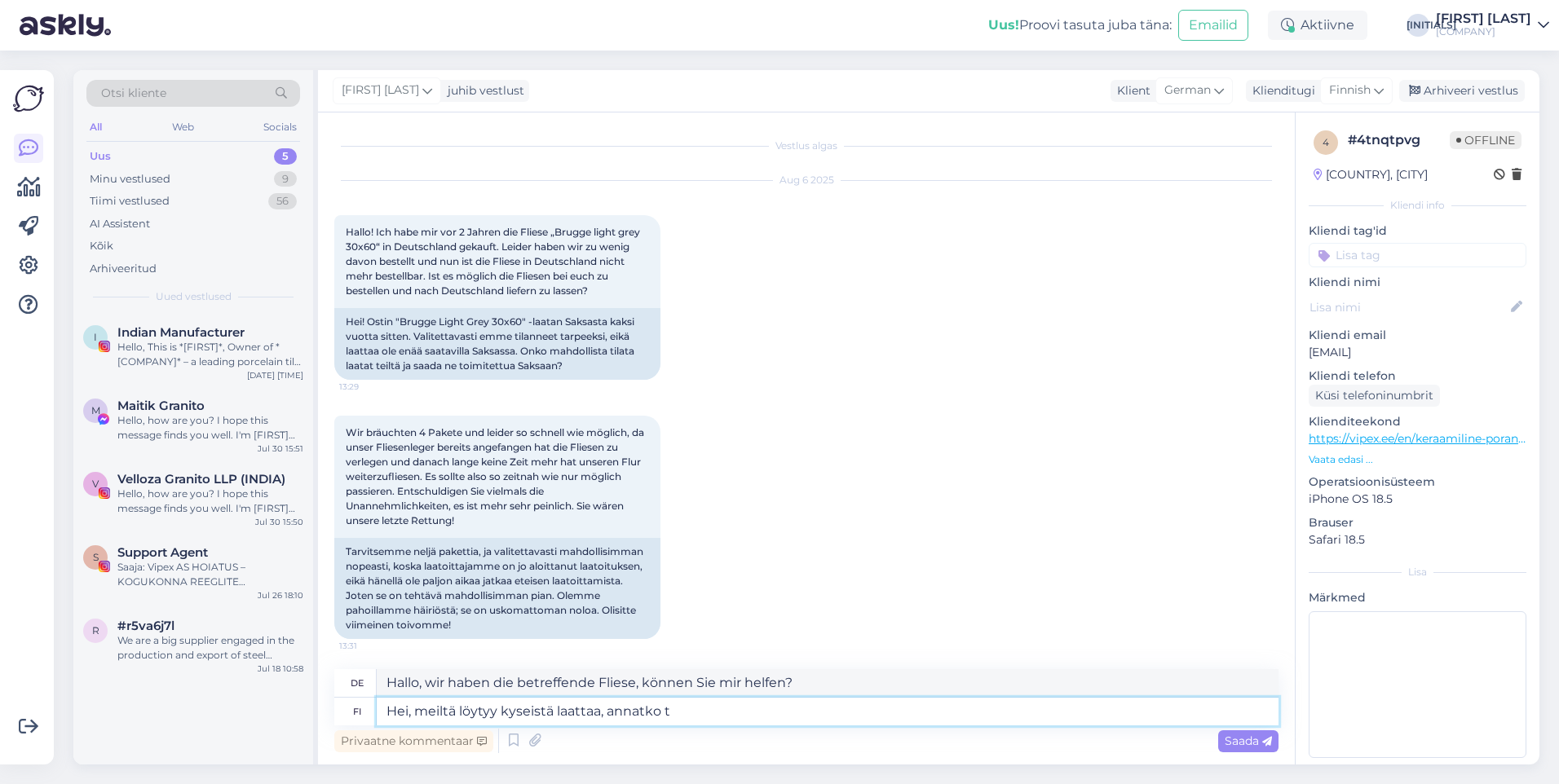 type on "Hei, meiltä löytyy kyseistä laattaa, annatko" 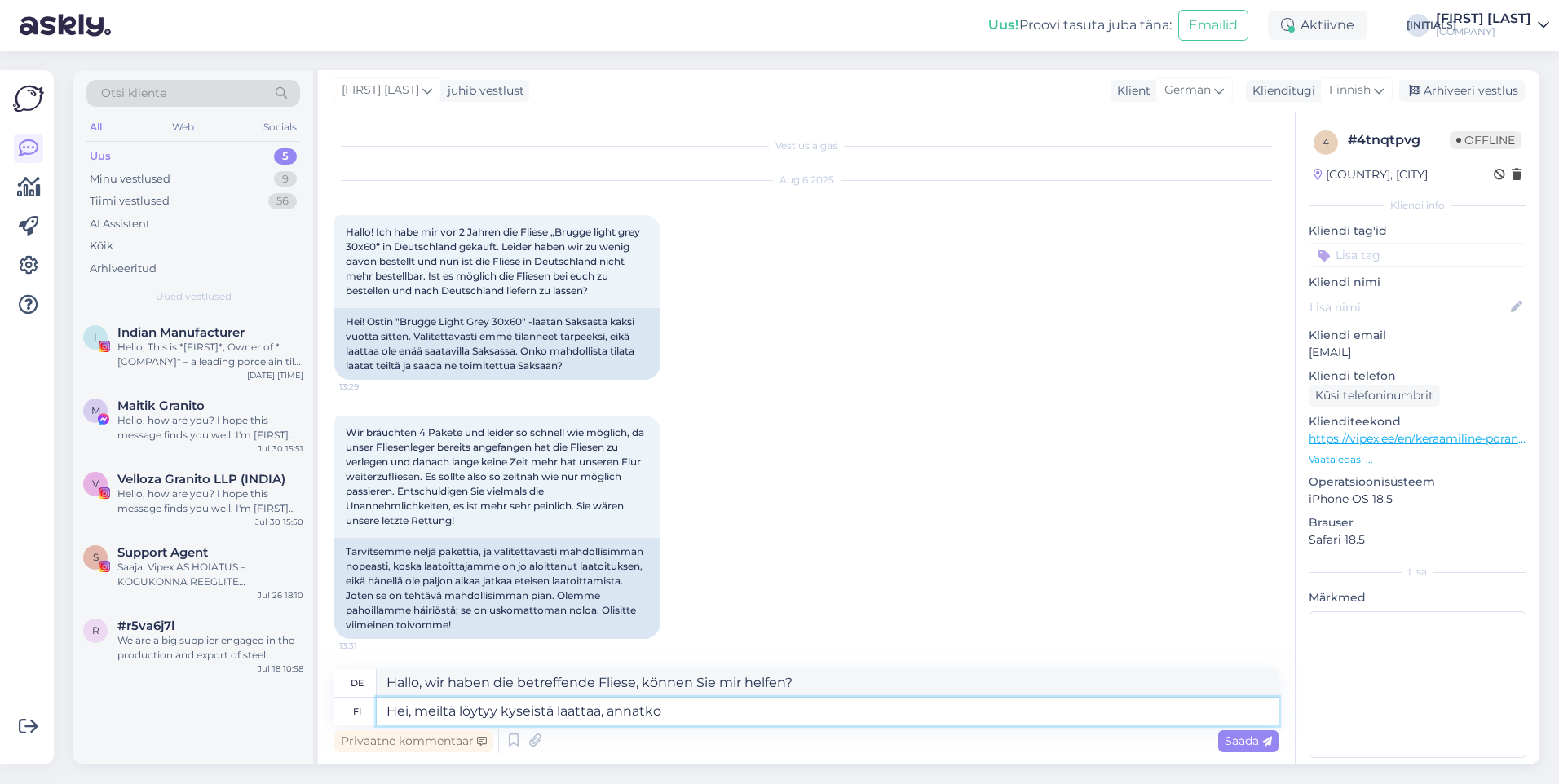 type on "Hallo, wir haben die betreffende Fliese, können Sie sie mir geben?" 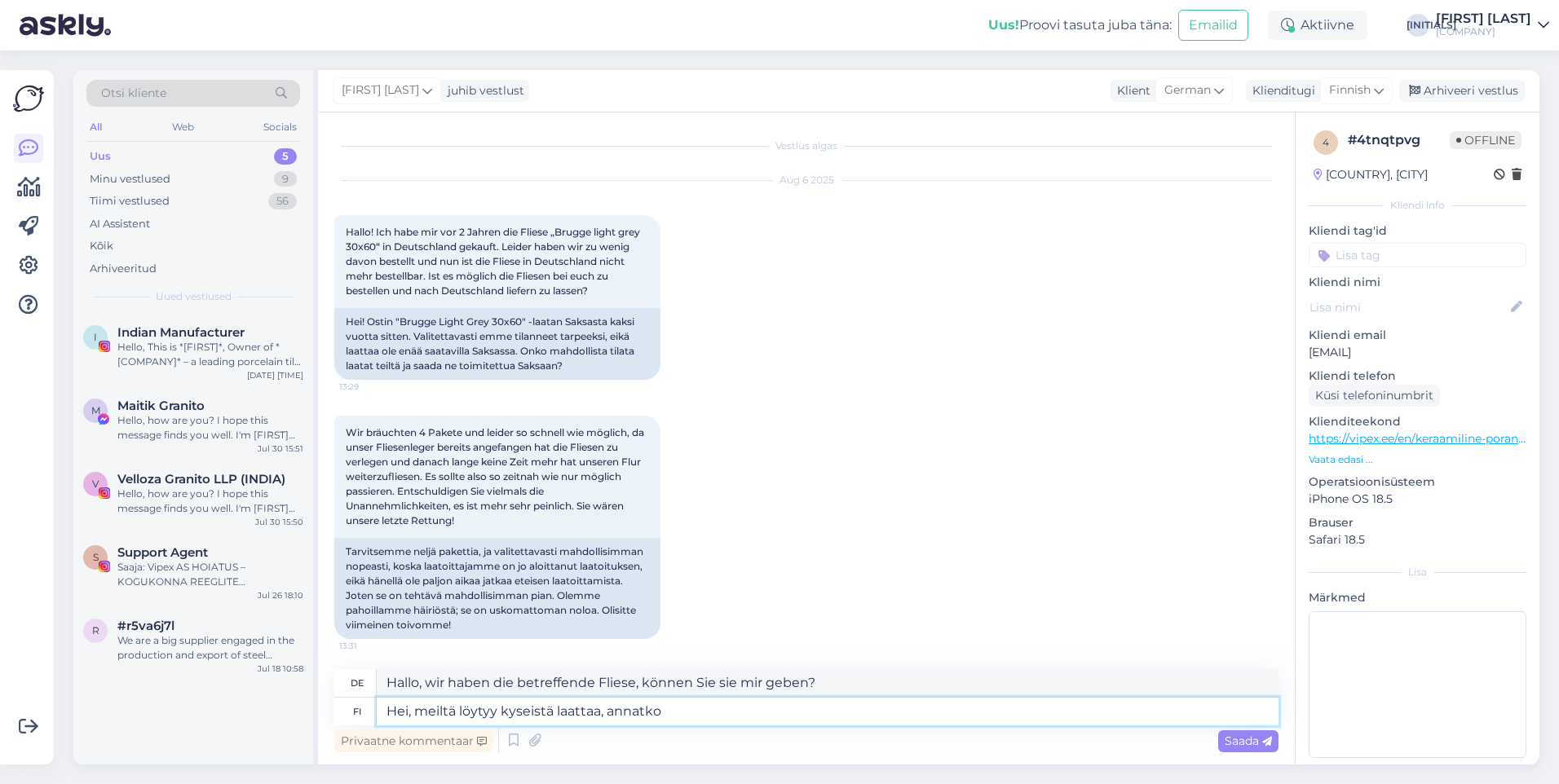 type on "Hei, meiltä löytyy kyseistä laattaa, annatko y" 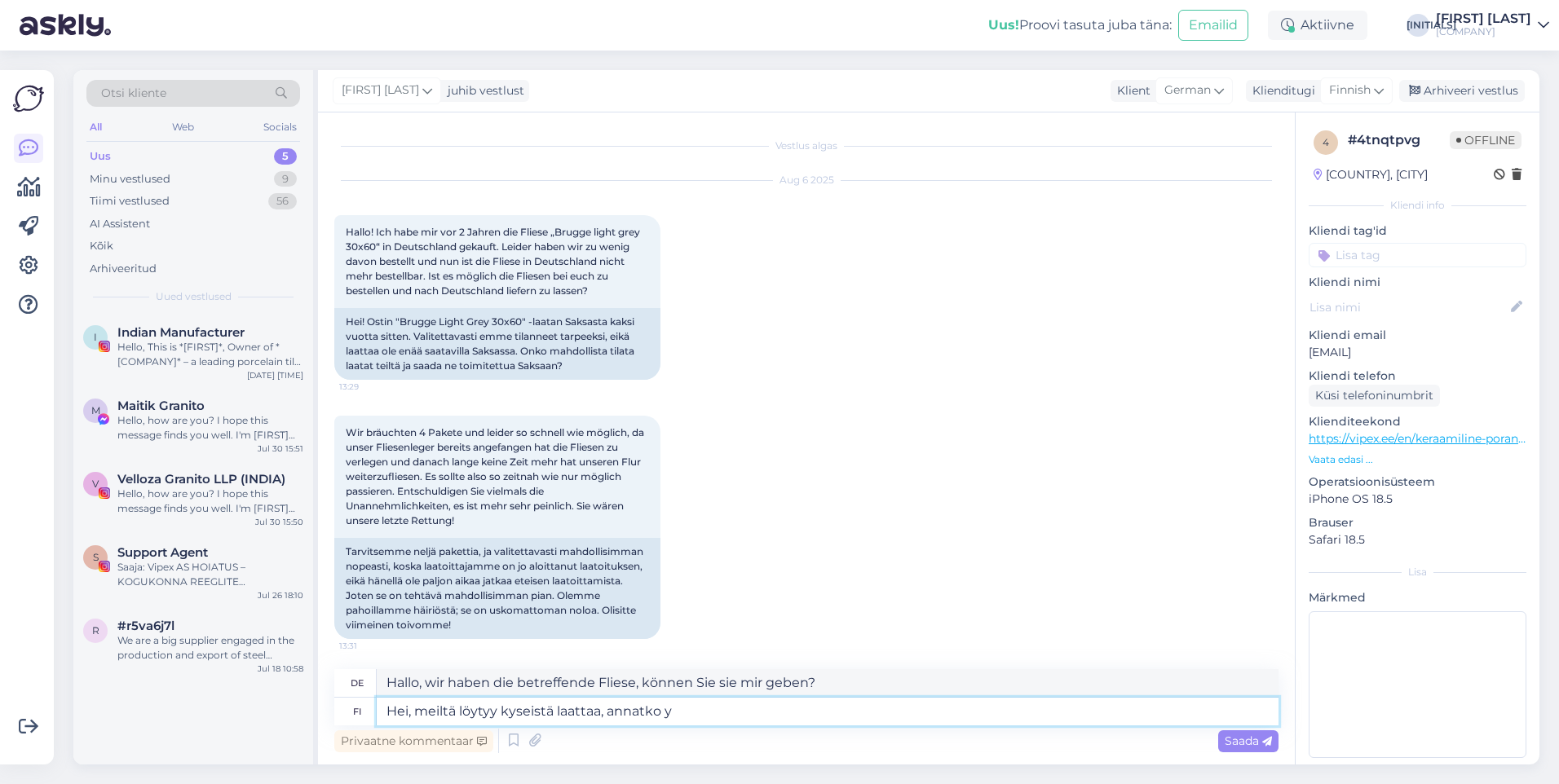type on "Hallo, wir haben diese Kachel, können Sie sie mir geben?" 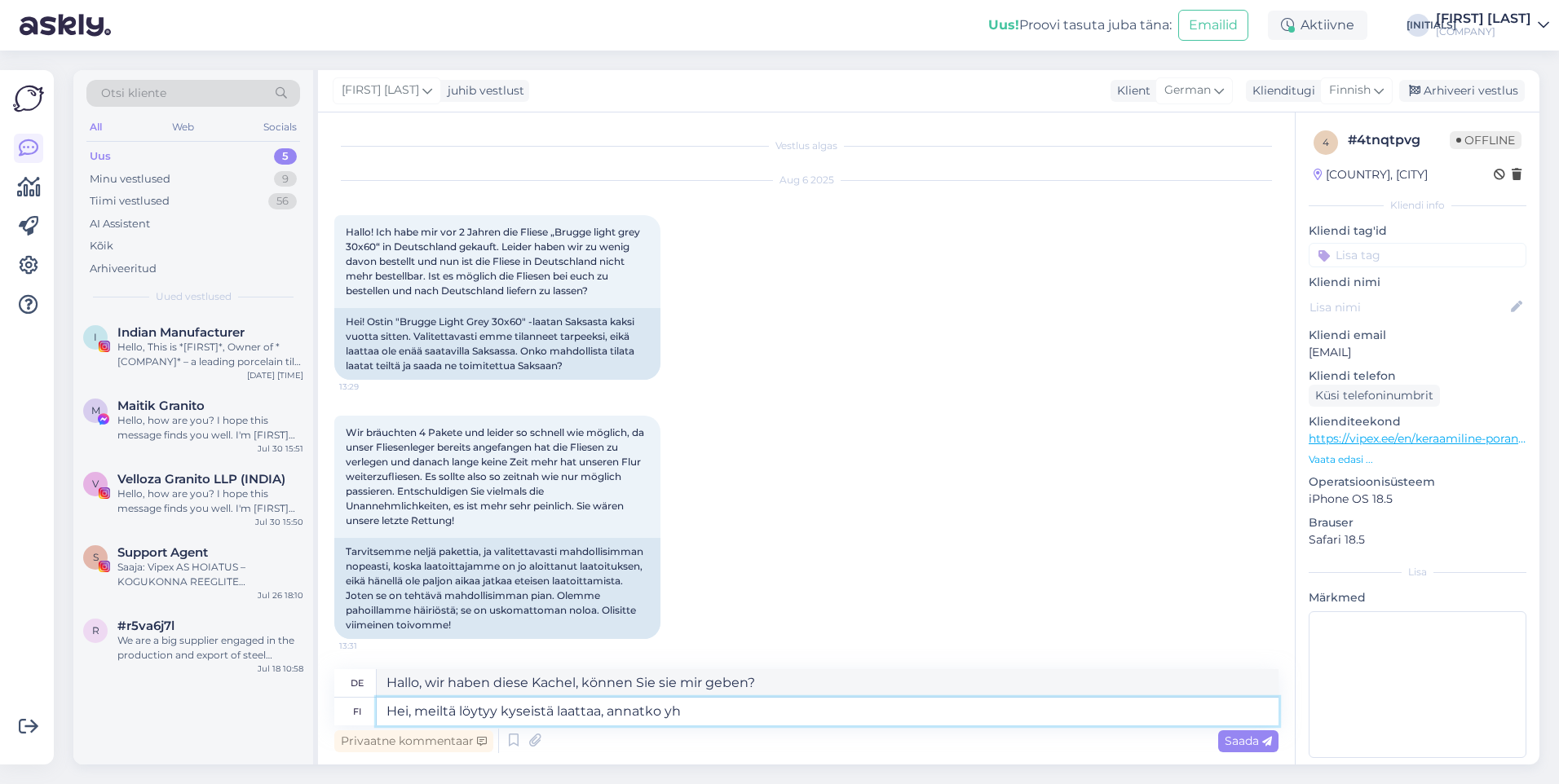 type on "Hei, meiltä löytyy kyseistä laattaa, annatko yht" 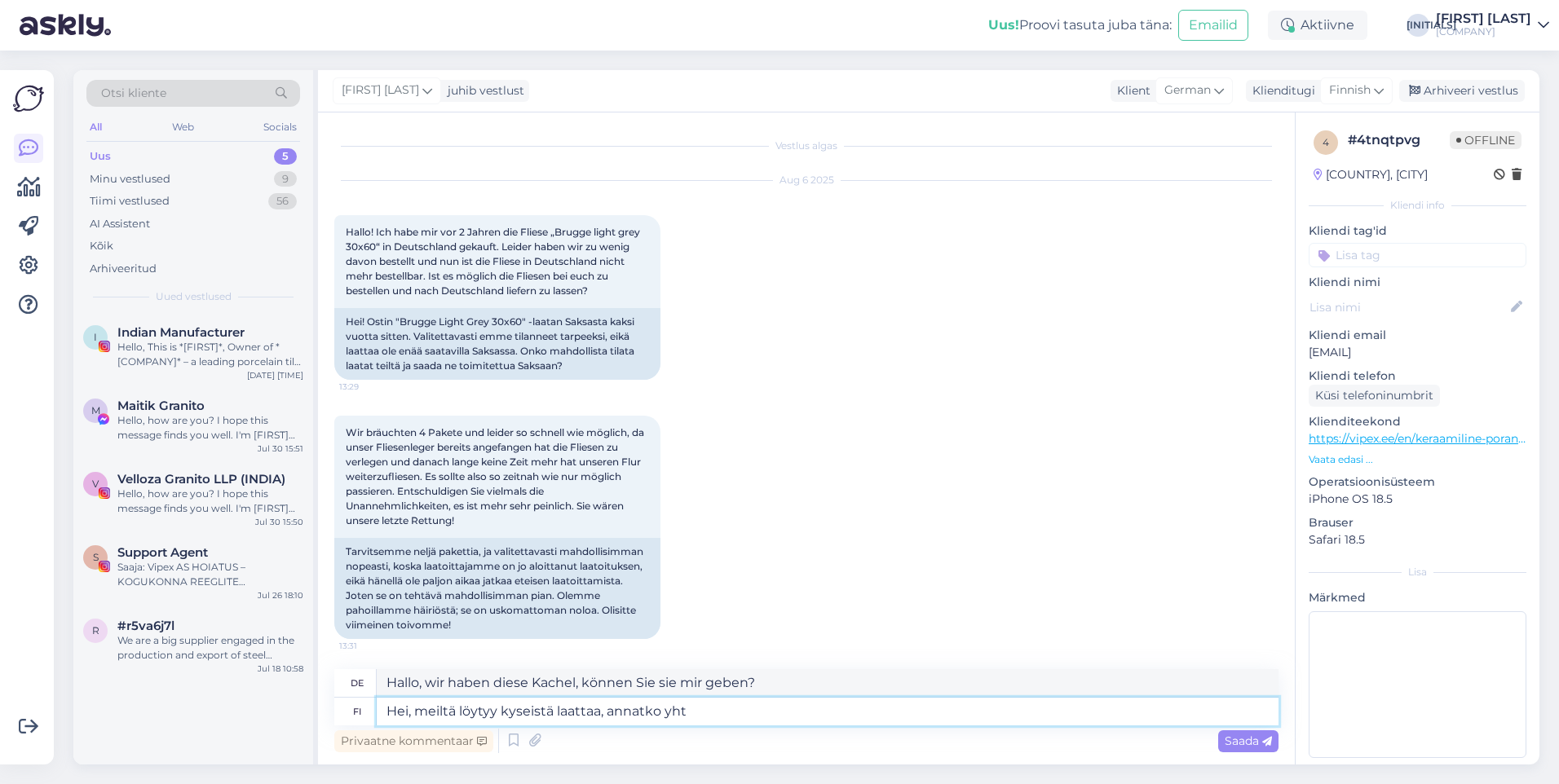 type on "Hallo, wir haben die betreffende Fliese, können Sie mir eine geben?" 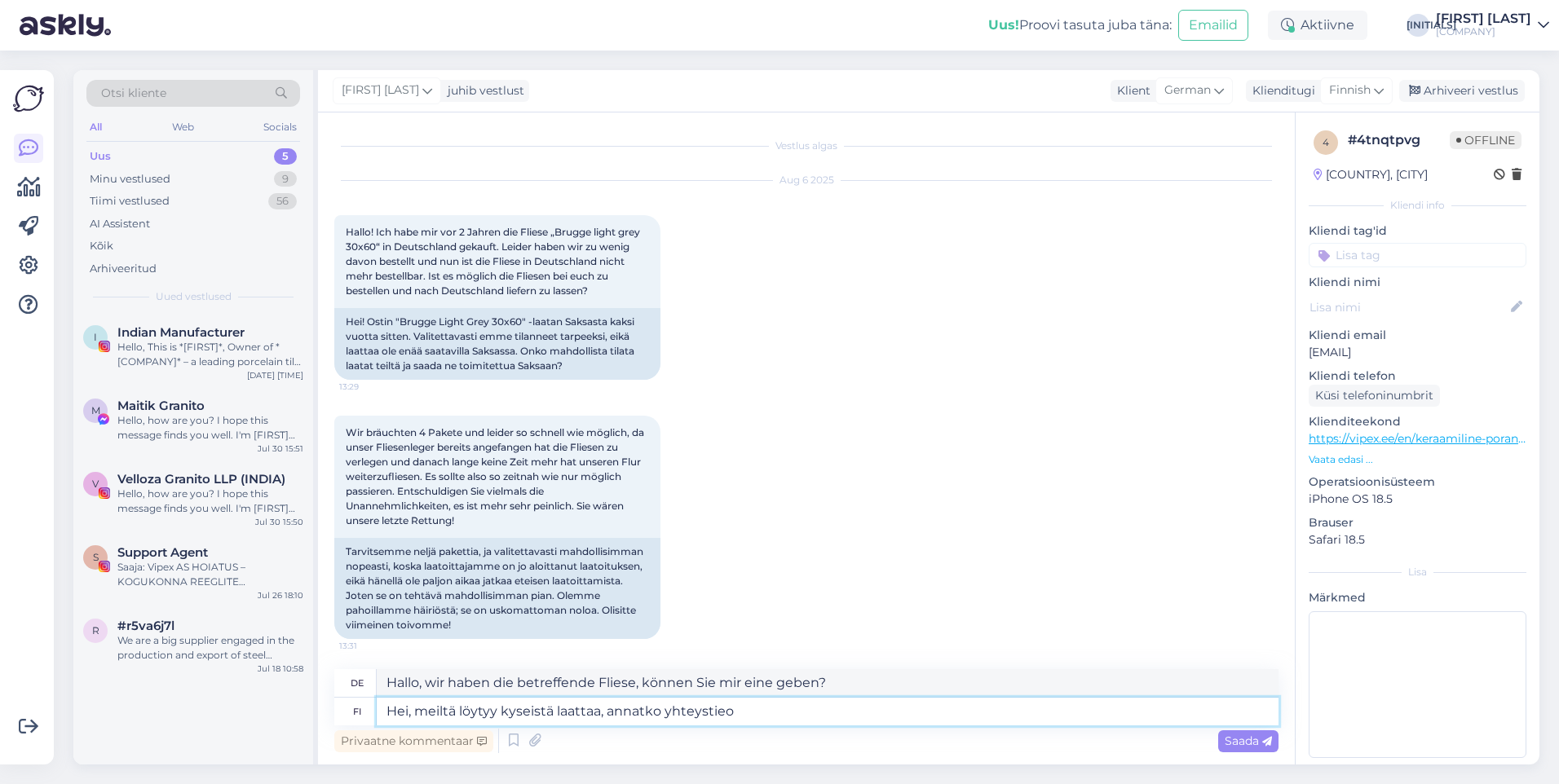 type on "Hei, meiltä löytyy kyseistä laattaa, annatko yhteystie" 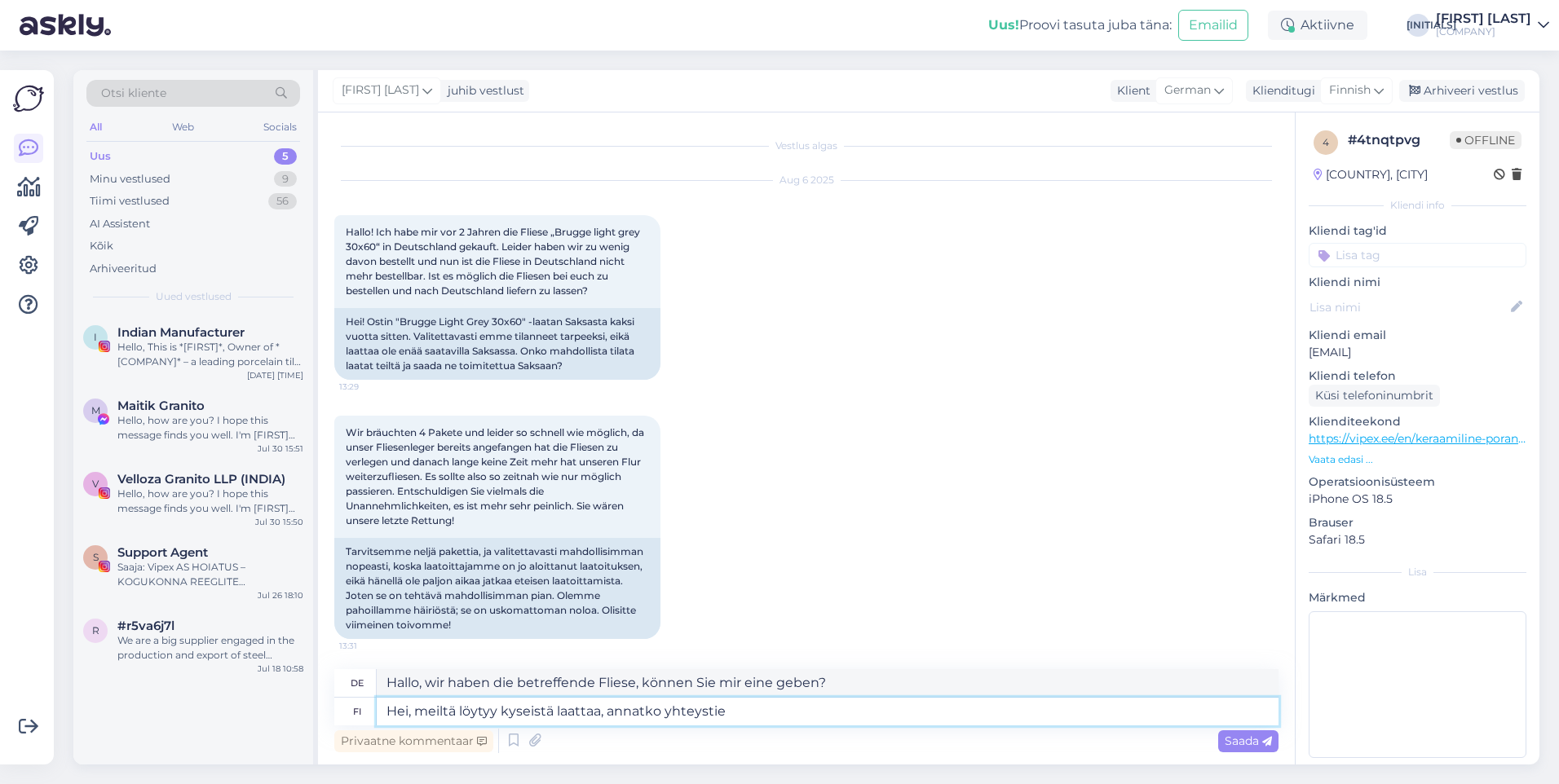 type on "Hallo, wir haben die betreffende Fliese. Können Sie mir Ihre Kontaktdaten geben? Name" 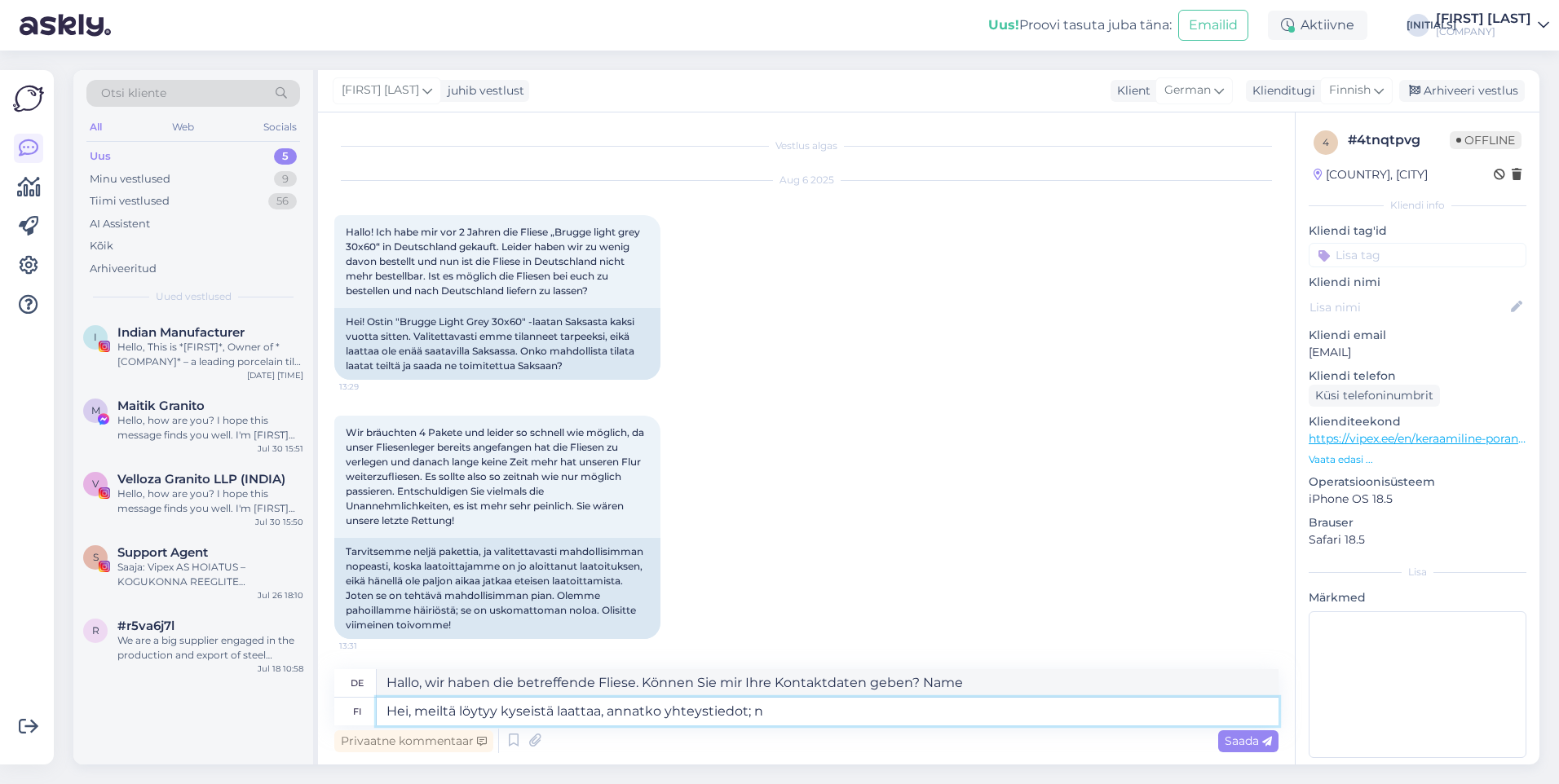 type on "Hei, meiltä löytyy kyseistä laattaa, annatko yhteystiedot; ni" 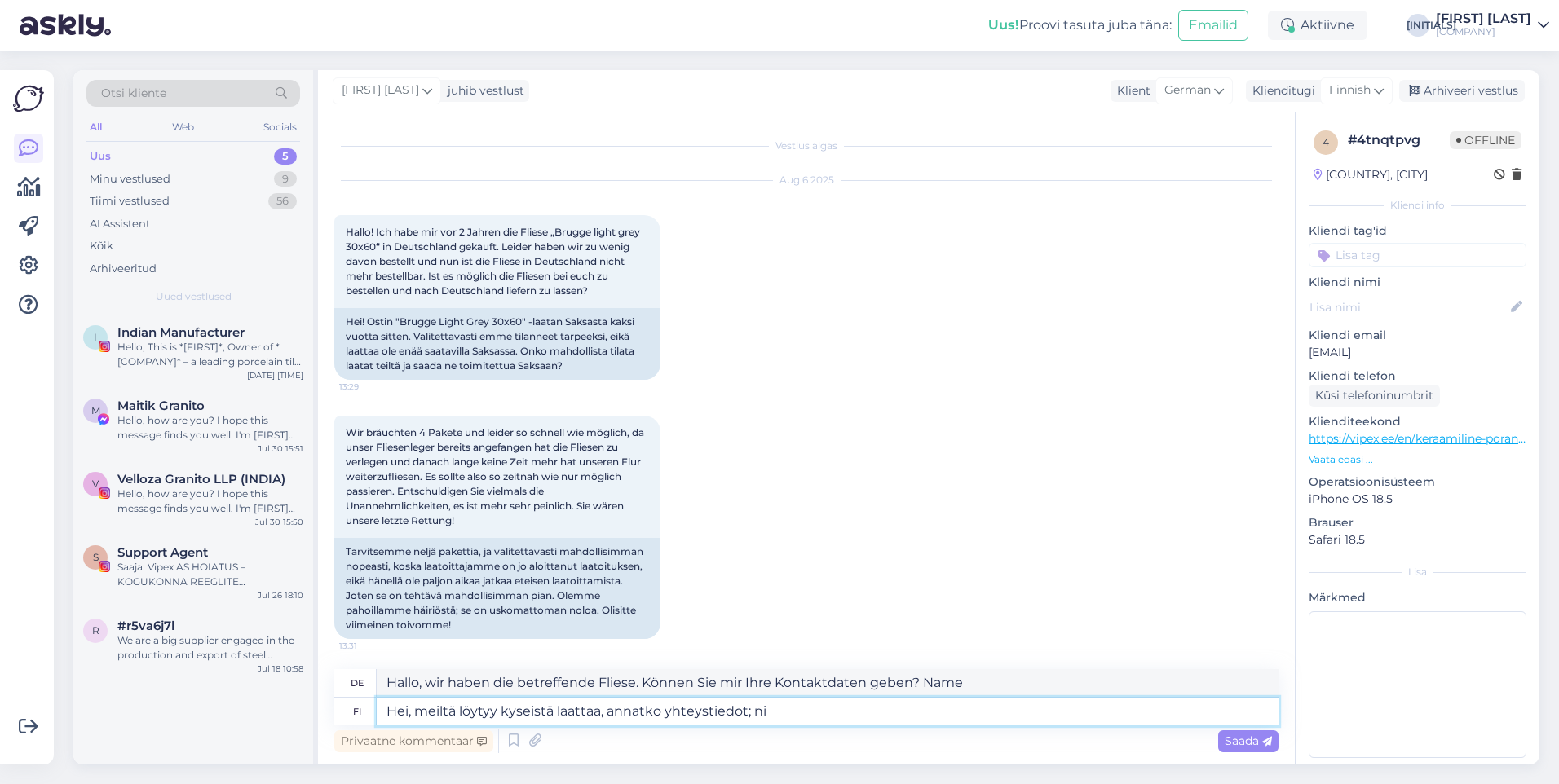 type on "Hallo, wir haben die betreffende Fliese. Können Sie uns Ihre Kontaktdaten geben?" 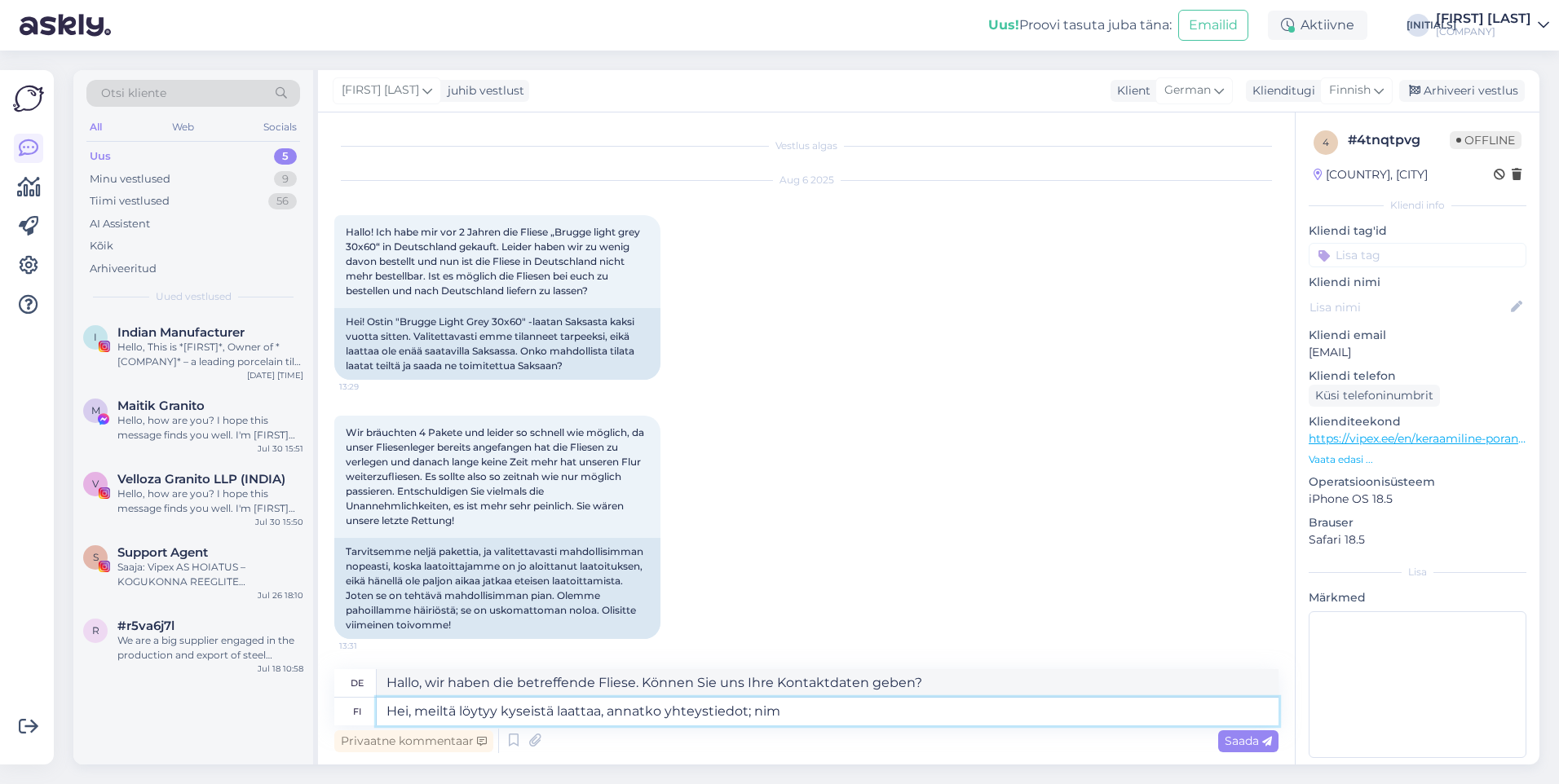 type on "Hei, meiltä löytyy kyseistä laattaa, annatko yhteystiedot; nimi" 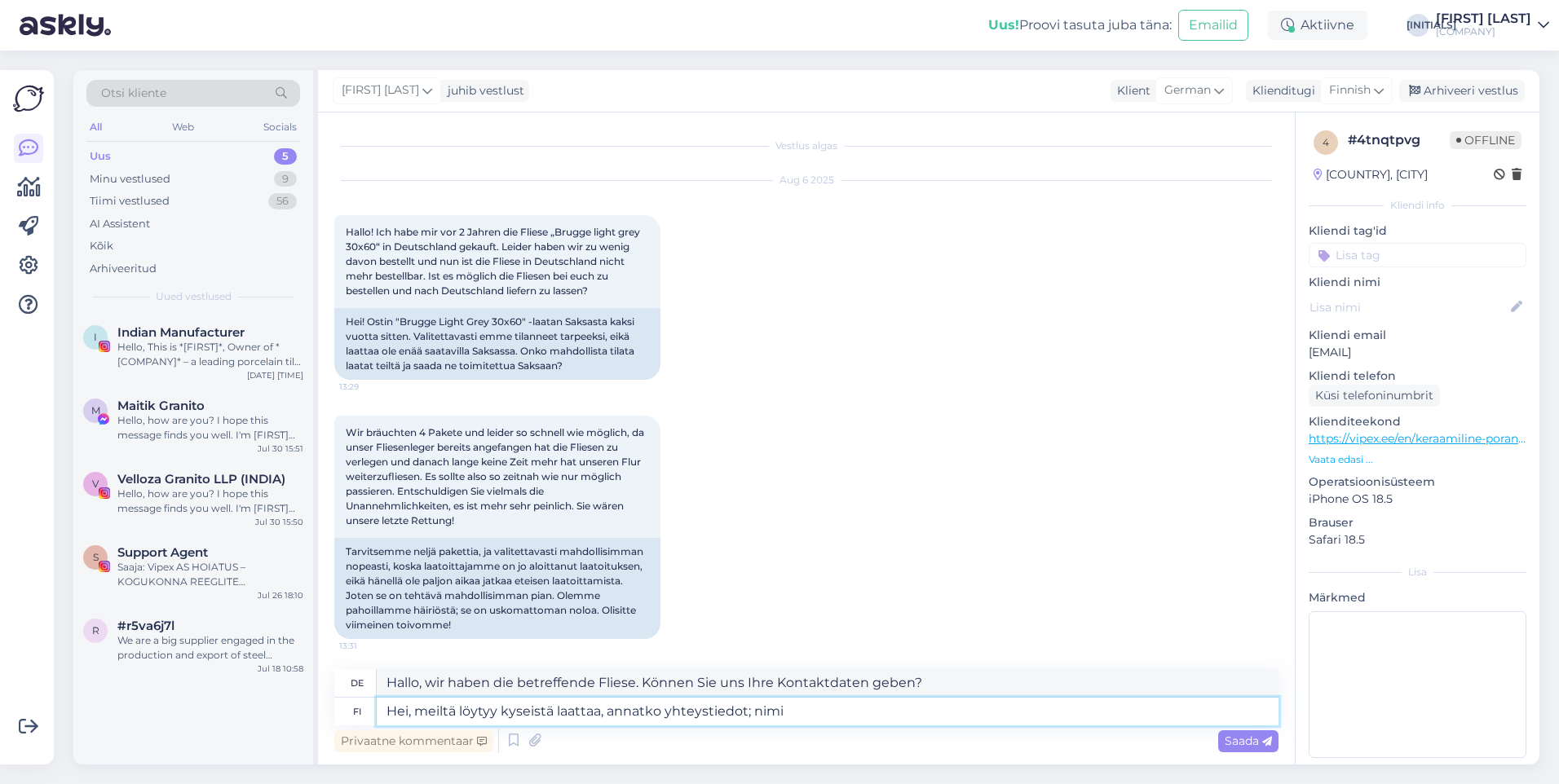 type on "Hallo, wir haben die betreffende Fliese. Können Sie uns Ihre Kontaktdaten geben? Name" 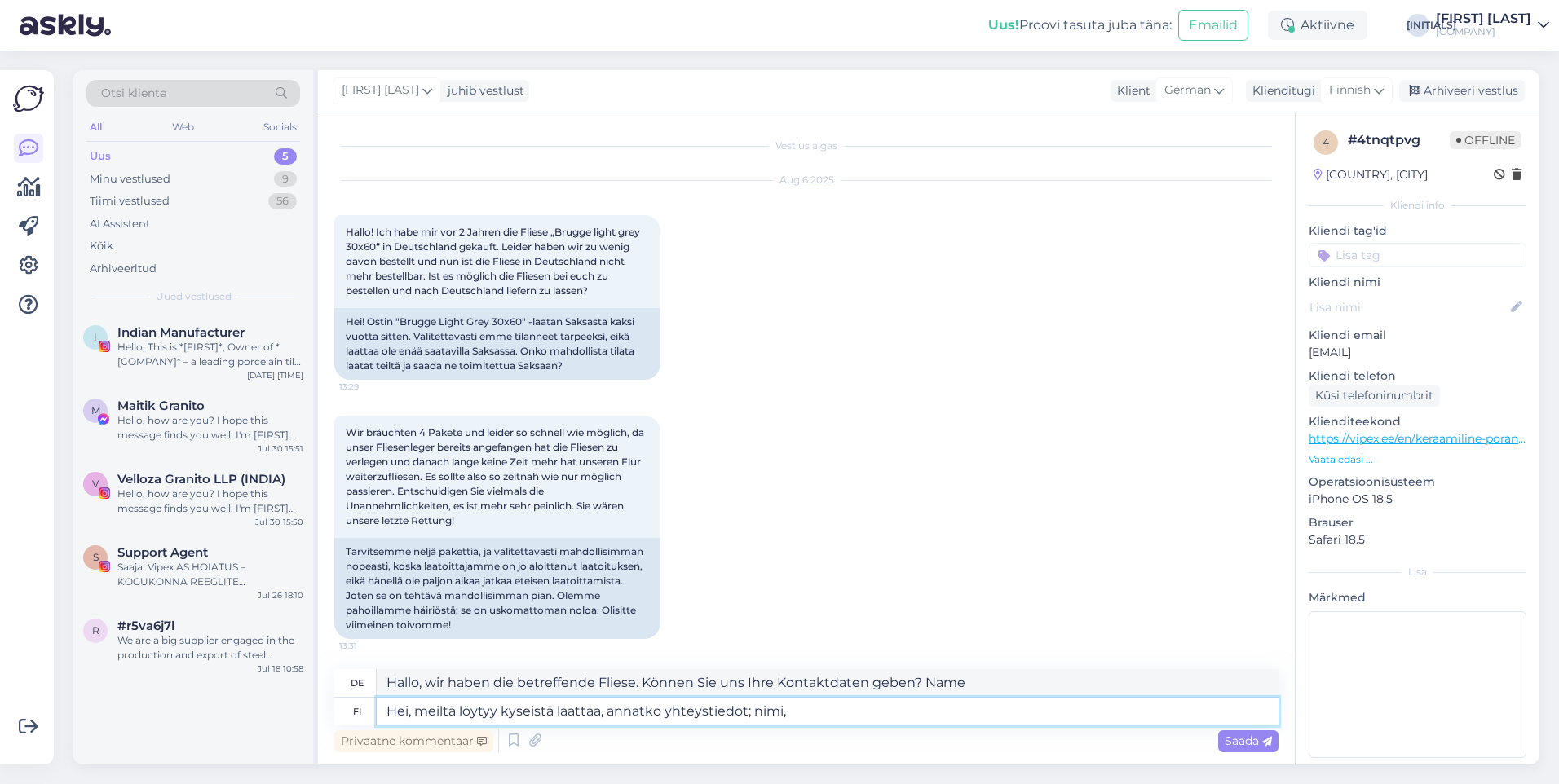 type on "Hei, meiltä löytyy kyseistä laattaa, annatko yhteystiedot; nimi," 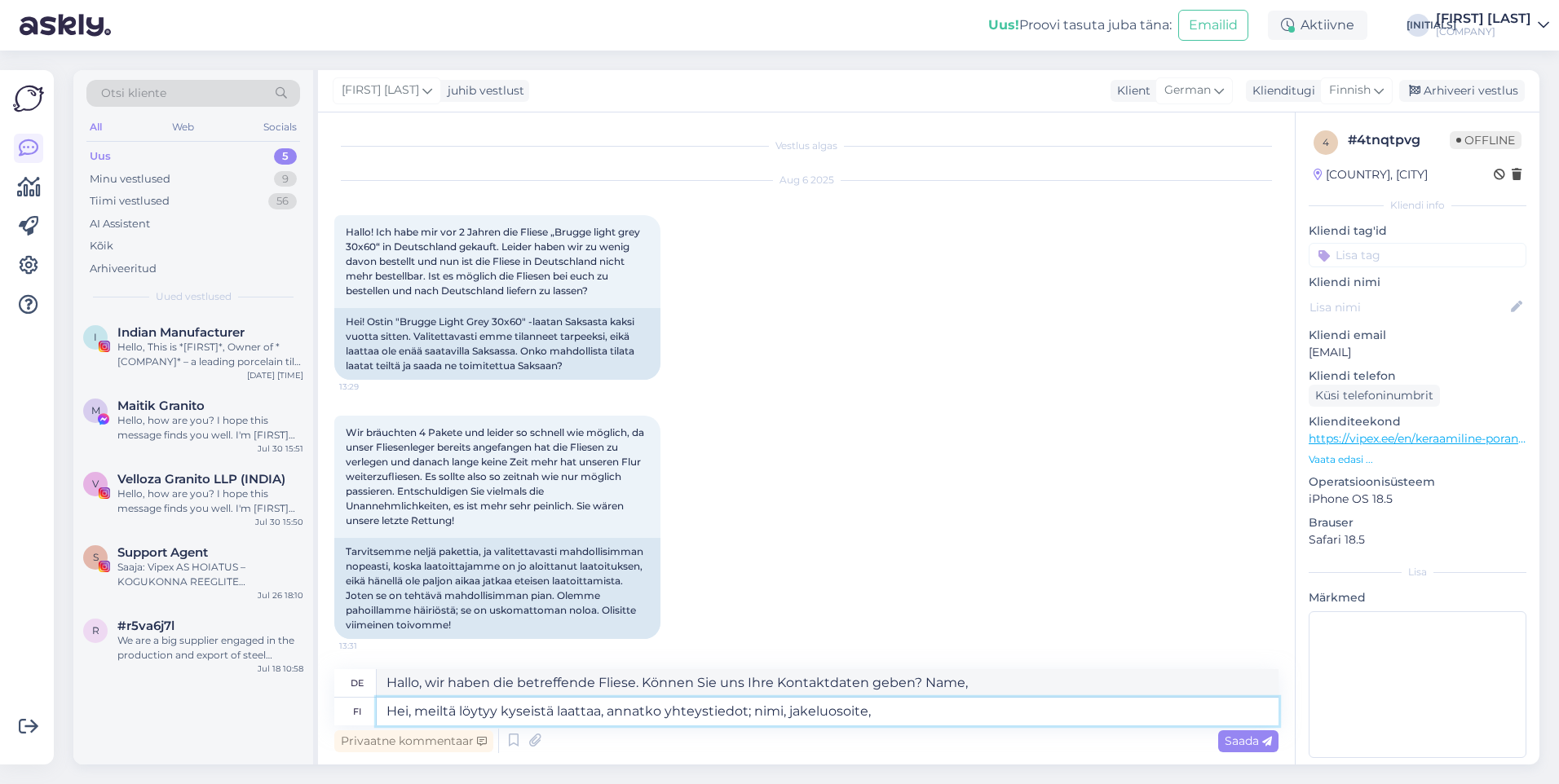 type on "Hei, meiltä löytyy kyseistä laattaa, annatko yhteystiedot; nimi, jakeluosoite, p" 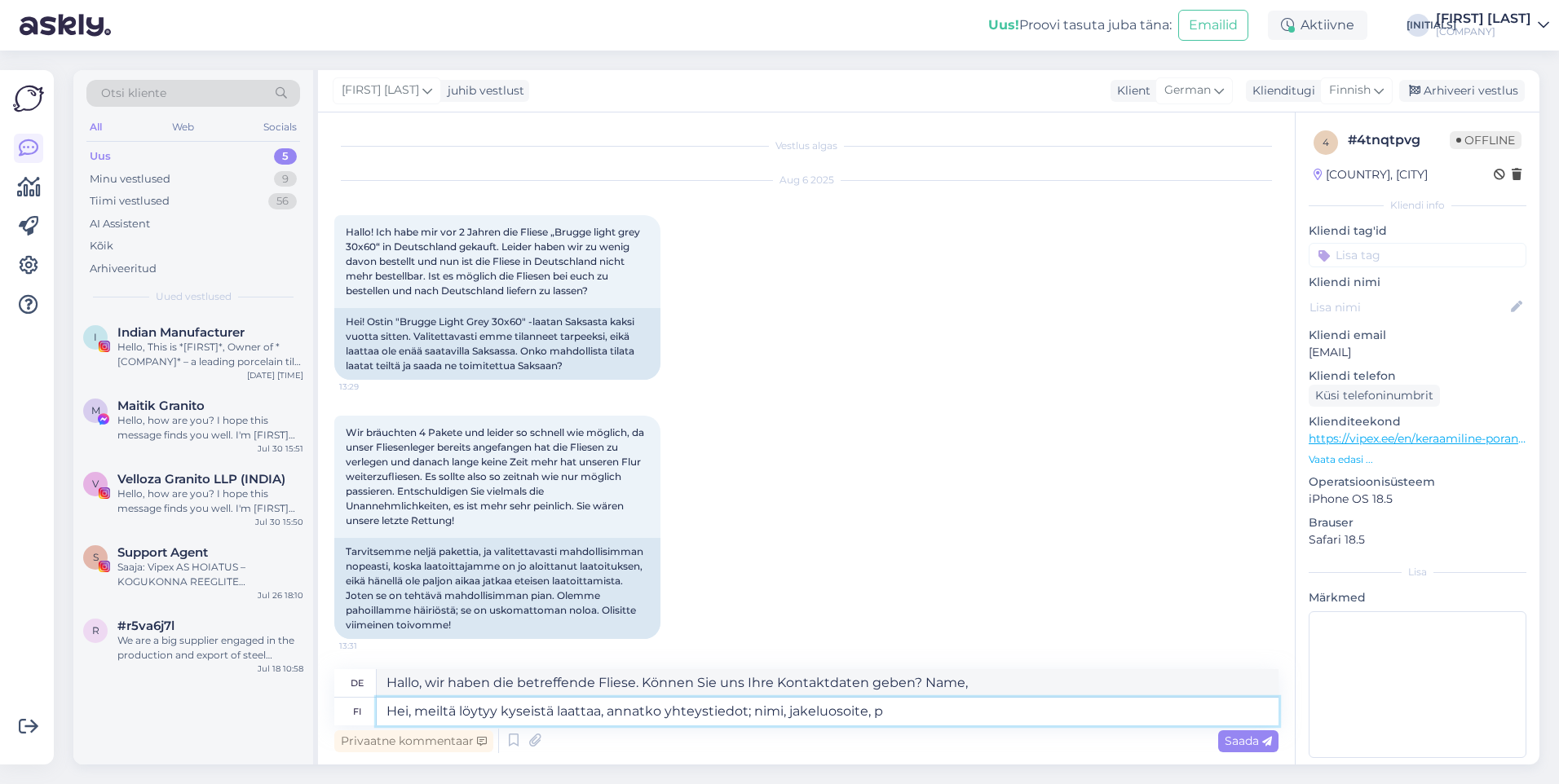 type on "Hallo, wir haben die betreffende Fliese. Könnten Sie uns bitte Ihre Kontaktdaten mitteilen: Name, Lieferadresse," 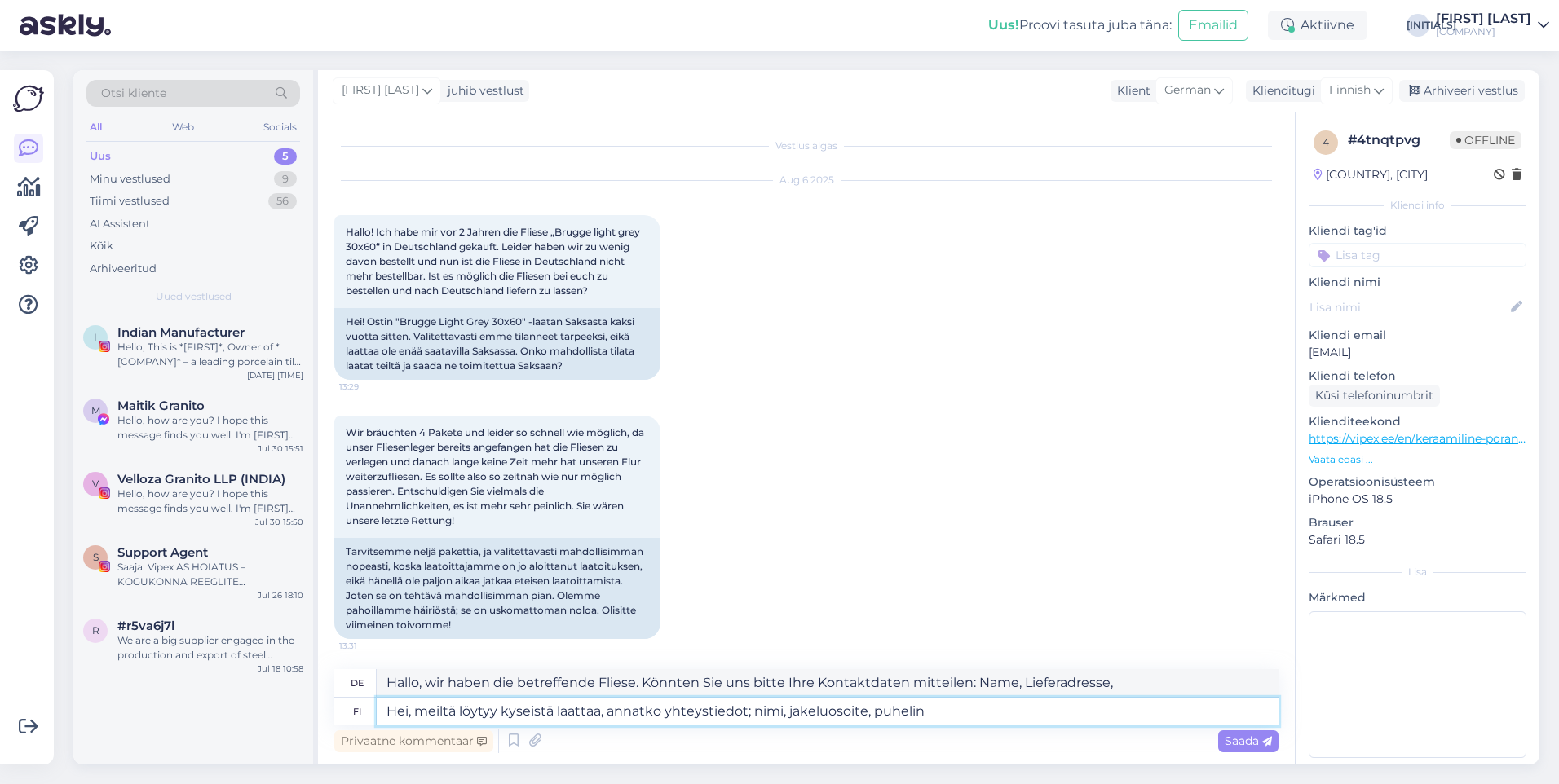 type on "Hei, meiltä löytyy kyseistä laattaa, annatko yhteystiedot; nimi, jakeluosoite, puhelin j" 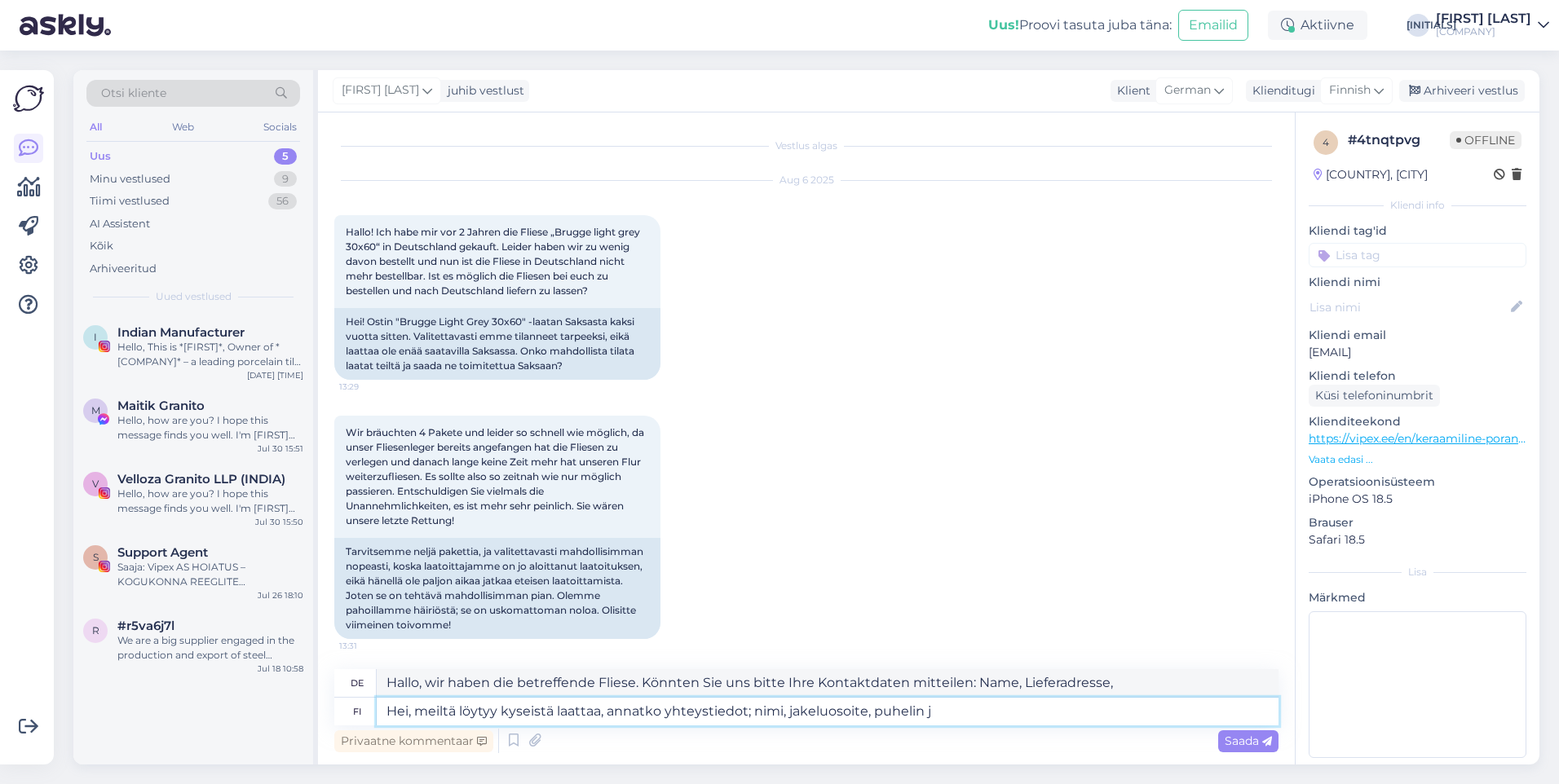 type on "Hallo, wir haben die betreffende Fliese. Könnten Sie uns bitte Ihre Kontaktdaten mitteilen: Name, Lieferadresse, Telefonnummer?" 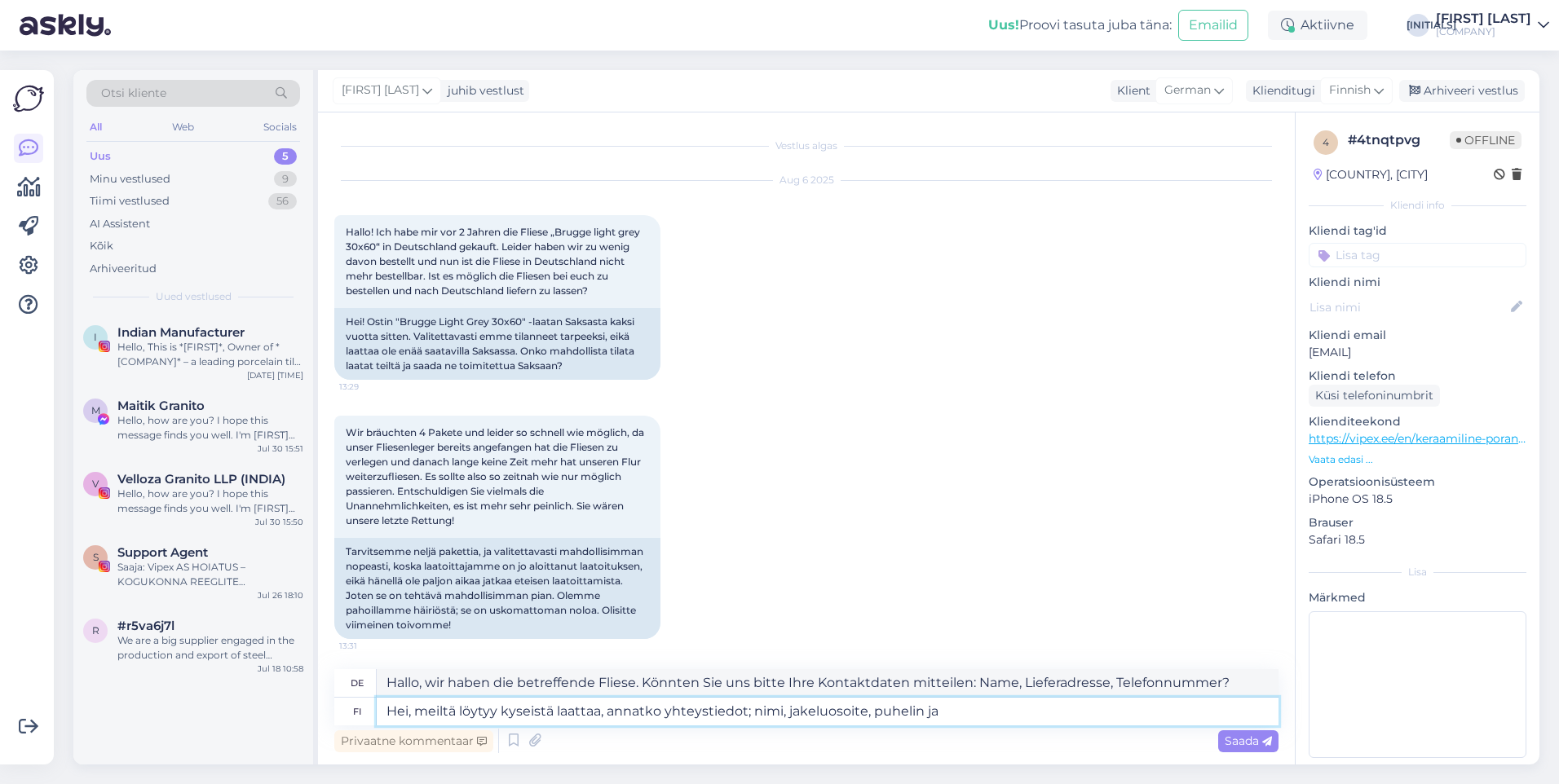 type on "Hei, meiltä löytyy kyseistä laattaa, annatko yhteystiedot; nimi, jakeluosoite, puhelin ja" 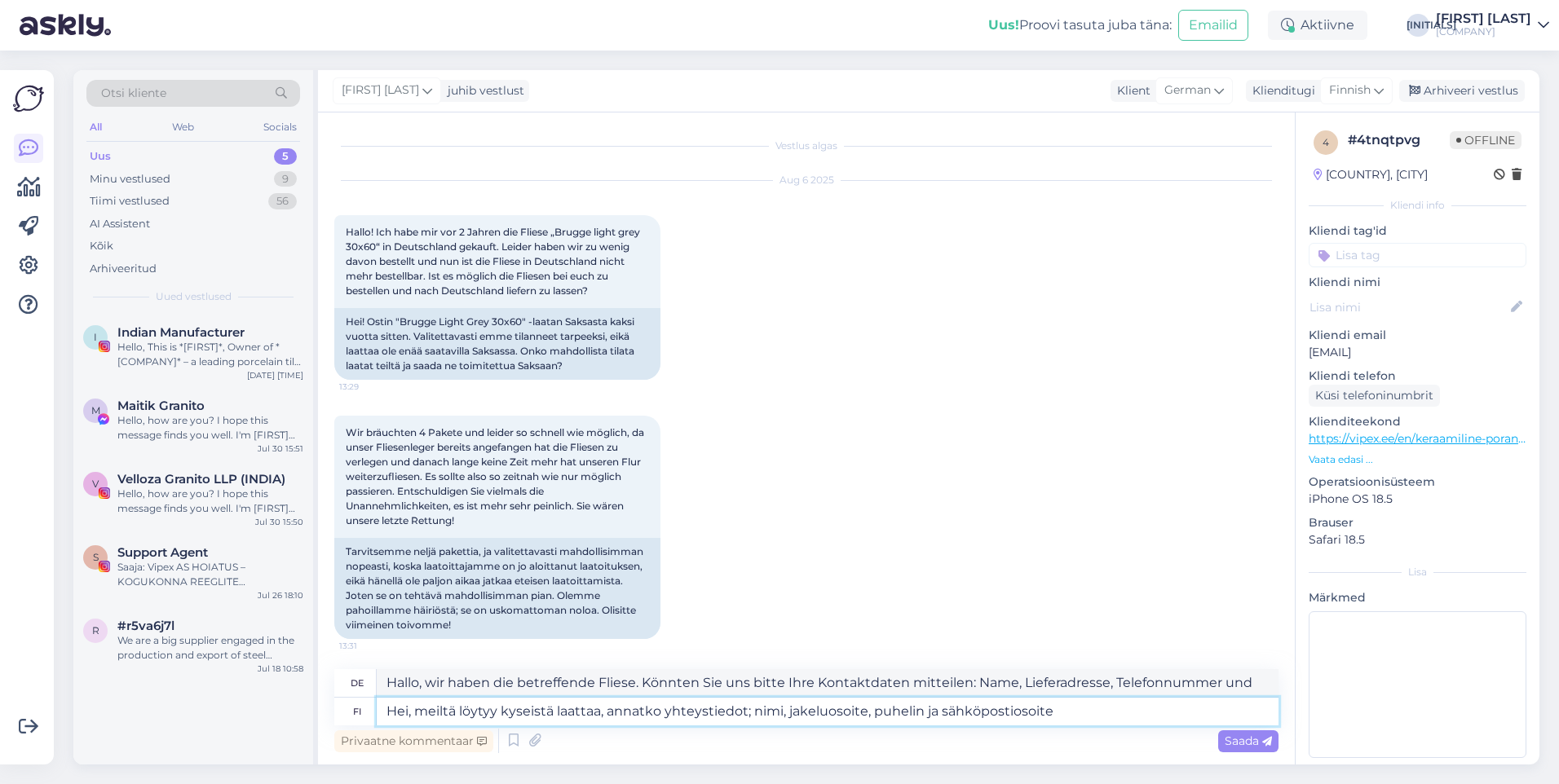 type on "Hei, meiltä löytyy kyseistä laattaa, annatko yhteystiedot; nimi, jakeluosoite, puhelin ja sähköpostiosoite," 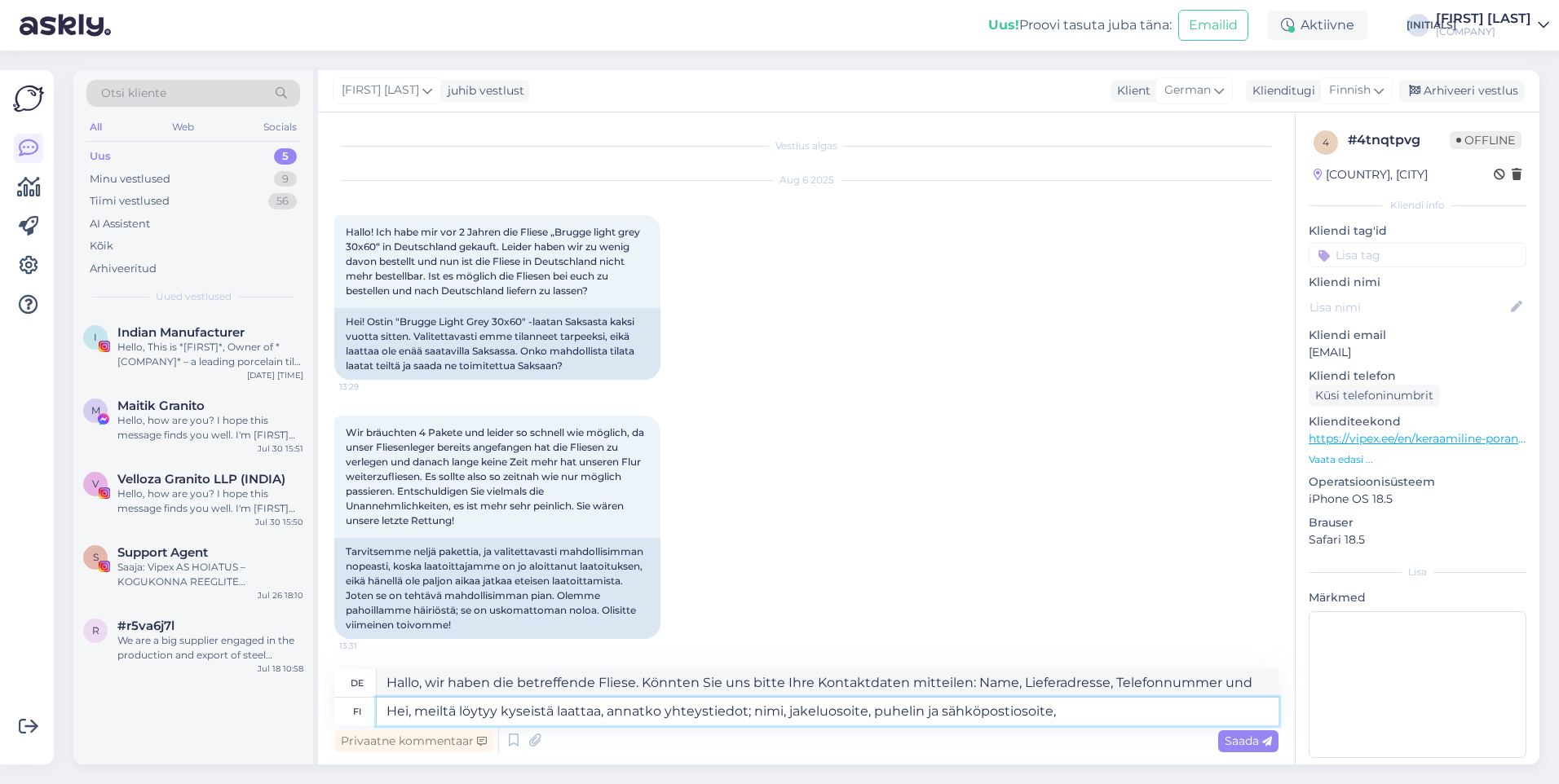 type on "Hallo, wir haben die betreffende Fliese. Könnten Sie uns bitte Ihre Kontaktdaten mitteilen: Name, Lieferadresse, Telefonnummer und E-Mail-Adresse?" 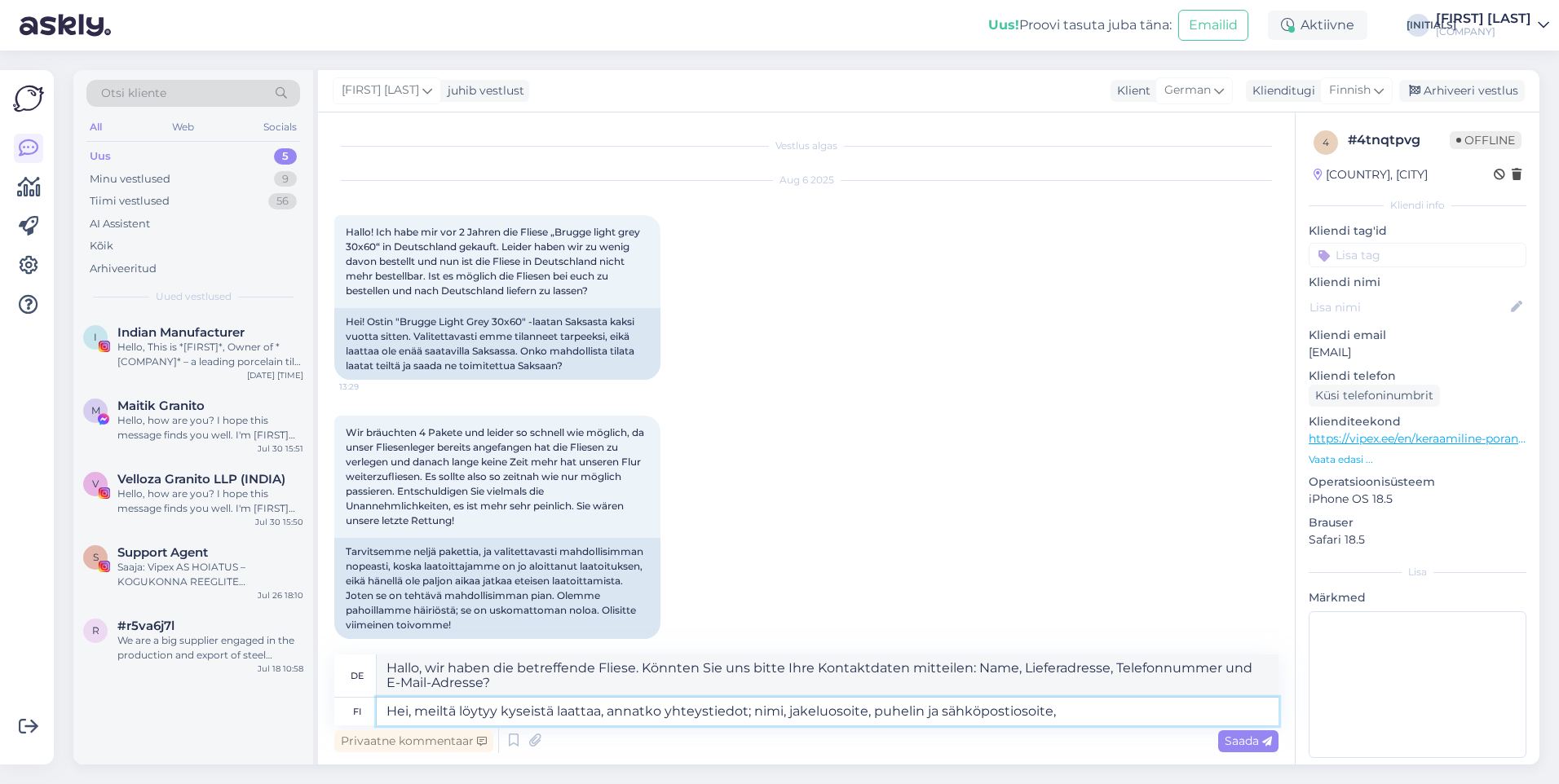 type on "Hei, meiltä löytyy kyseistä laattaa, annatko yhteystiedot; nimi, jakeluosoite, puhelin ja sähköpostiosoite, n" 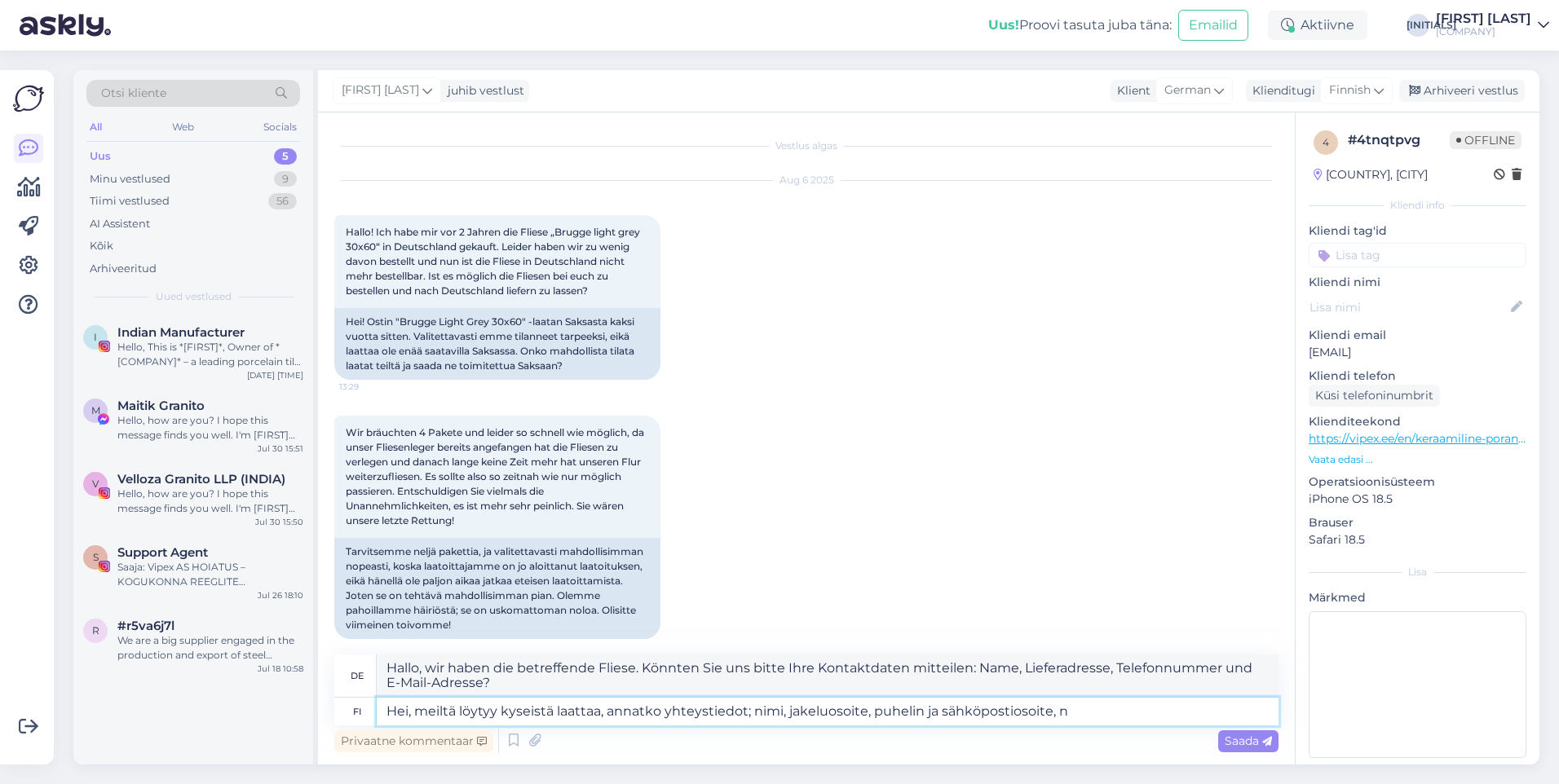 type on "Hallo, wir haben die betreffende Fliese. Könnten Sie uns bitte Ihre Kontaktdaten mitteilen: Name, Lieferadresse, Telefonnummer und E-Mail-Adresse." 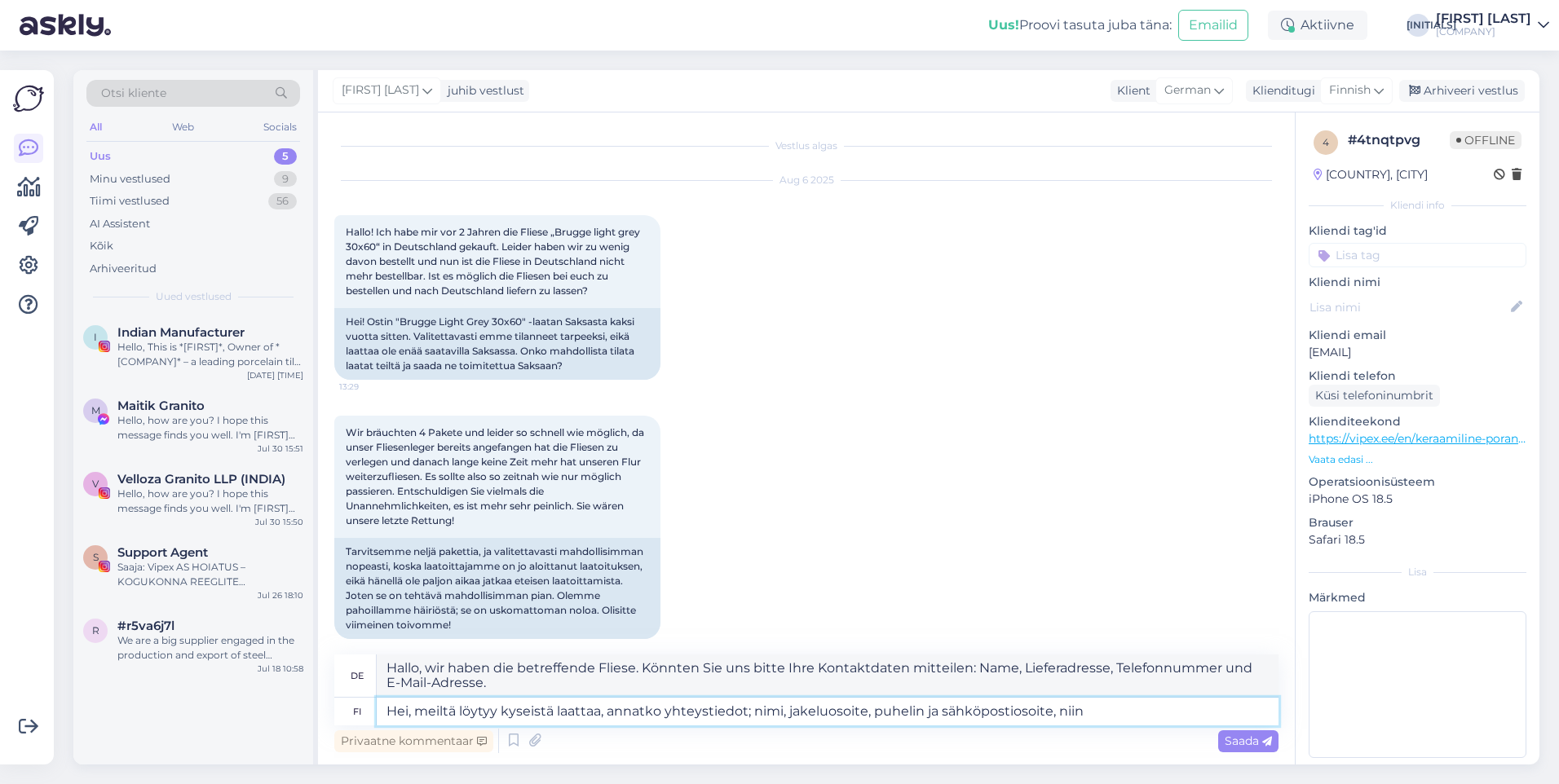 type on "Hei, meiltä löytyy kyseistä laattaa, annatko yhteystiedot; nimi, jakeluosoite, puhelin ja sähköpostiosoite, niin t" 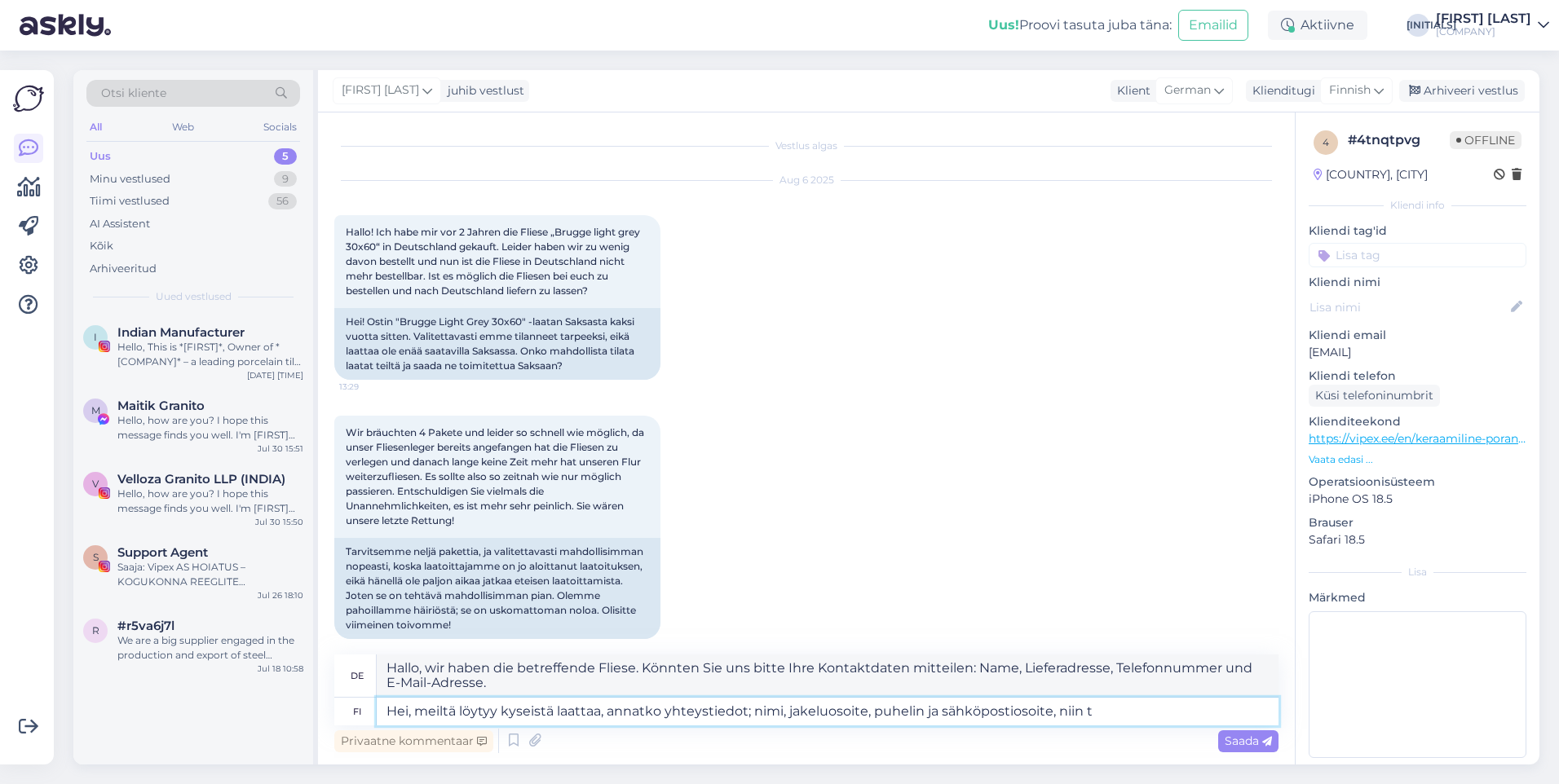 type on "Hallo, wir haben die betreffende Fliese. Könnten Sie uns bitte Ihre Kontaktdaten mitteilen: Name, Lieferadresse, Telefonnummer und E-Mail-Adresse, damit" 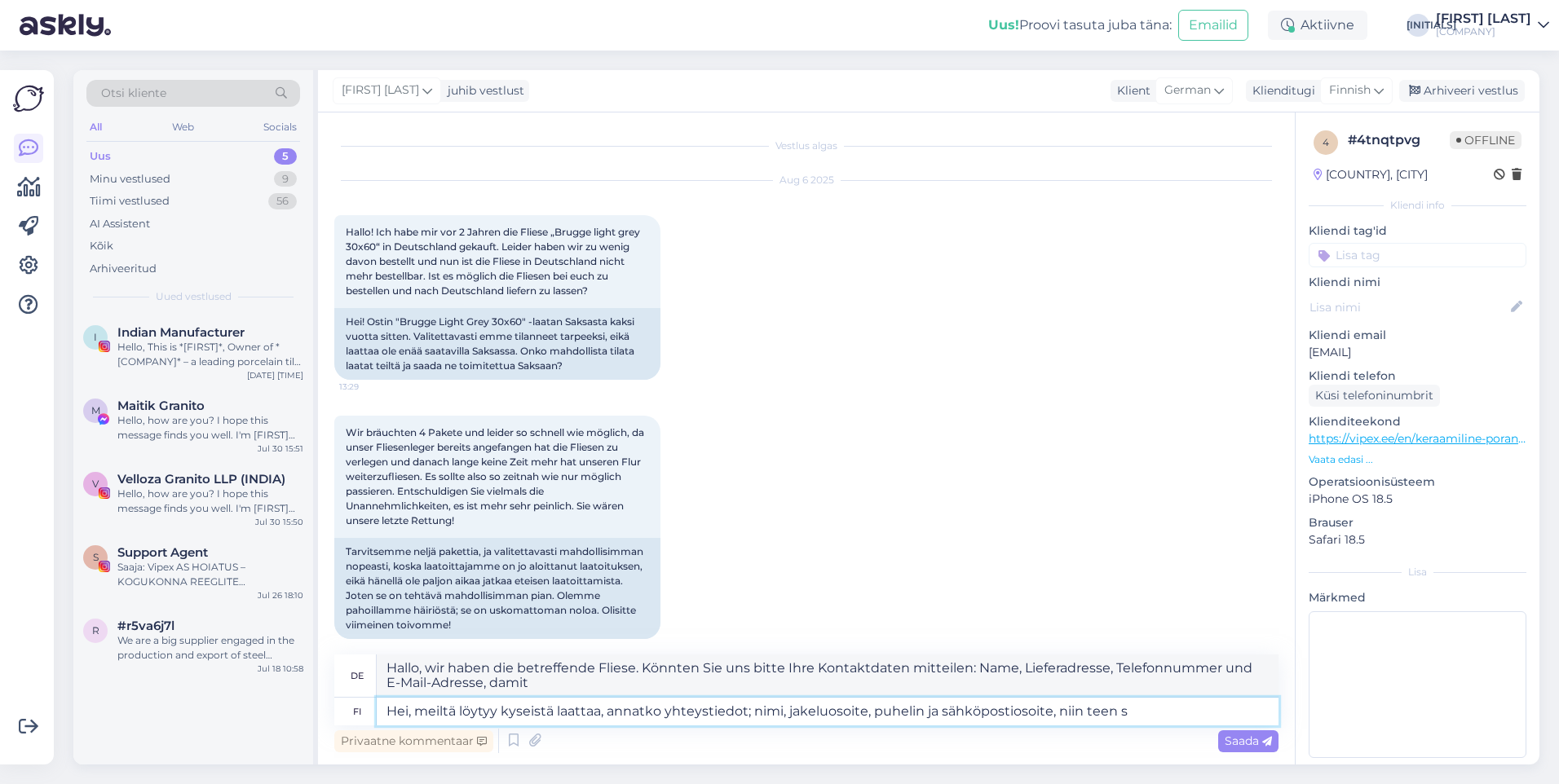 type on "Hei, meiltä löytyy kyseistä laattaa, annatko yhteystiedot; nimi, jakeluosoite, puhelin ja sähköpostiosoite, niin teen si" 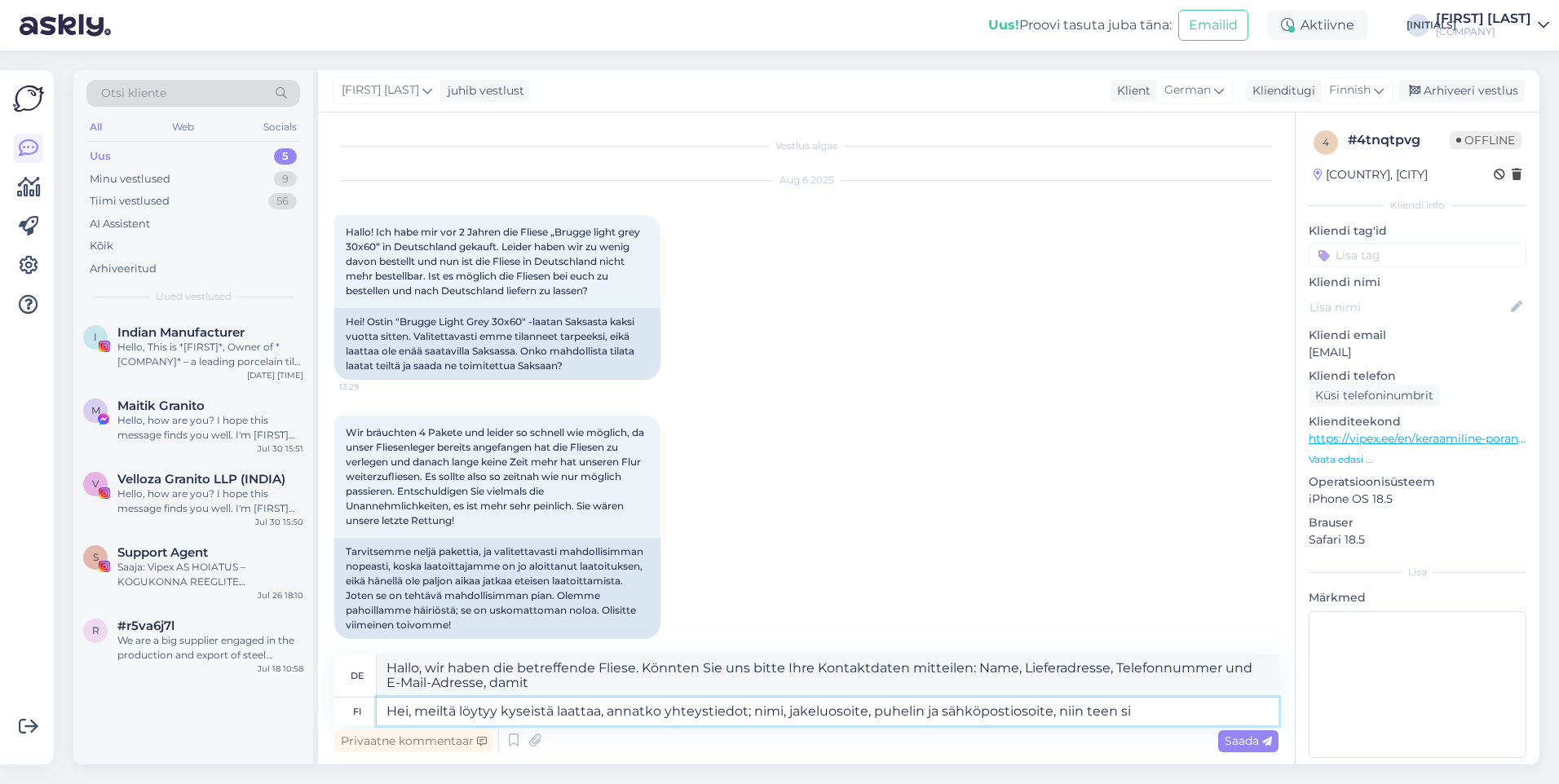 type on "Hallo, wir haben die betreffende Fliese. Können Sie mir bitte Ihre Kontaktdaten (Name, Lieferadresse, Telefonnummer und E-Mail-Adresse) mitteilen, dann werde ich dies tun." 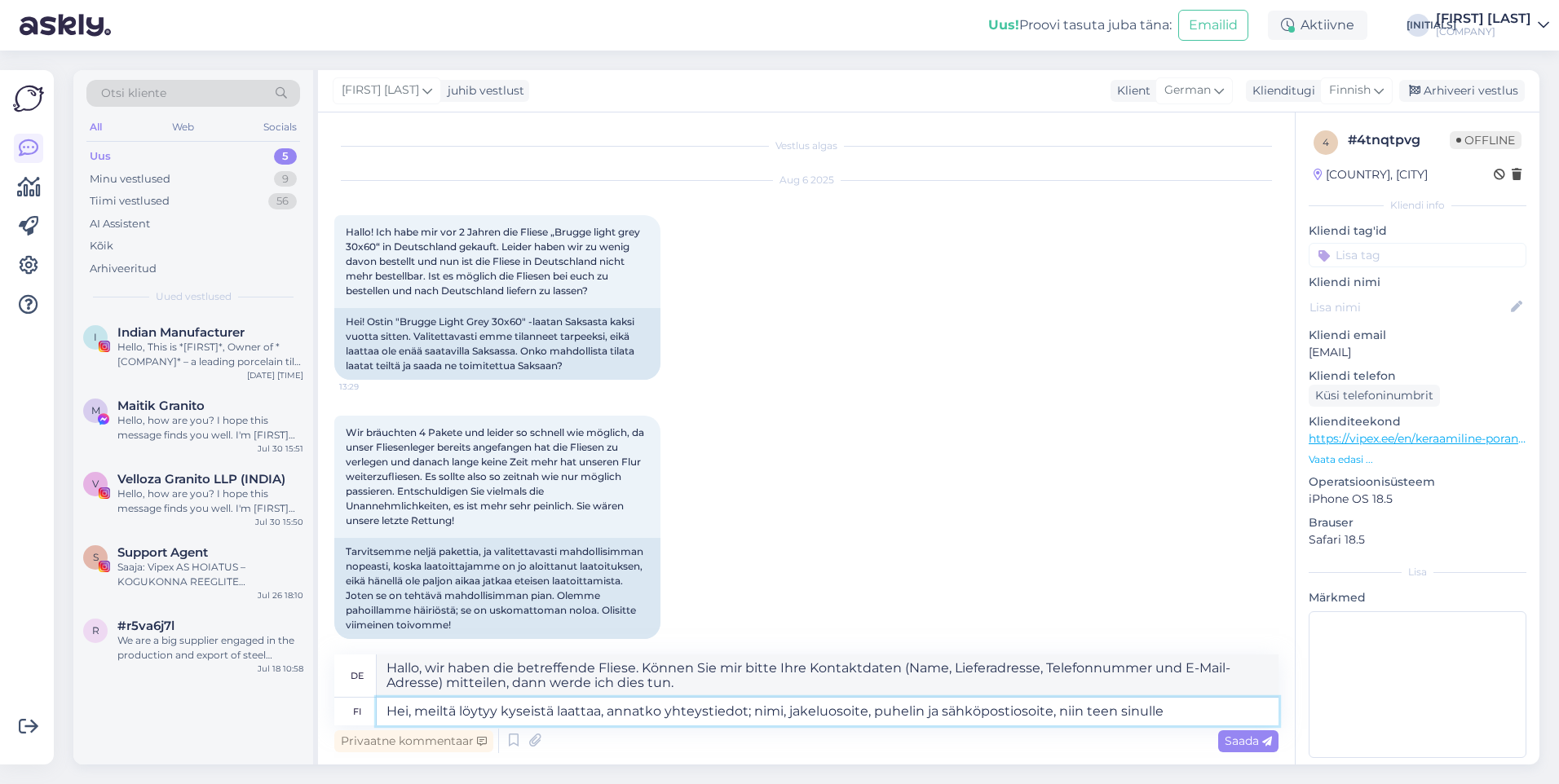 type on "Hei, meiltä löytyy kyseistä laattaa, annatko yhteystiedot; nimi, jakeluosoite, puhelin ja sähköpostiosoite, niin teen sinulle t" 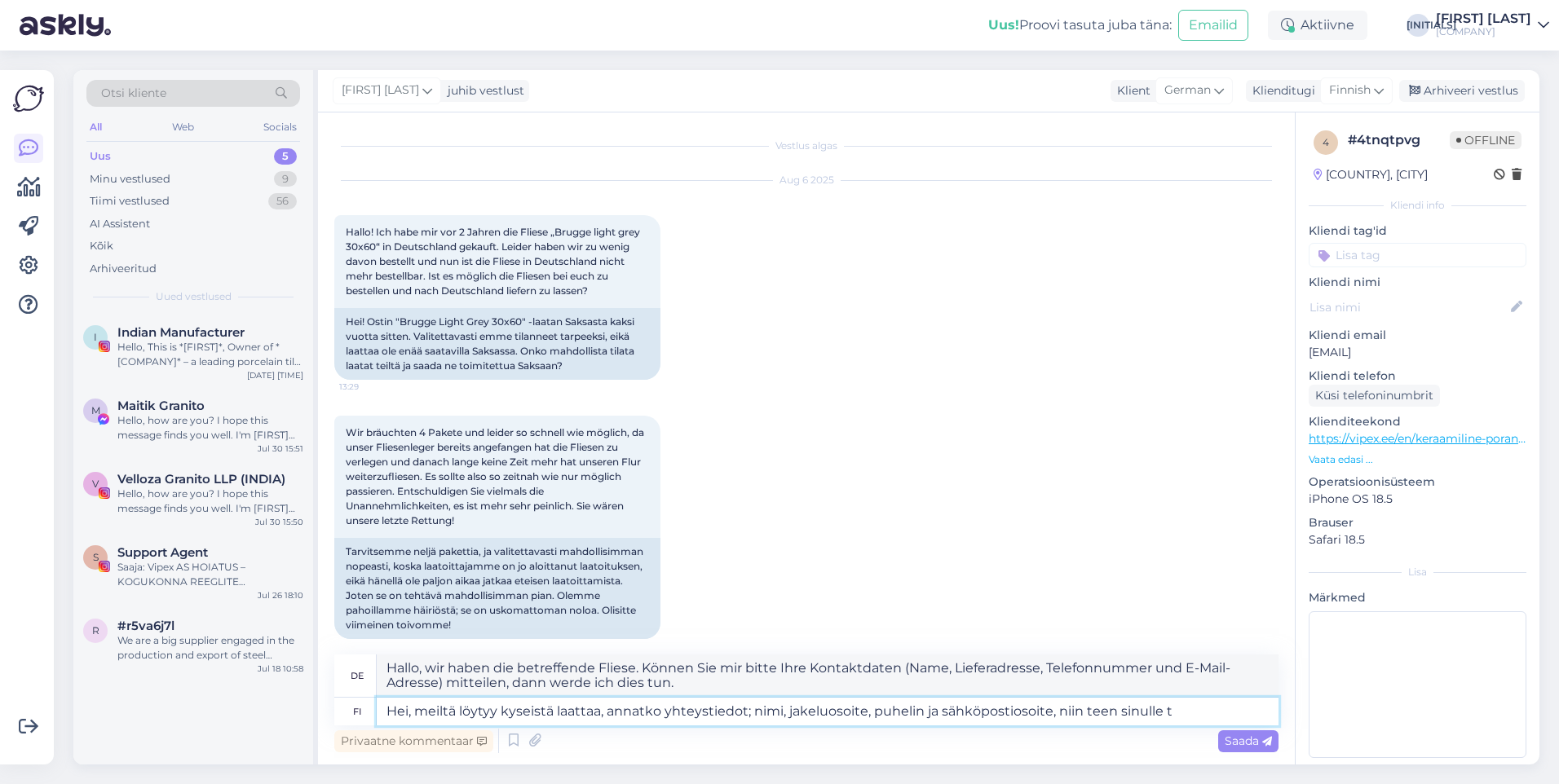 type on "Hallo, wir haben die betreffende Fliese. Bitte geben Sie Ihre Kontaktinformationen an: Name, Lieferadresse, Telefonnummer und E-Mail-Adresse, und ich werde das für Sie erledigen." 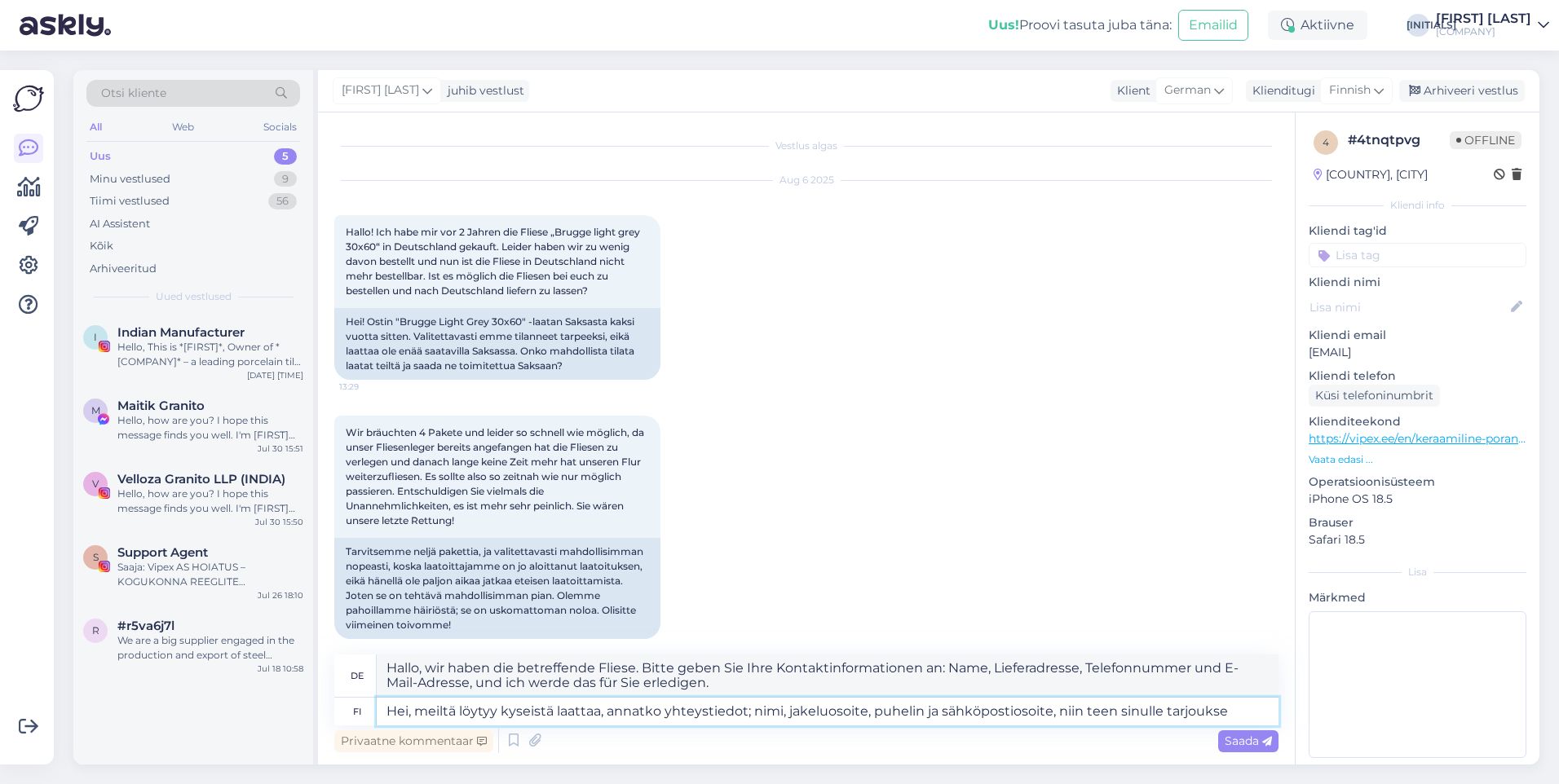 type on "Hei, meiltä löytyy kyseistä laattaa, annatko yhteystiedot; nimi, jakeluosoite, puhelin ja sähköpostiosoite, niin teen sinulle tarjouksen" 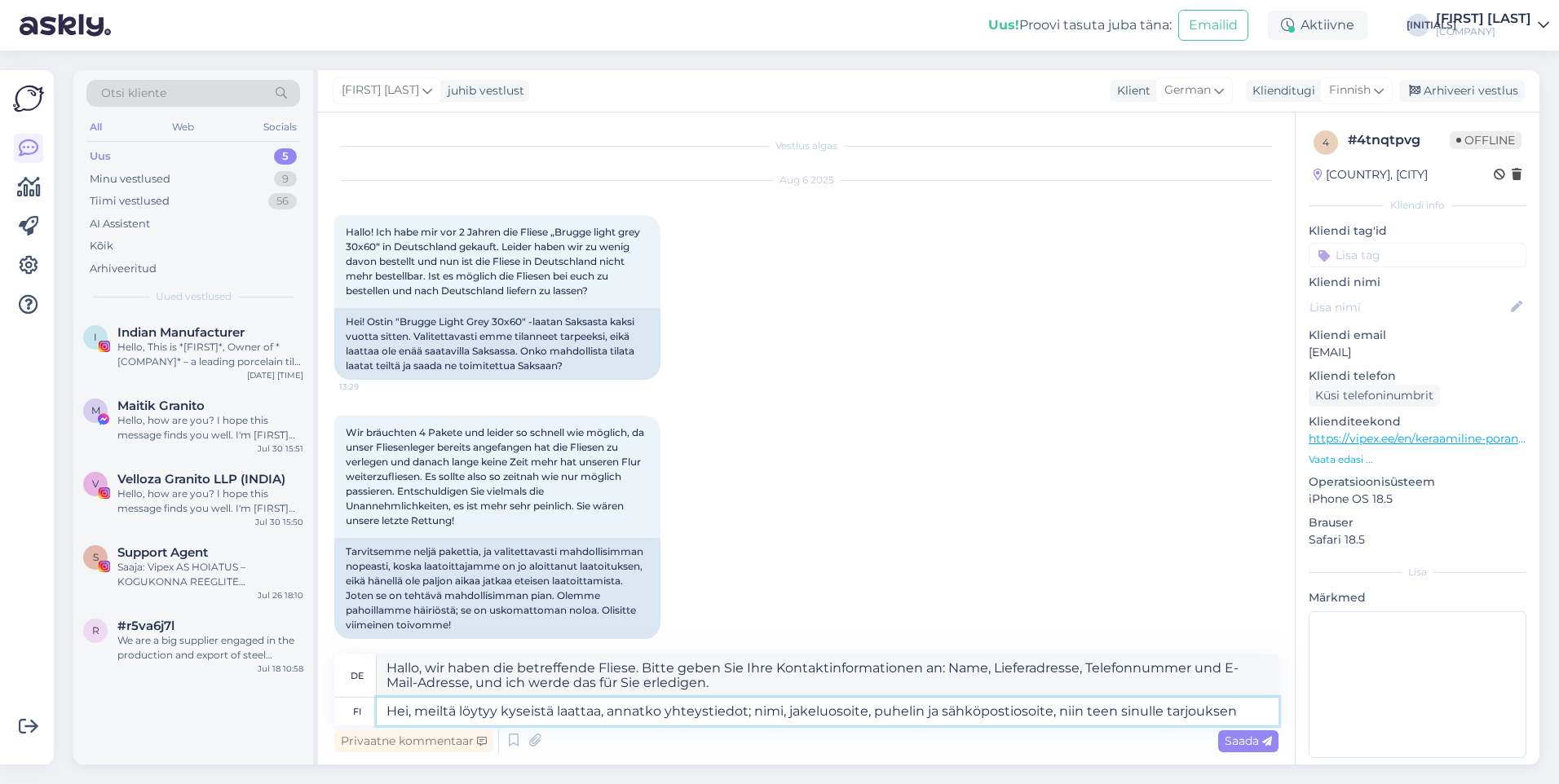 type on "Hallo, wir haben die betreffende Fliese. Bitte geben Sie Ihre Kontaktdaten an: Name, Lieferadresse, Telefonnummer und E-Mail-Adresse, und ich mache Ihnen ein Angebot." 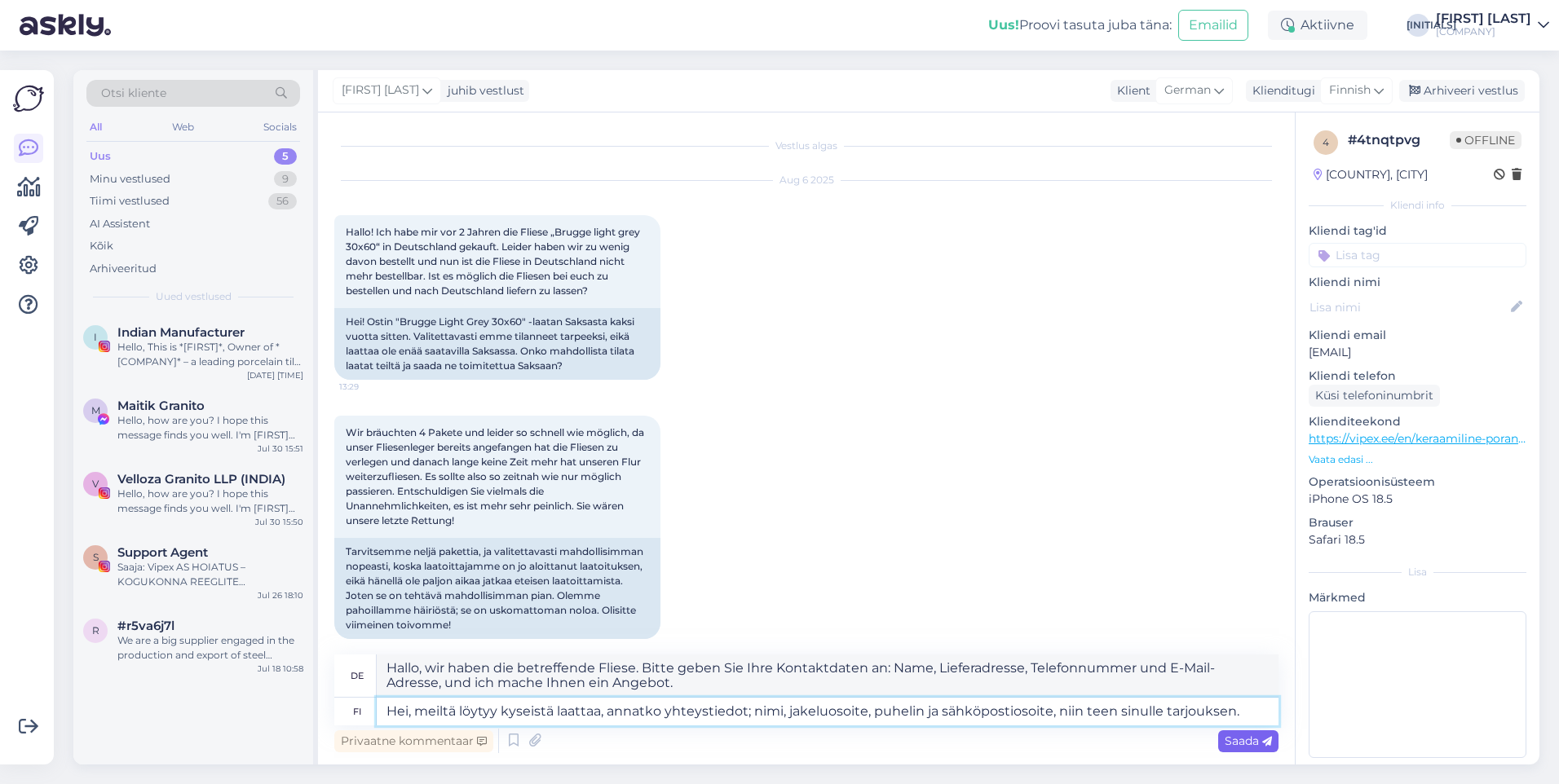 type on "Hei, meiltä löytyy kyseistä laattaa, annatko yhteystiedot; nimi, jakeluosoite, puhelin ja sähköpostiosoite, niin teen sinulle tarjouksen." 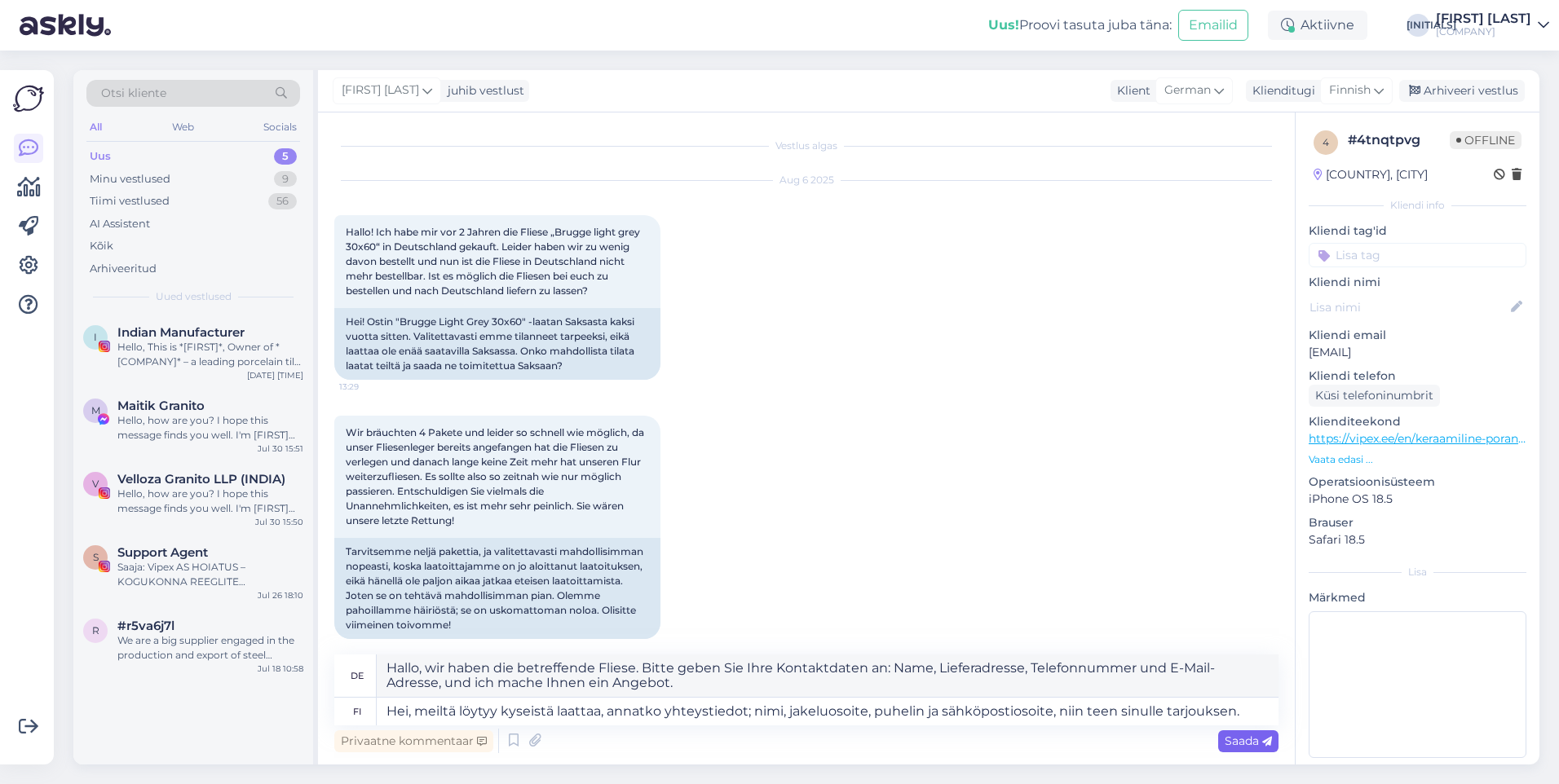 click on "Saada" at bounding box center (1248, 741) 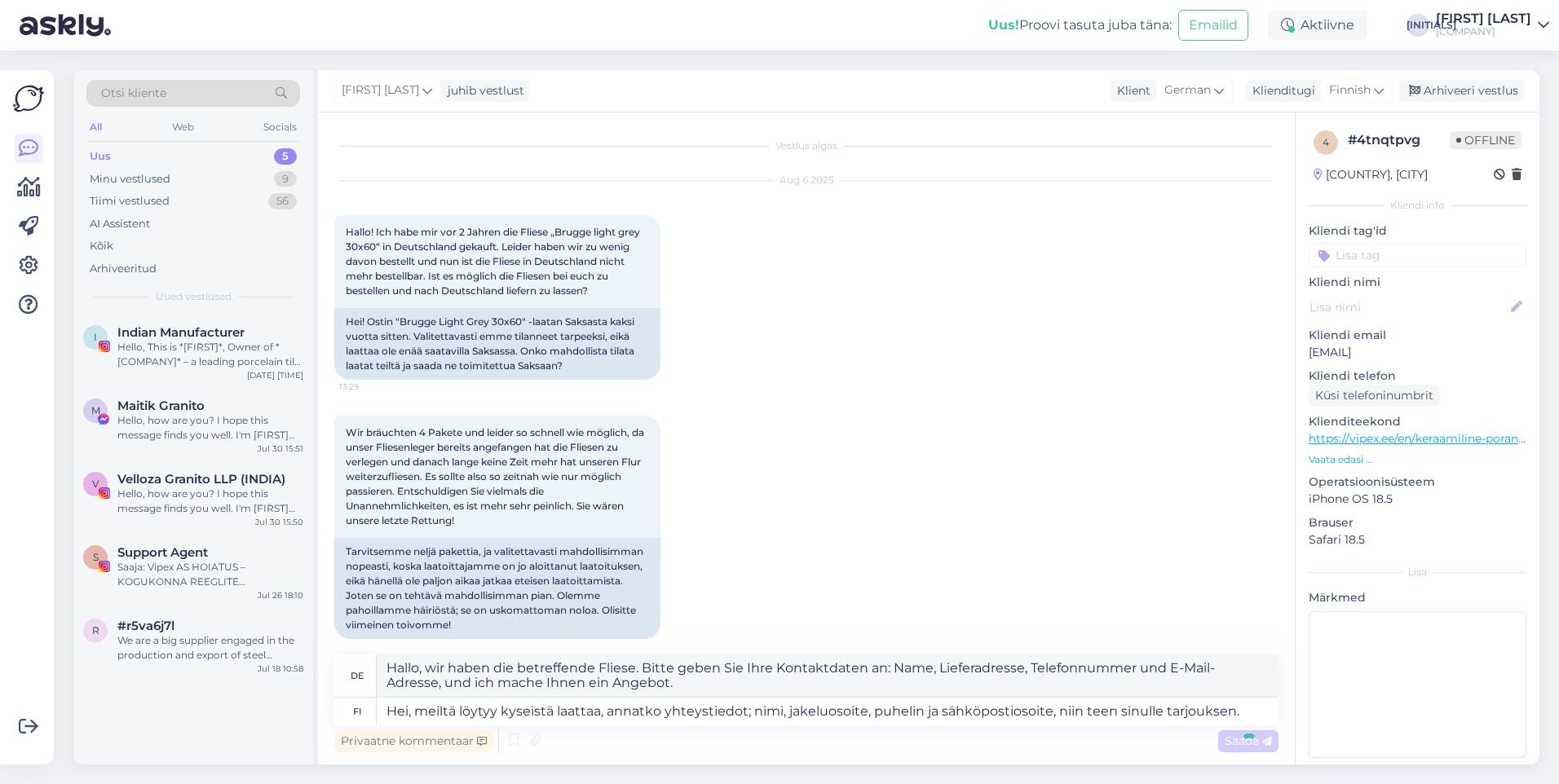 type 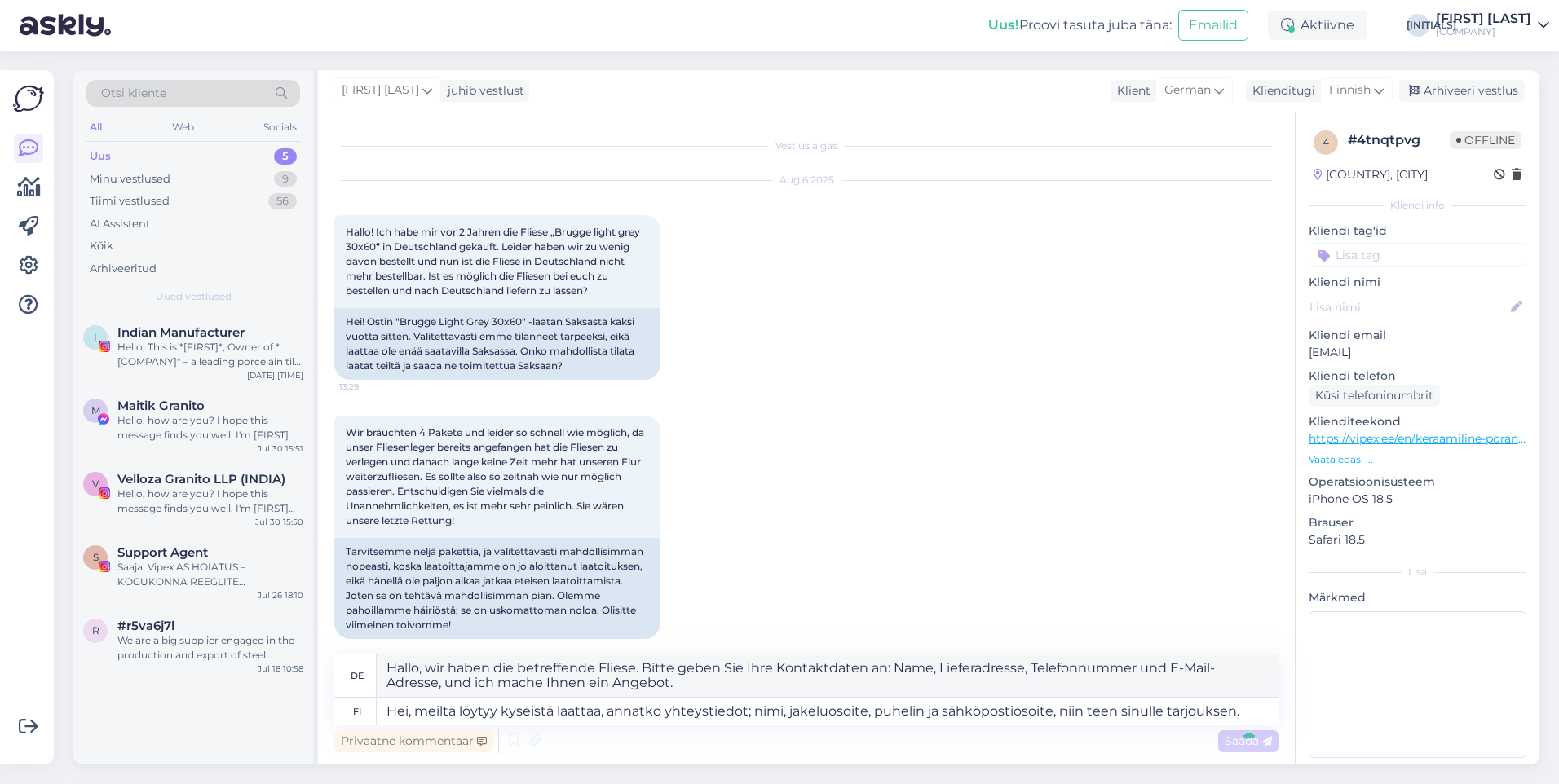 type 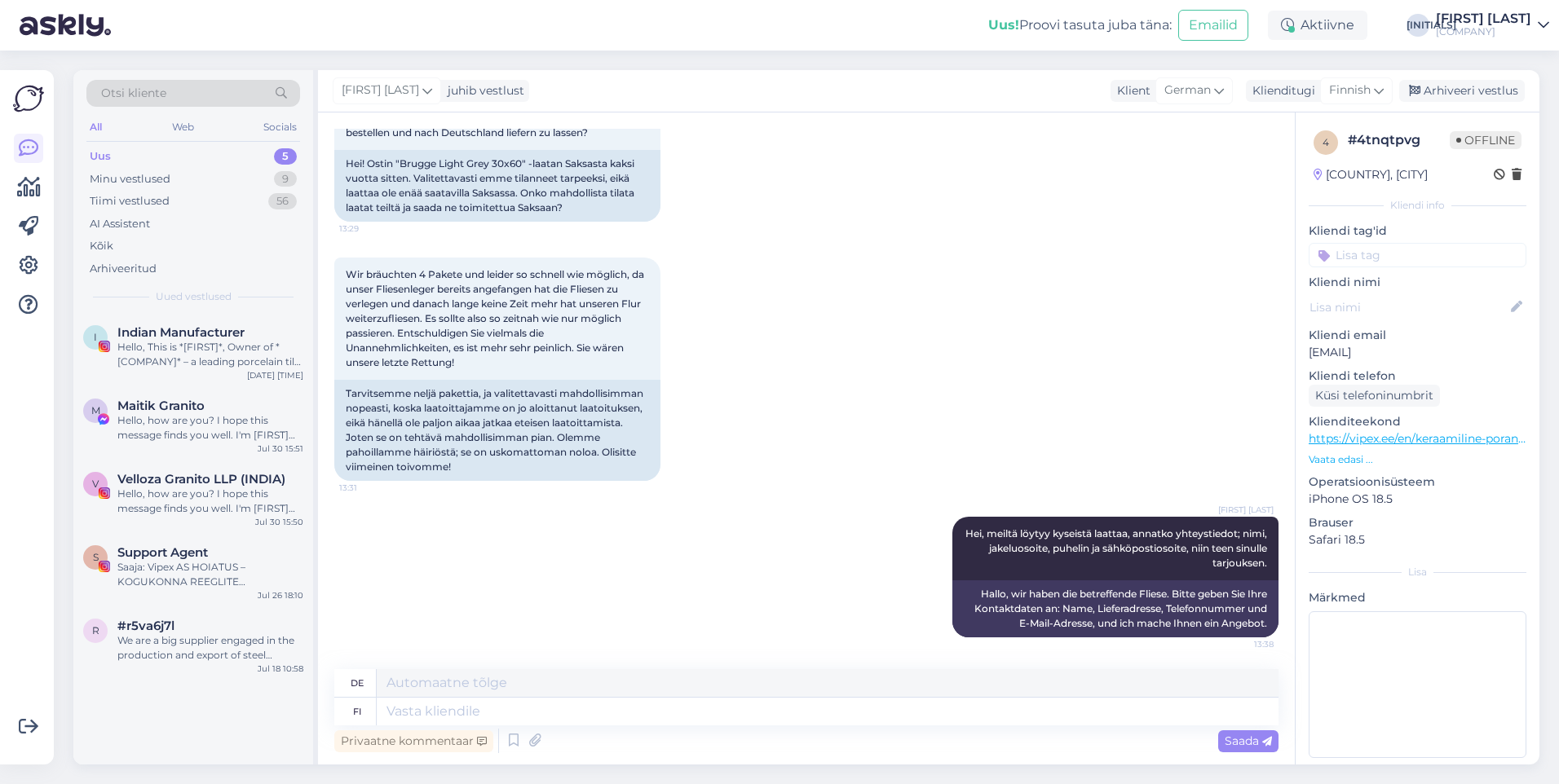 scroll, scrollTop: 159, scrollLeft: 0, axis: vertical 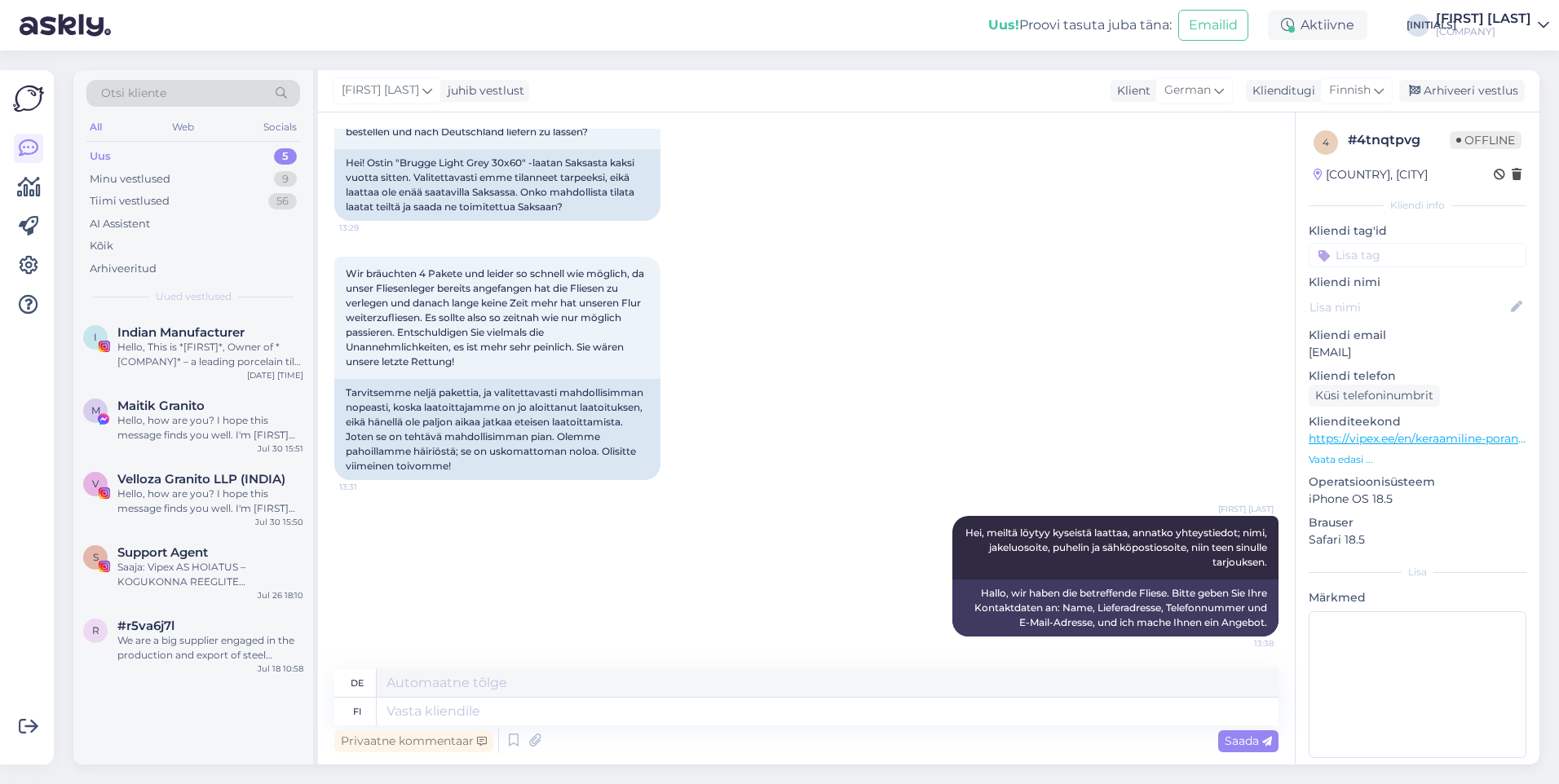 click on "Uus" at bounding box center [100, 156] 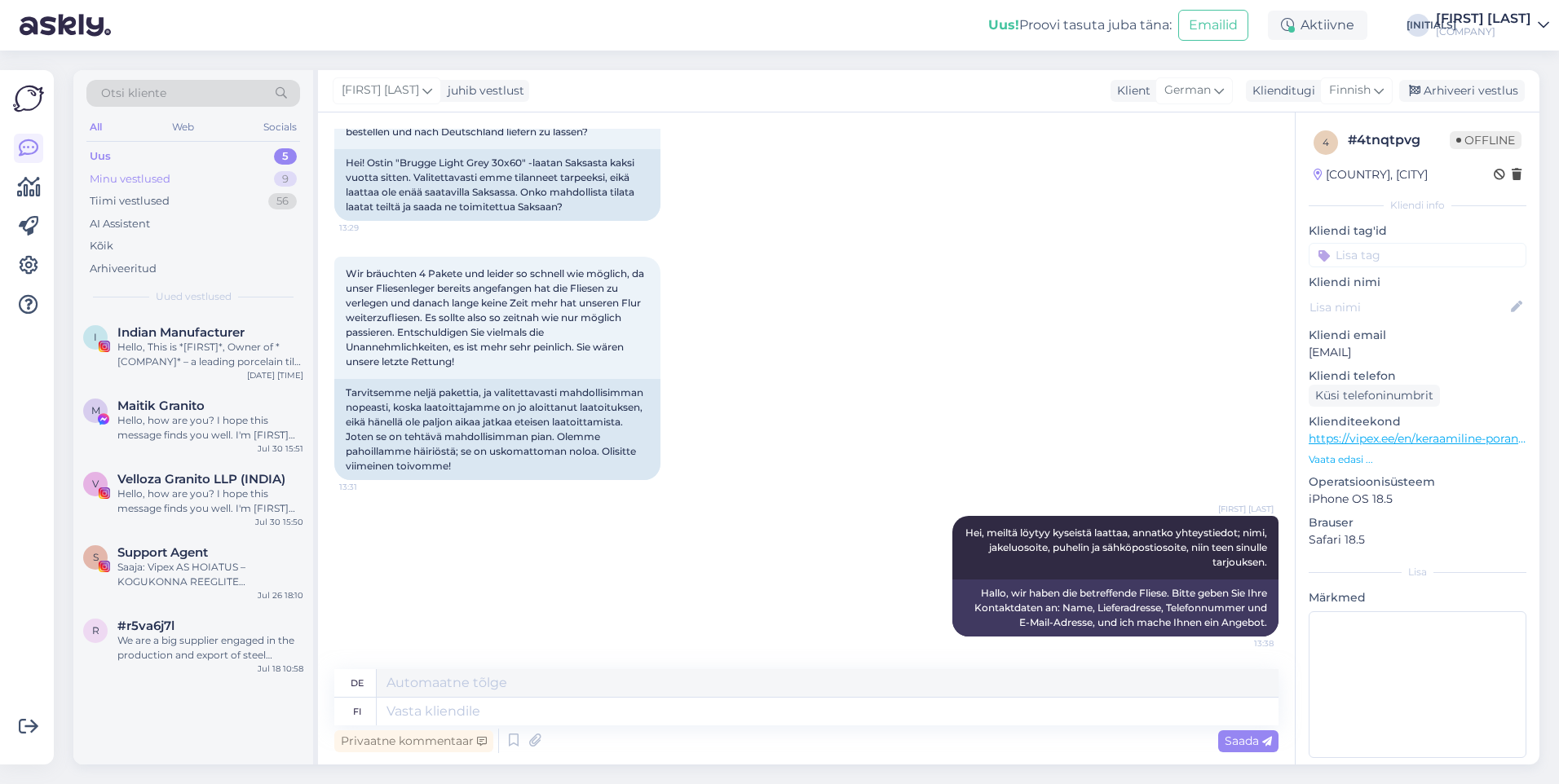 click on "Minu vestlused" at bounding box center [130, 179] 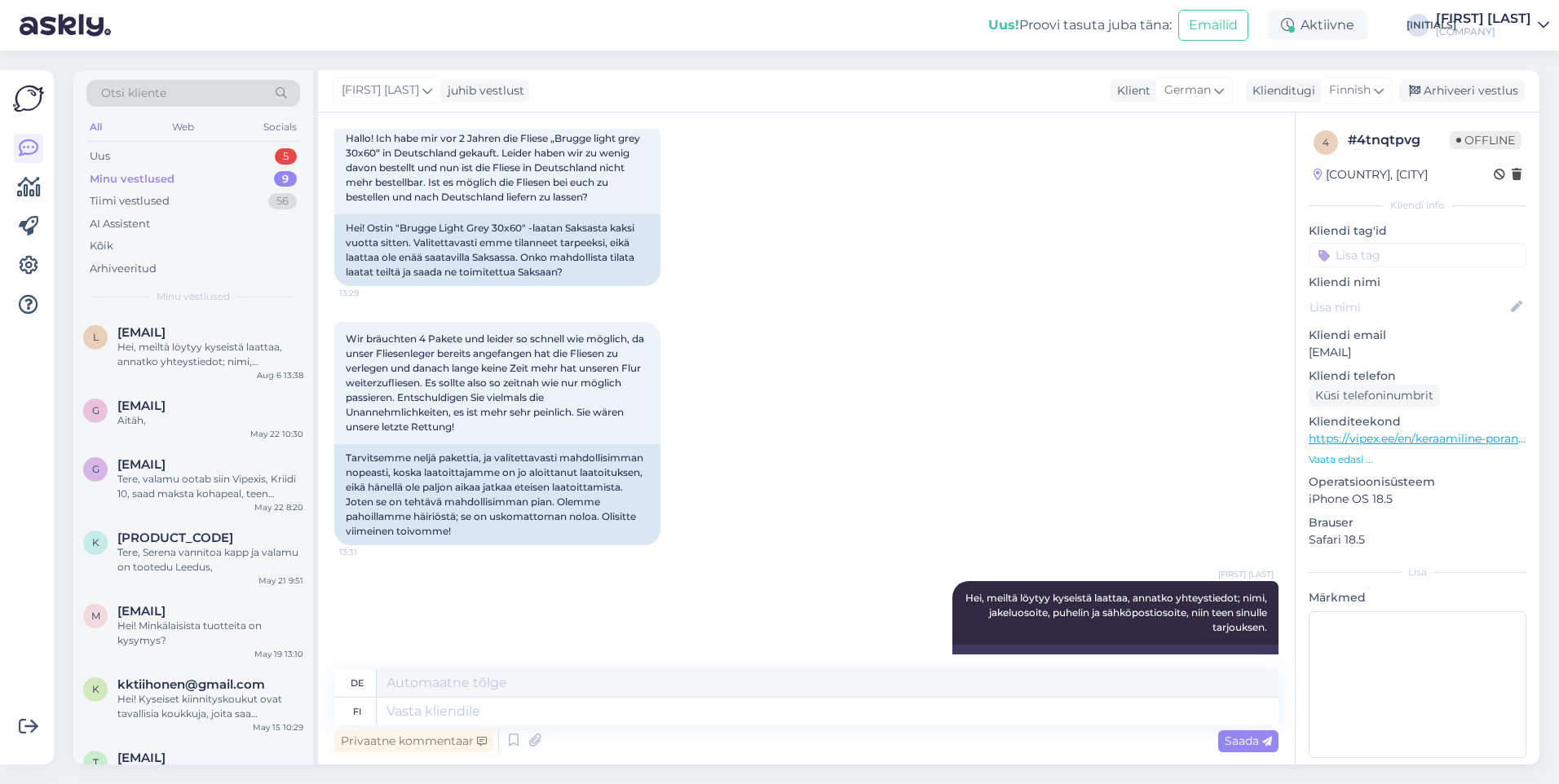 scroll, scrollTop: 159, scrollLeft: 0, axis: vertical 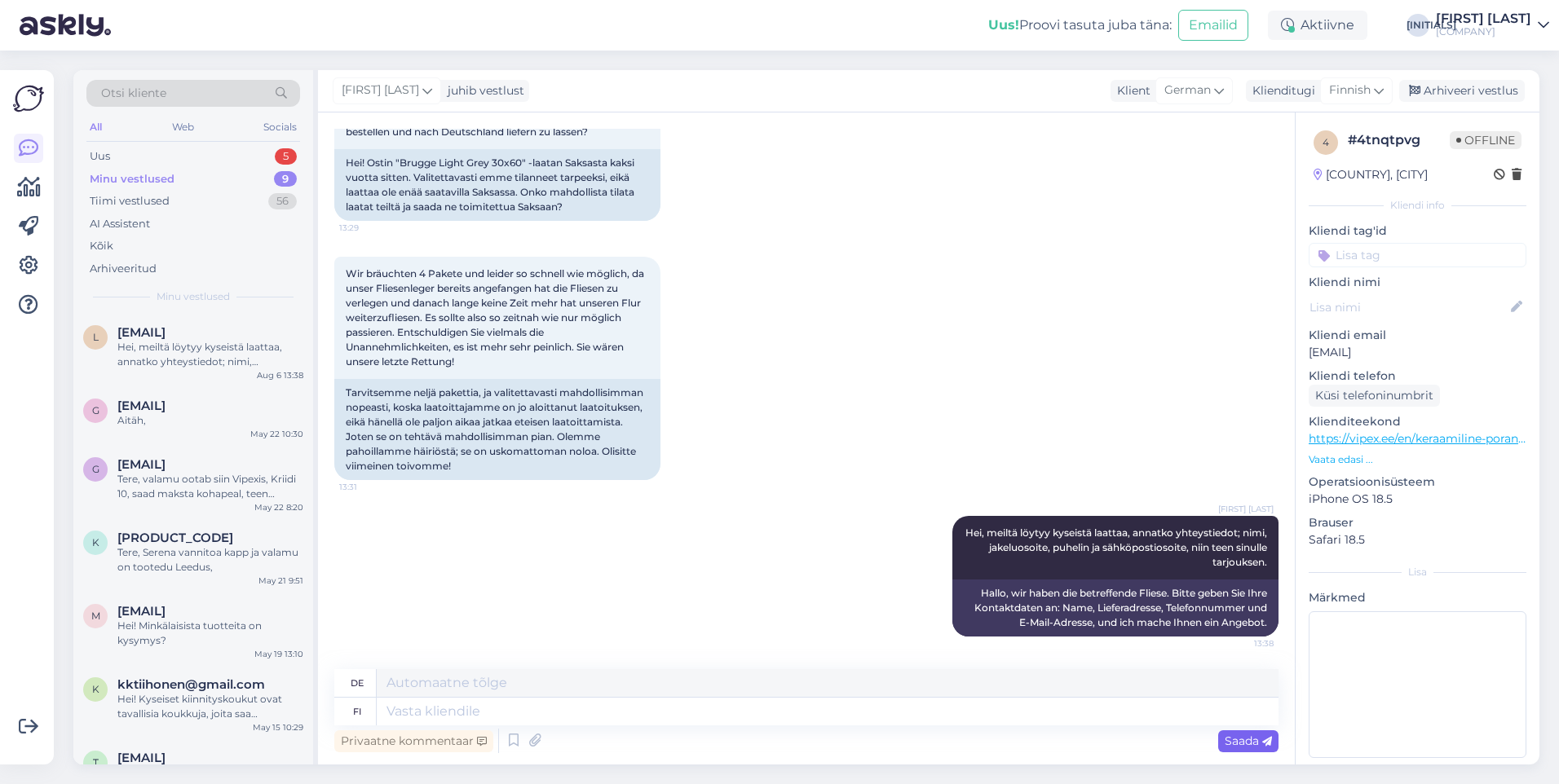 click on "Saada" at bounding box center (1248, 741) 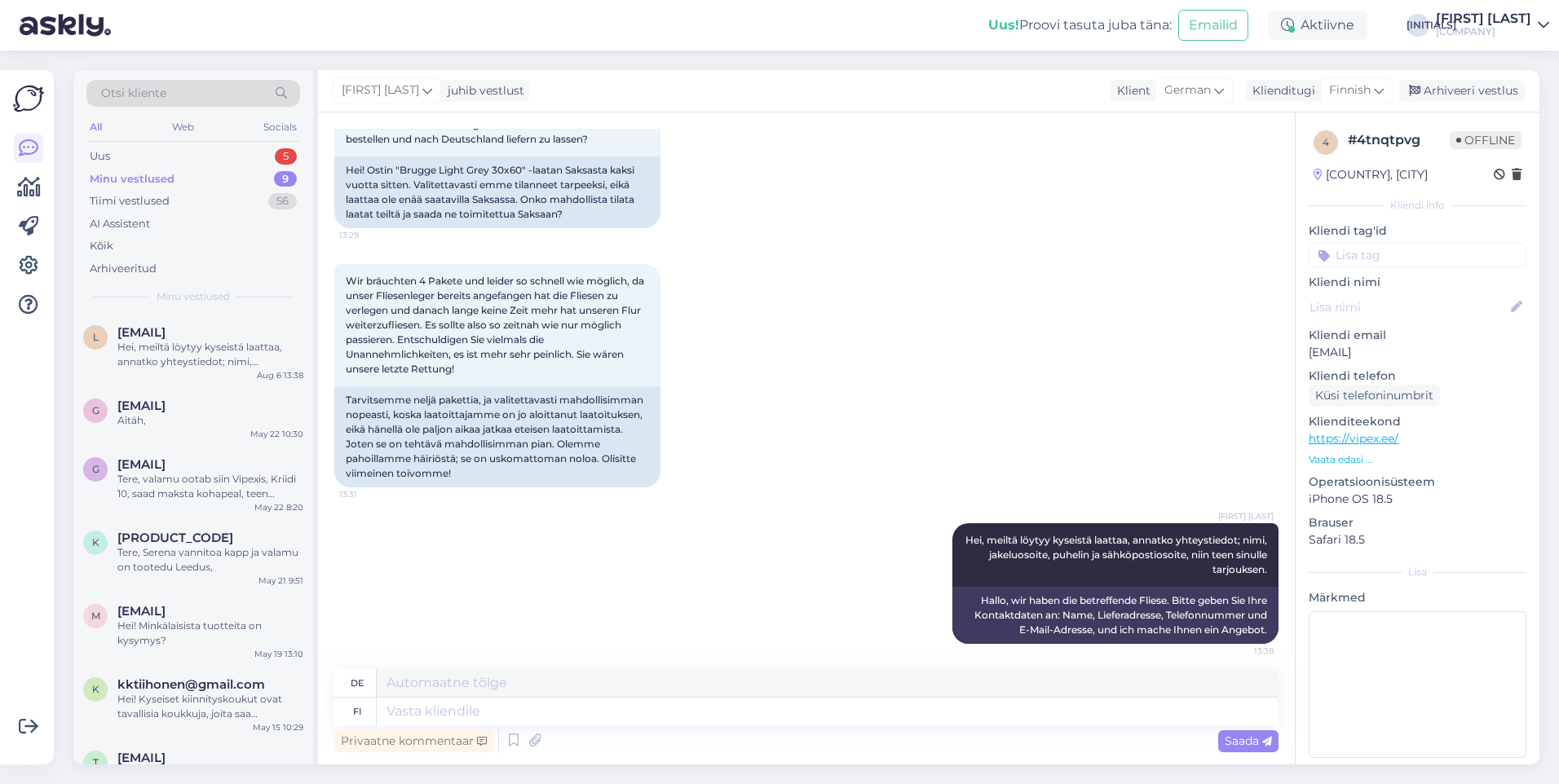 scroll, scrollTop: 159, scrollLeft: 0, axis: vertical 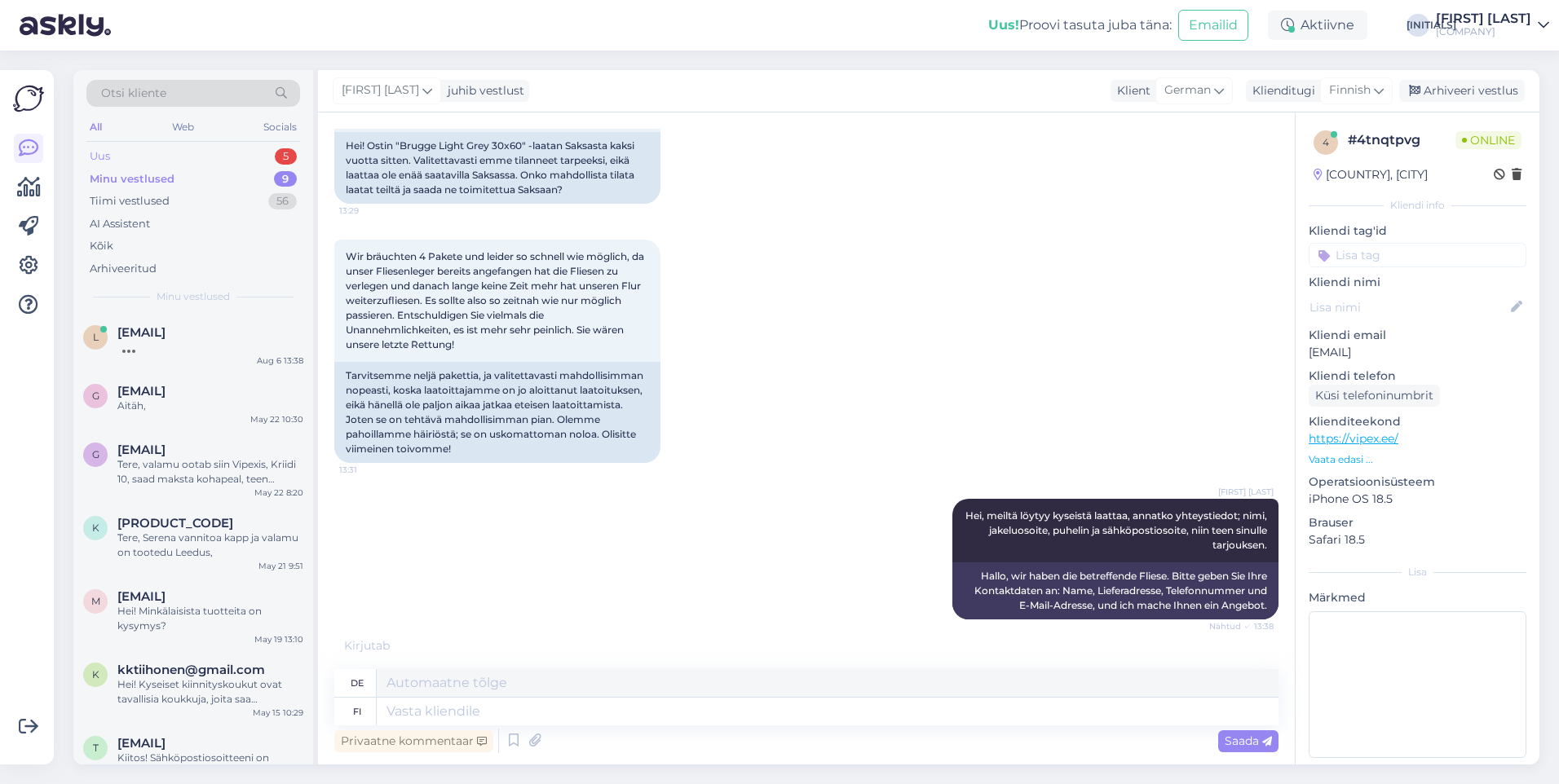 click on "Uus" at bounding box center [99, 156] 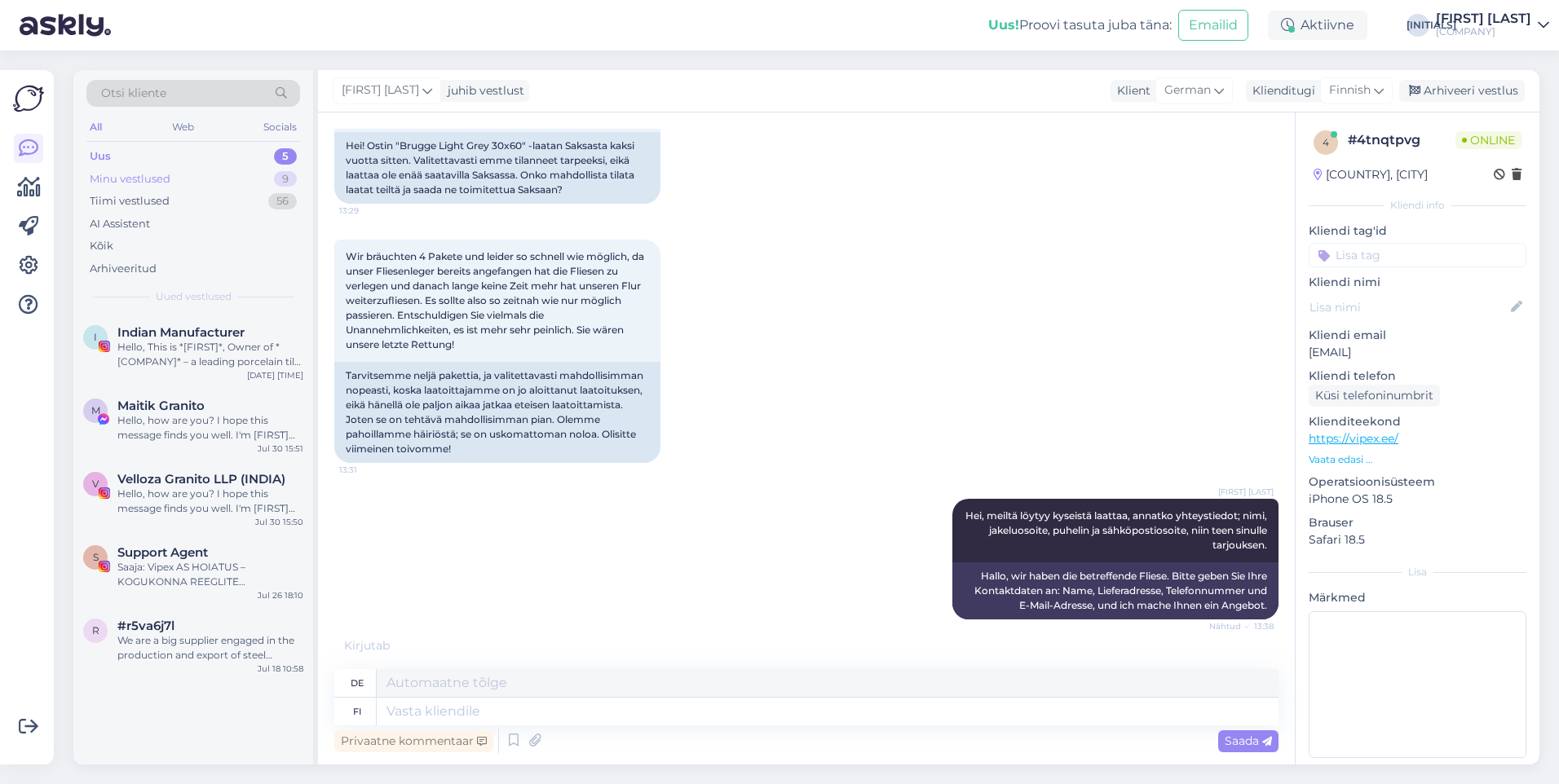click on "Minu vestlused" at bounding box center [130, 179] 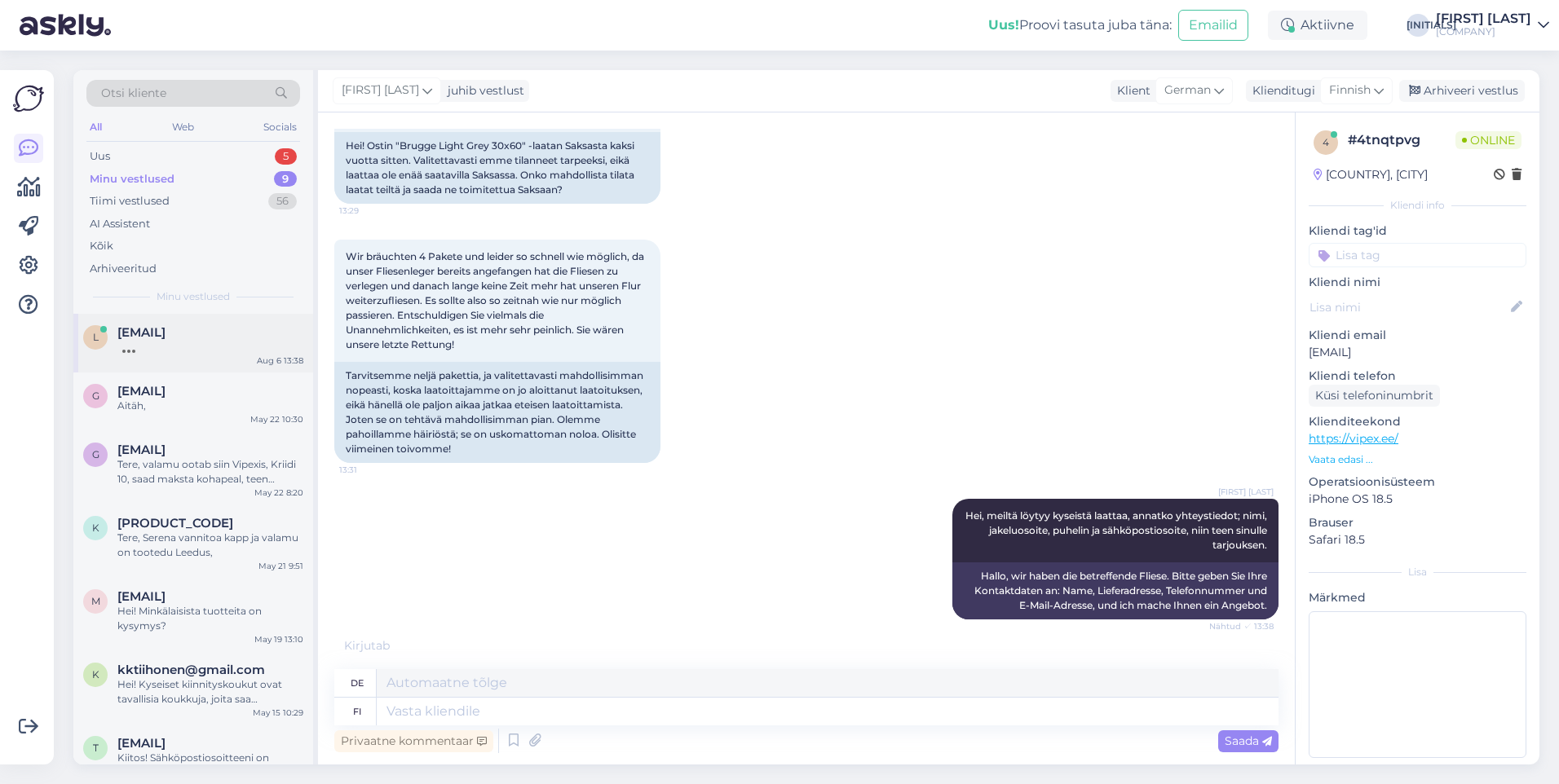 scroll, scrollTop: 159, scrollLeft: 0, axis: vertical 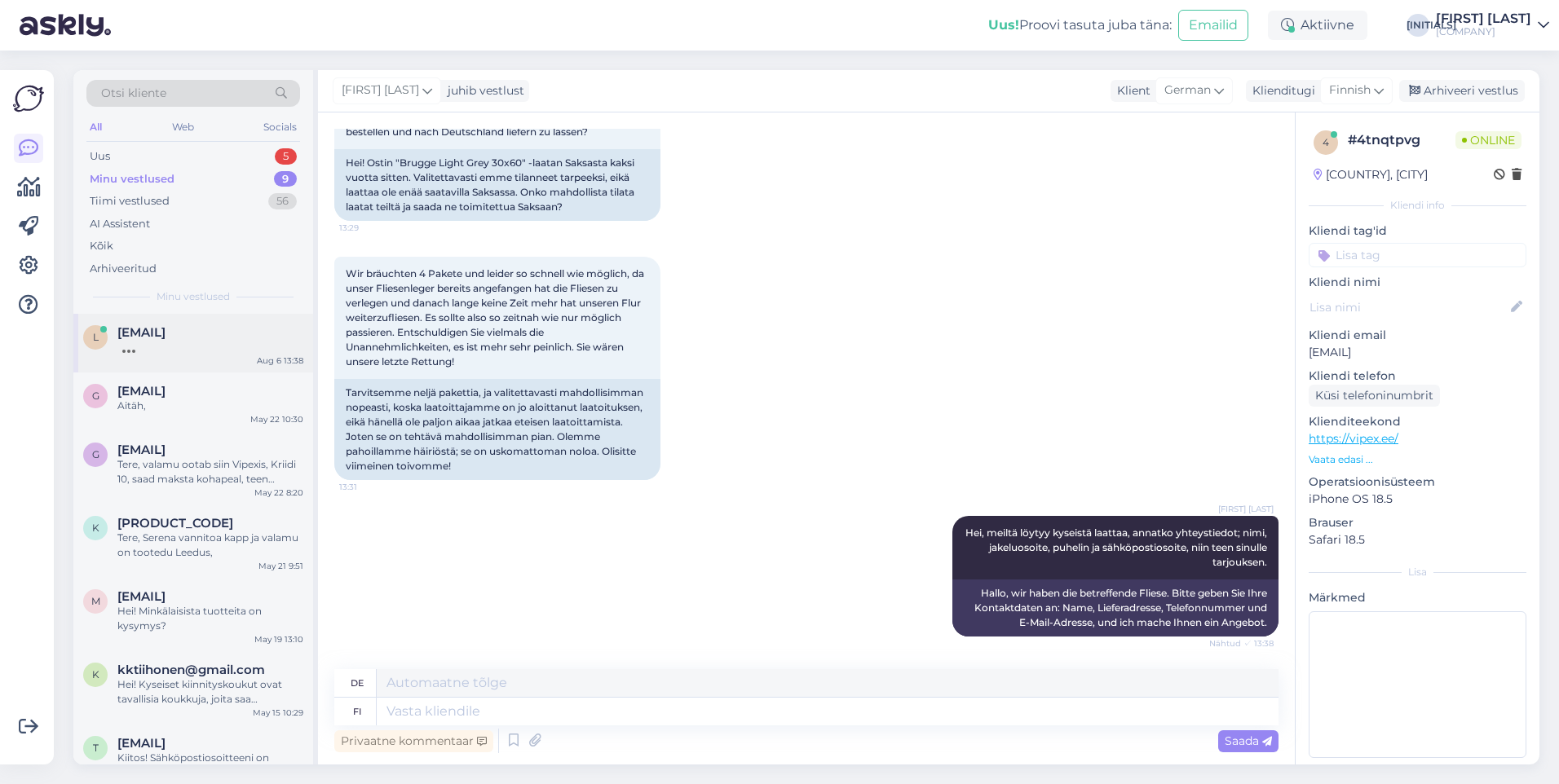 click on "[EMAIL]" at bounding box center (141, 333) 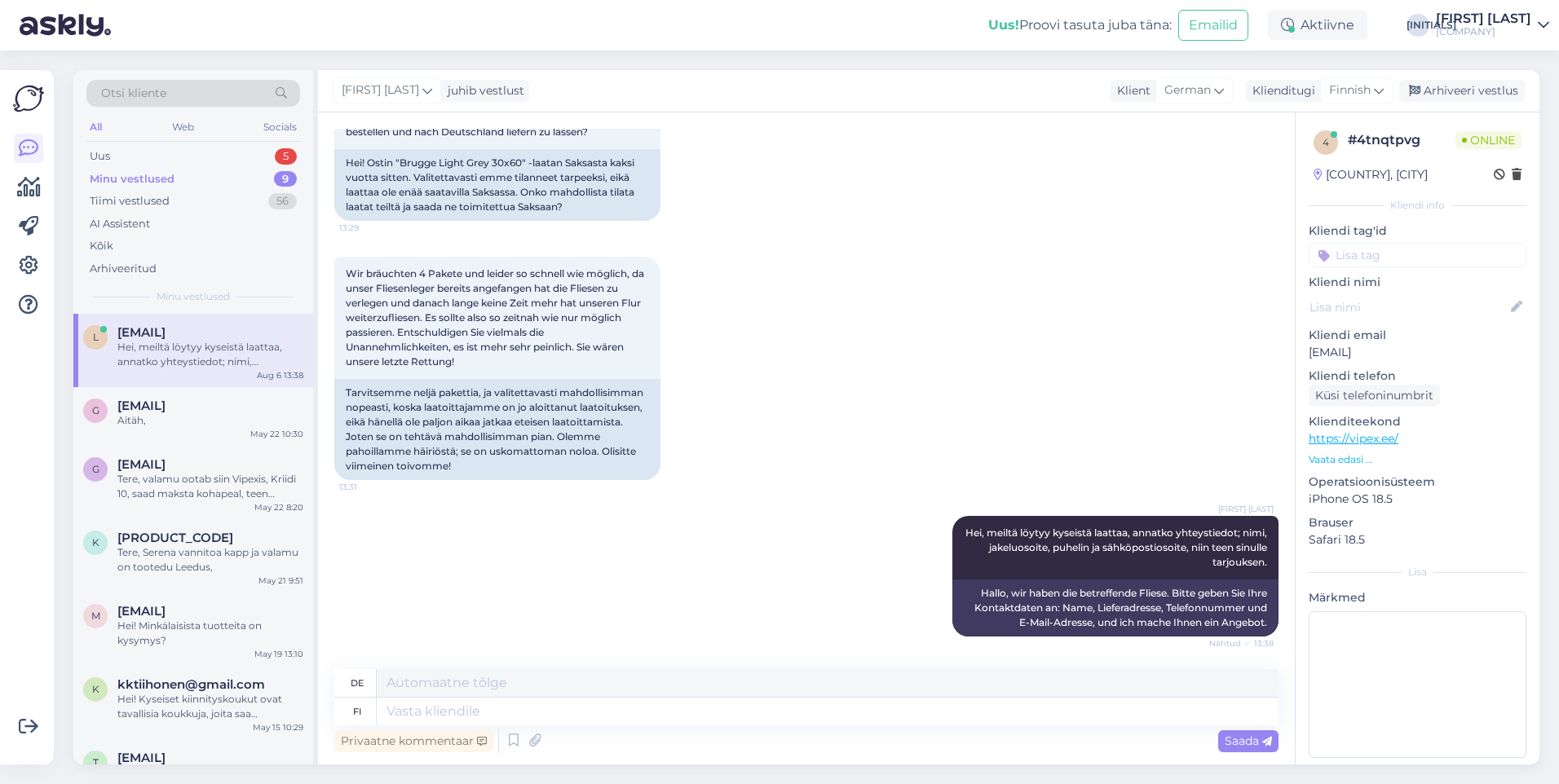 scroll, scrollTop: 345, scrollLeft: 0, axis: vertical 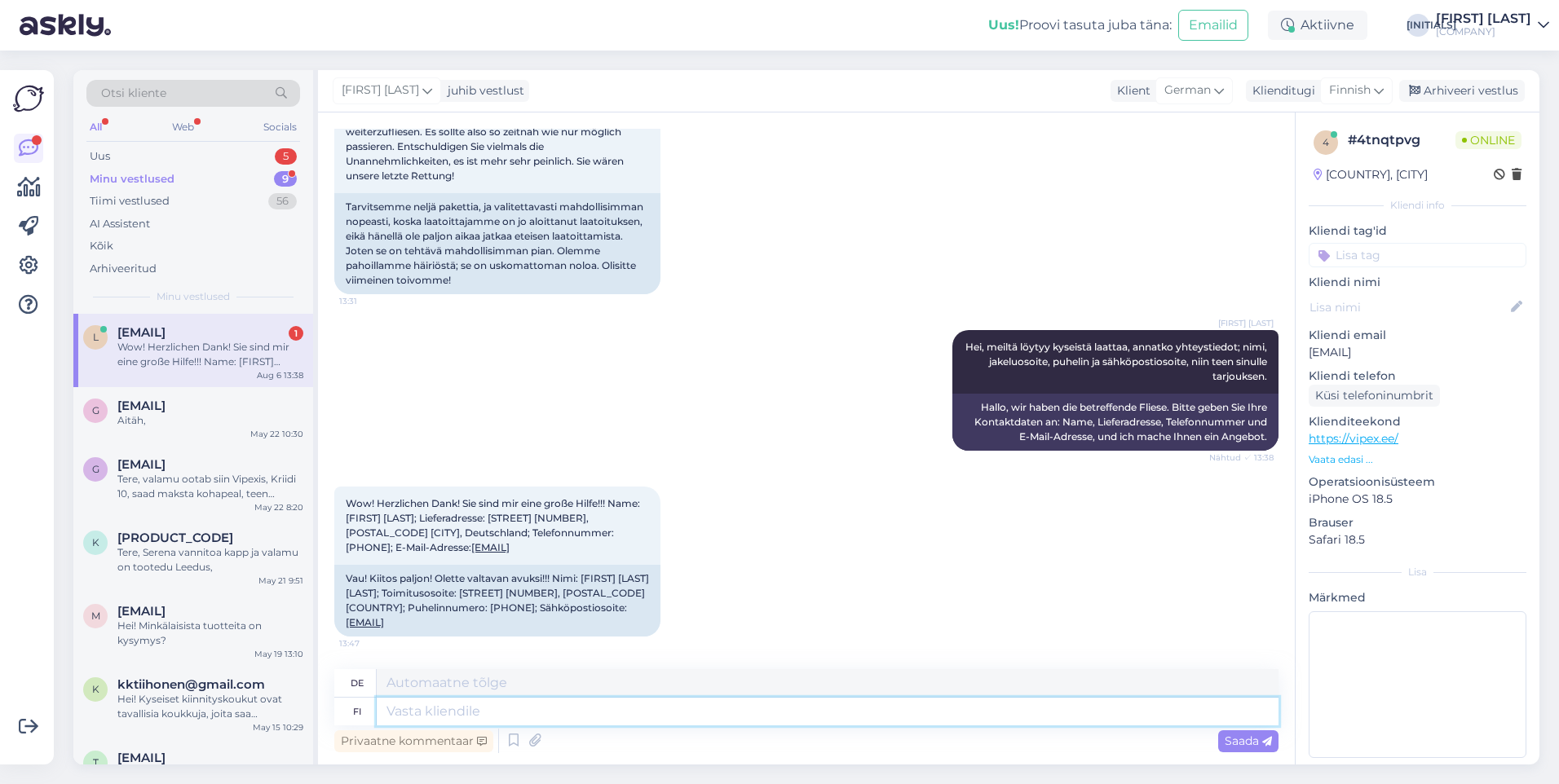 click at bounding box center [828, 711] 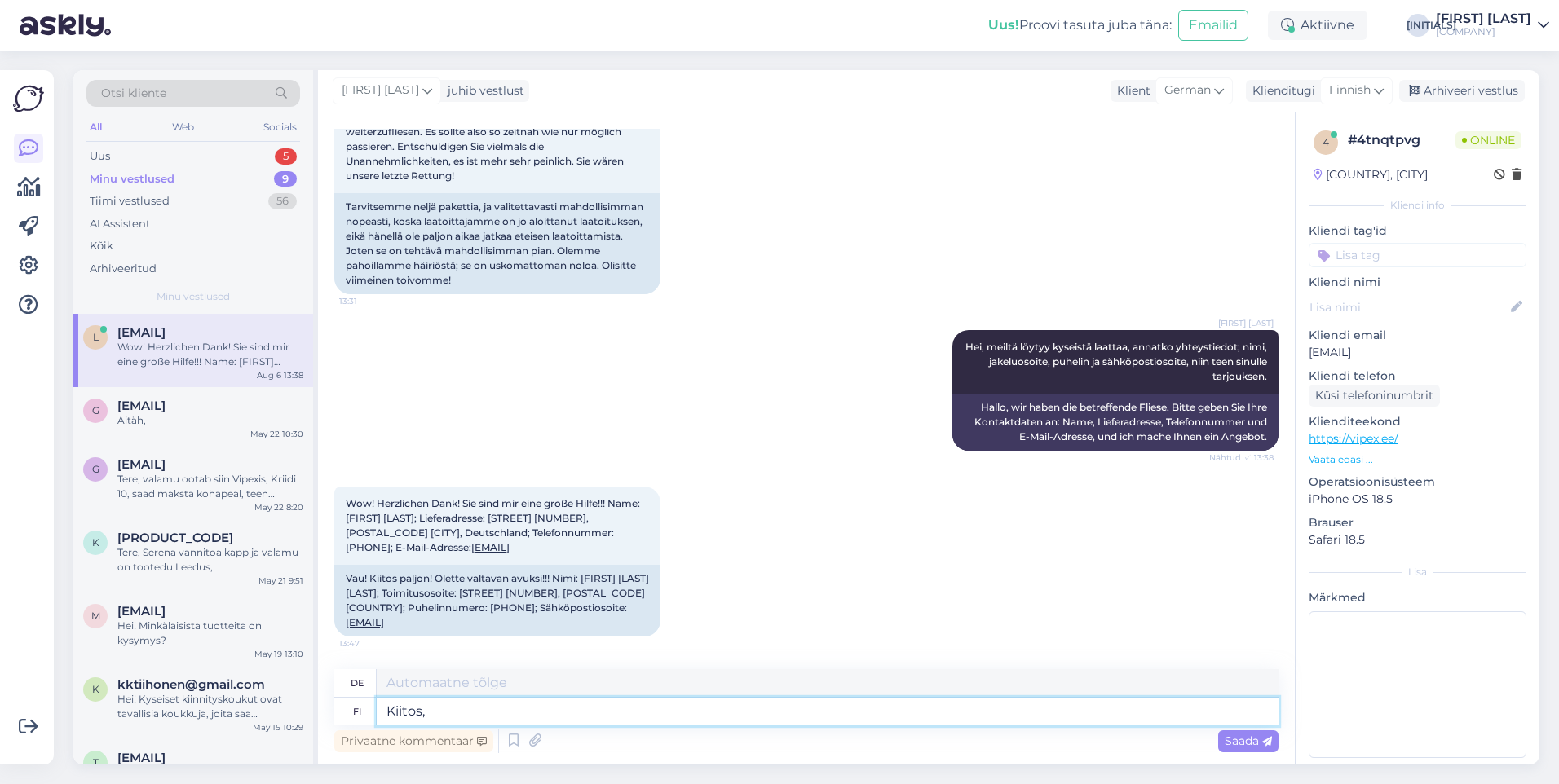 type on "Kiitos," 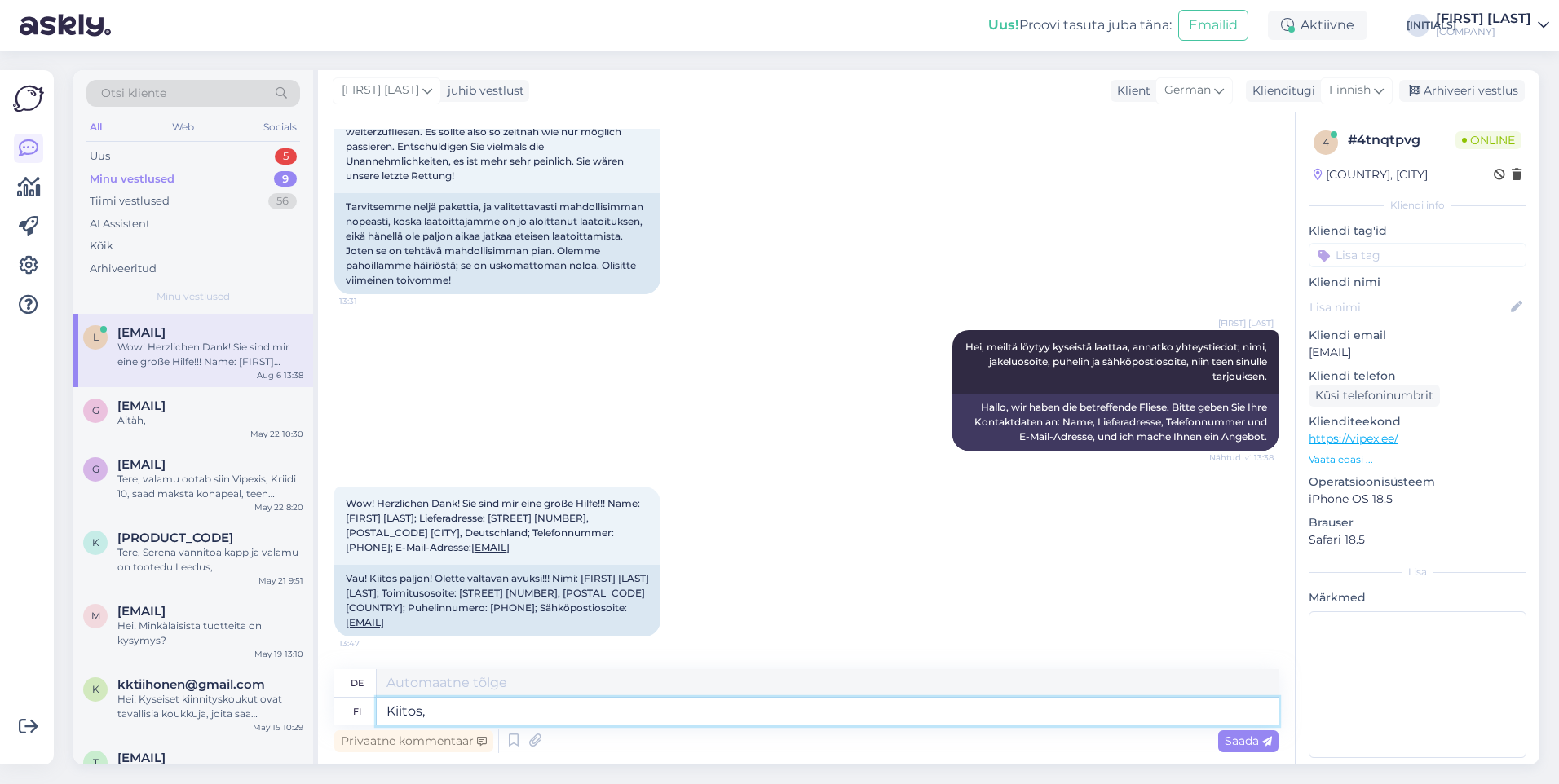 type on "Danke," 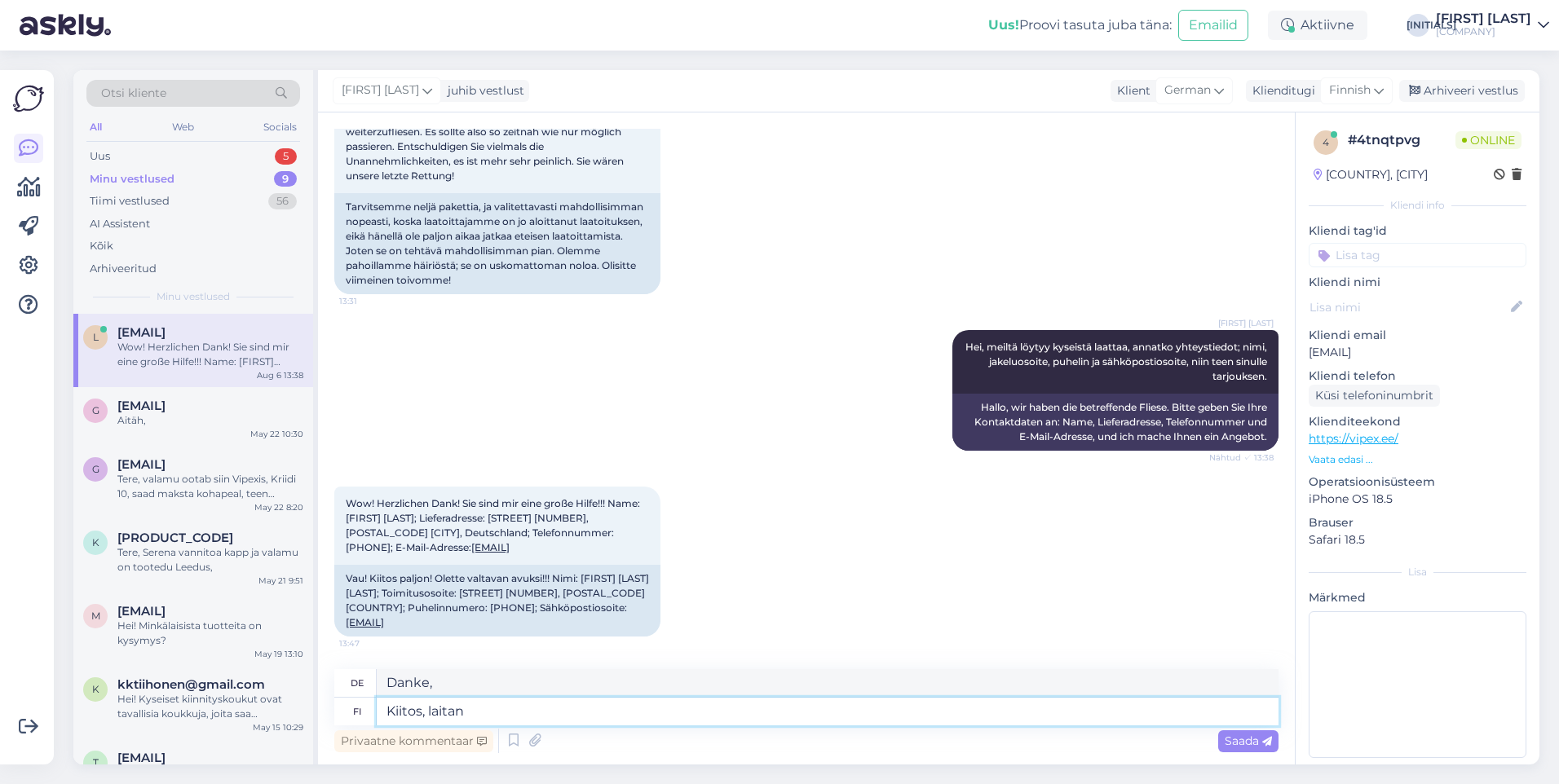 type on "Kiitos, laitan k" 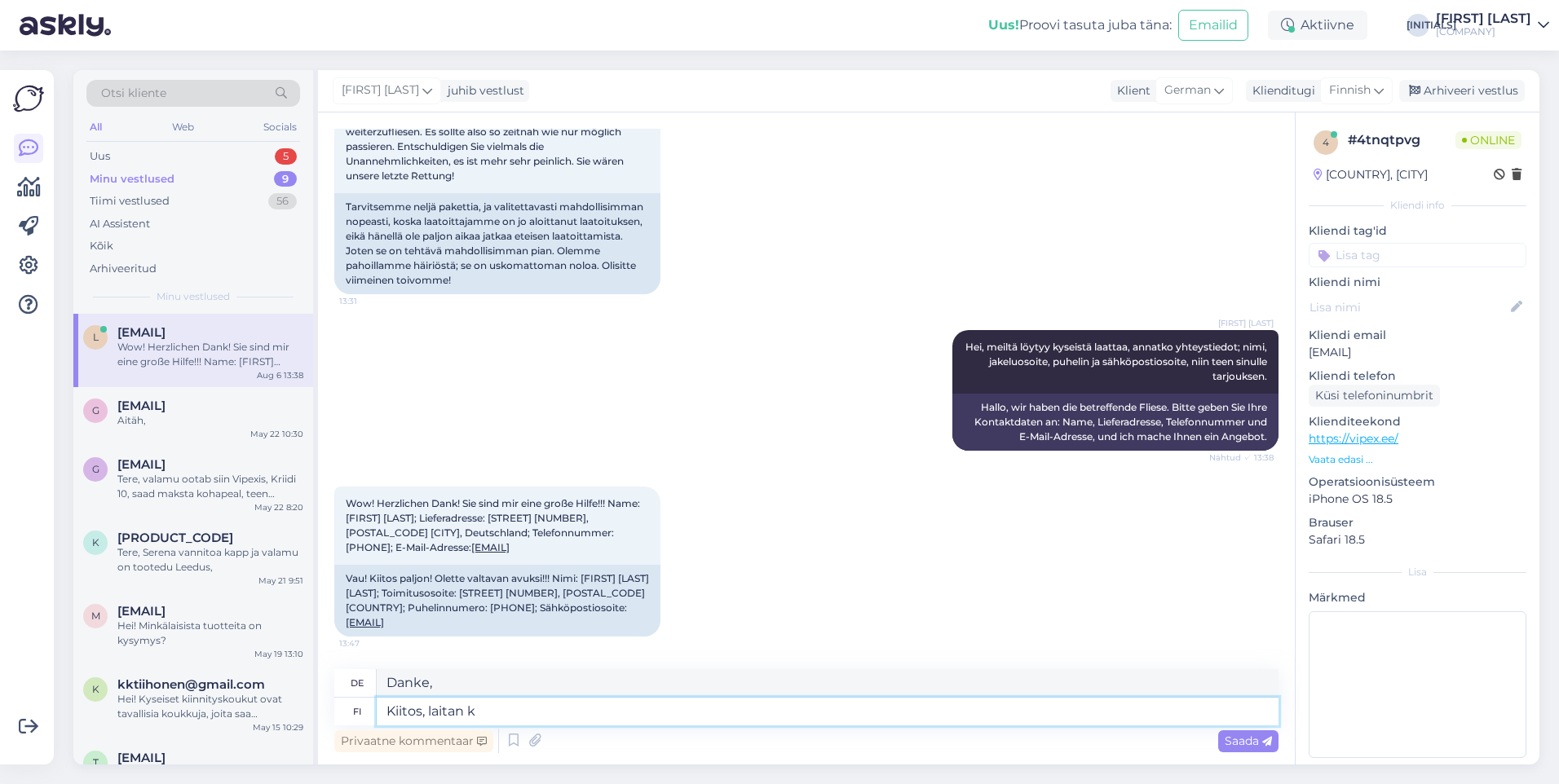 type on "Danke, das werde ich." 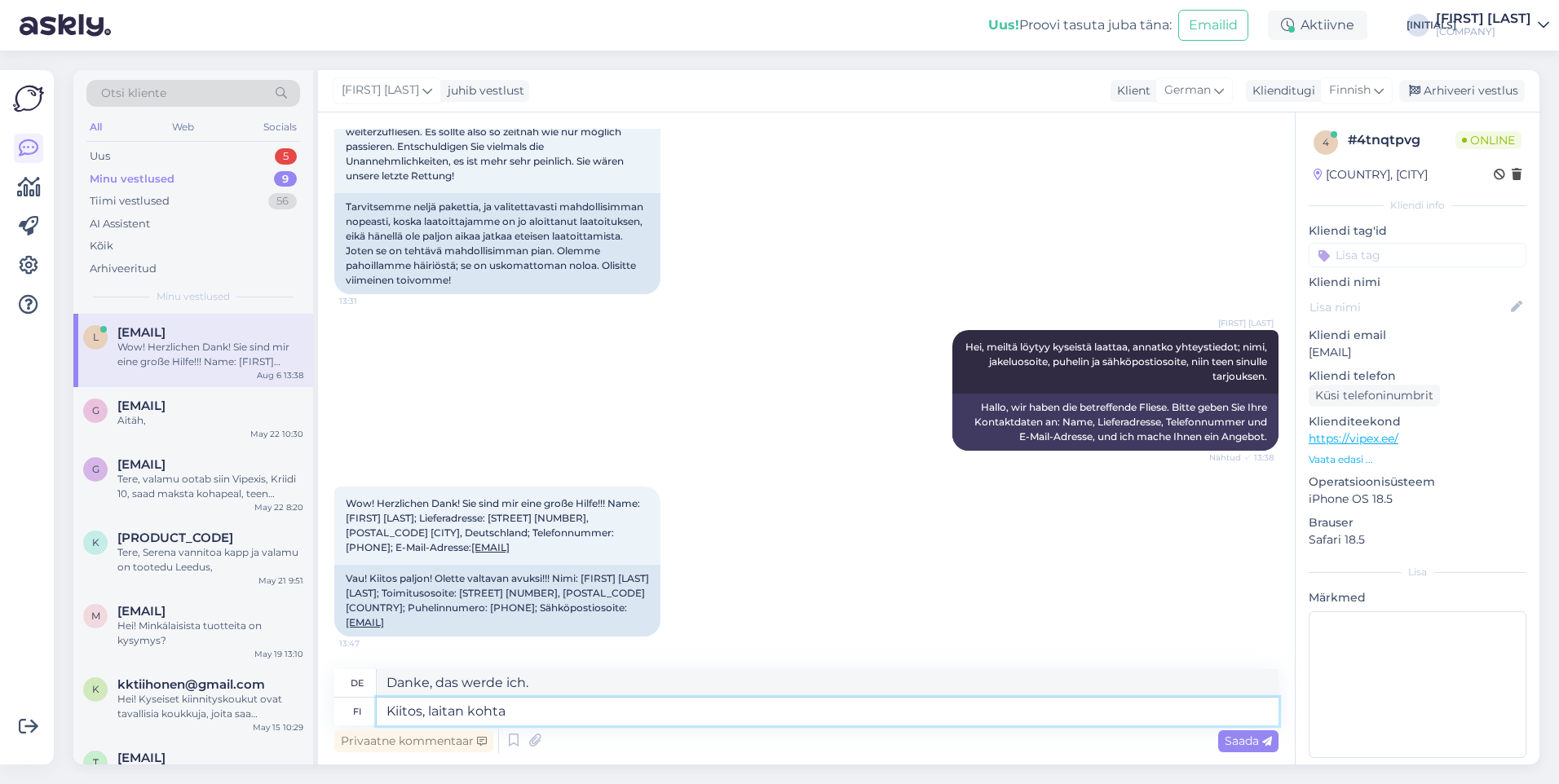 type on "Kiitos, laitan kohta t" 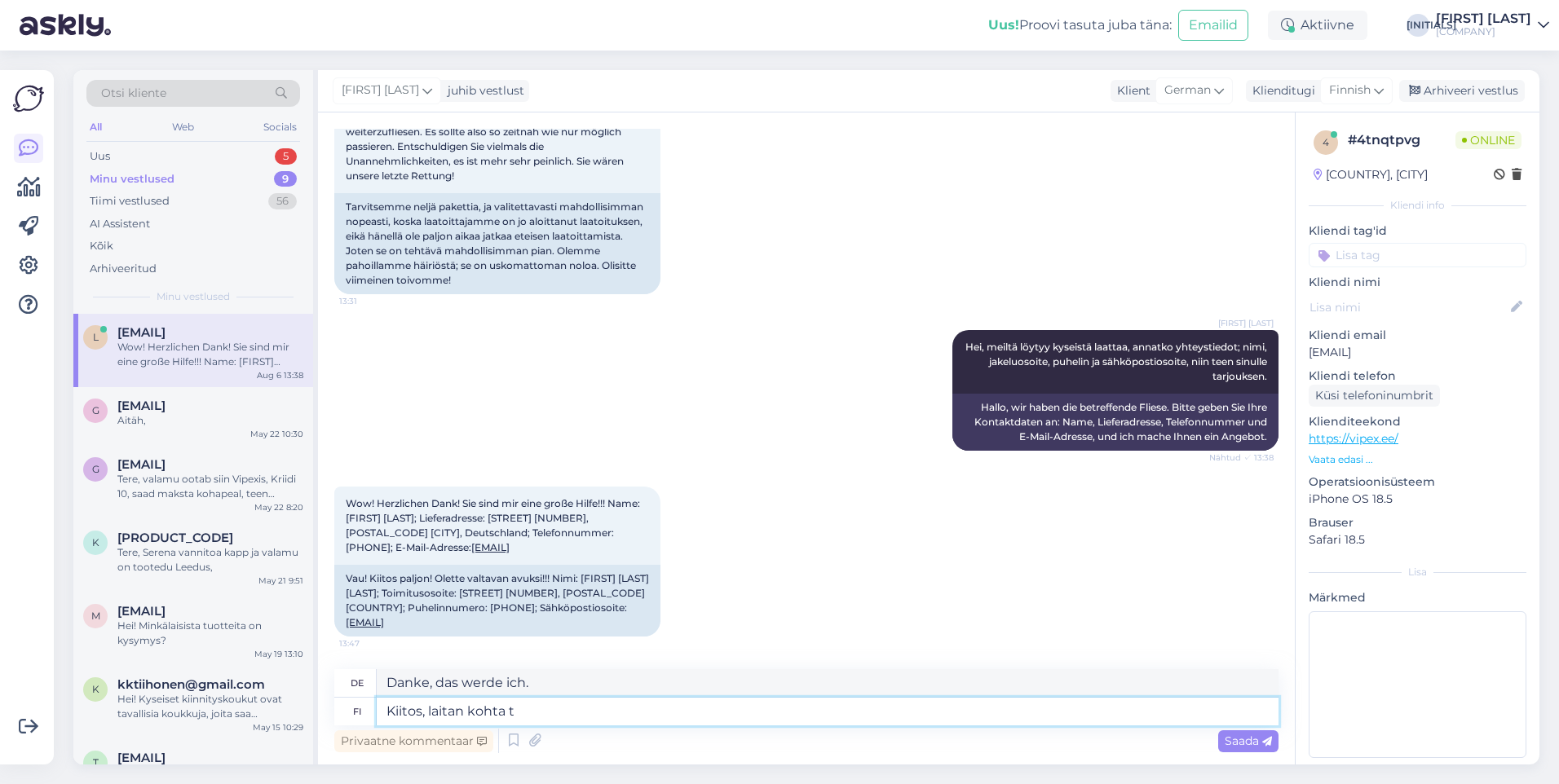 type on "Danke, ich werde es bald posten." 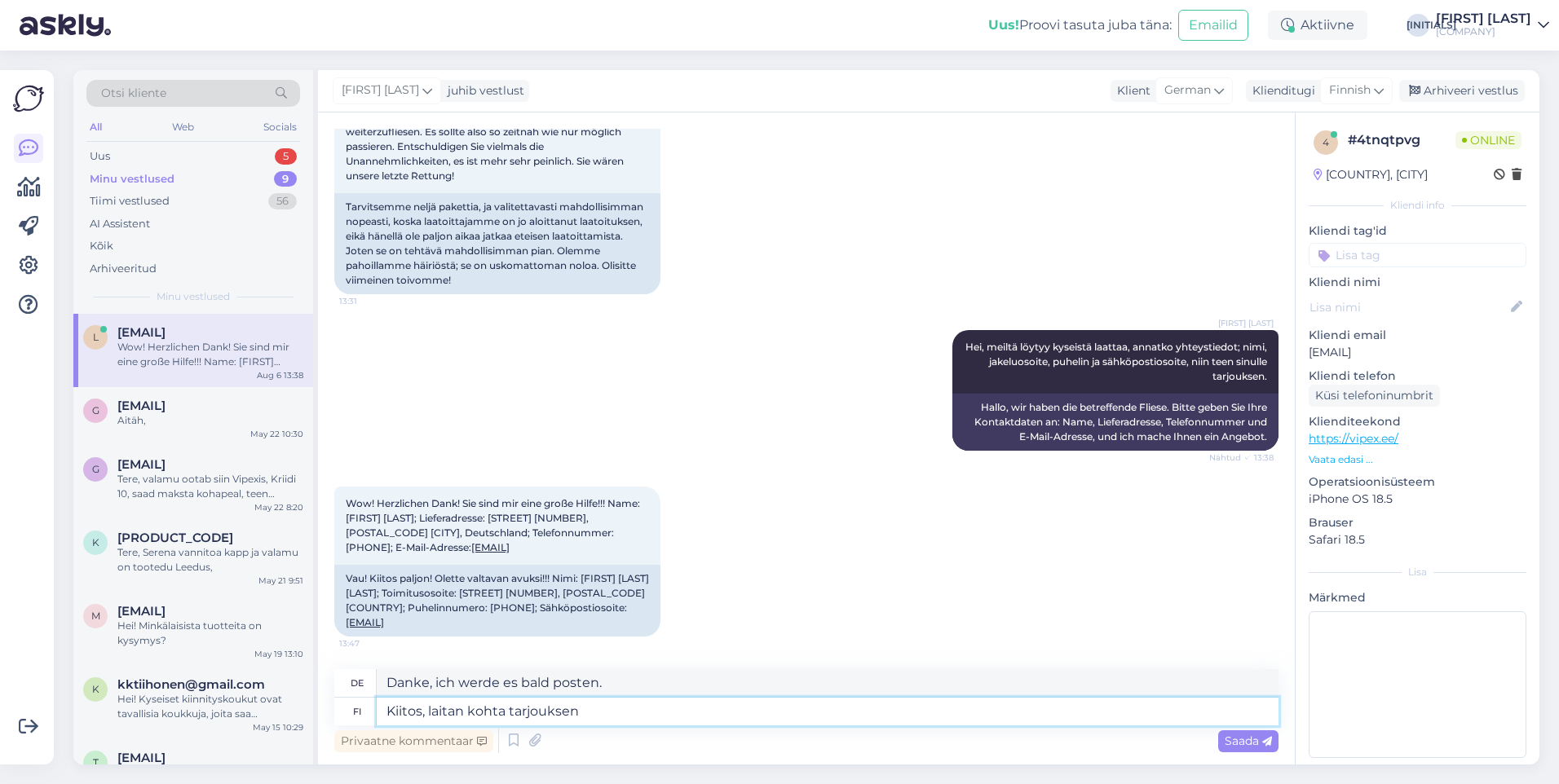 type on "Kiitos, laitan kohta tarjouksen t" 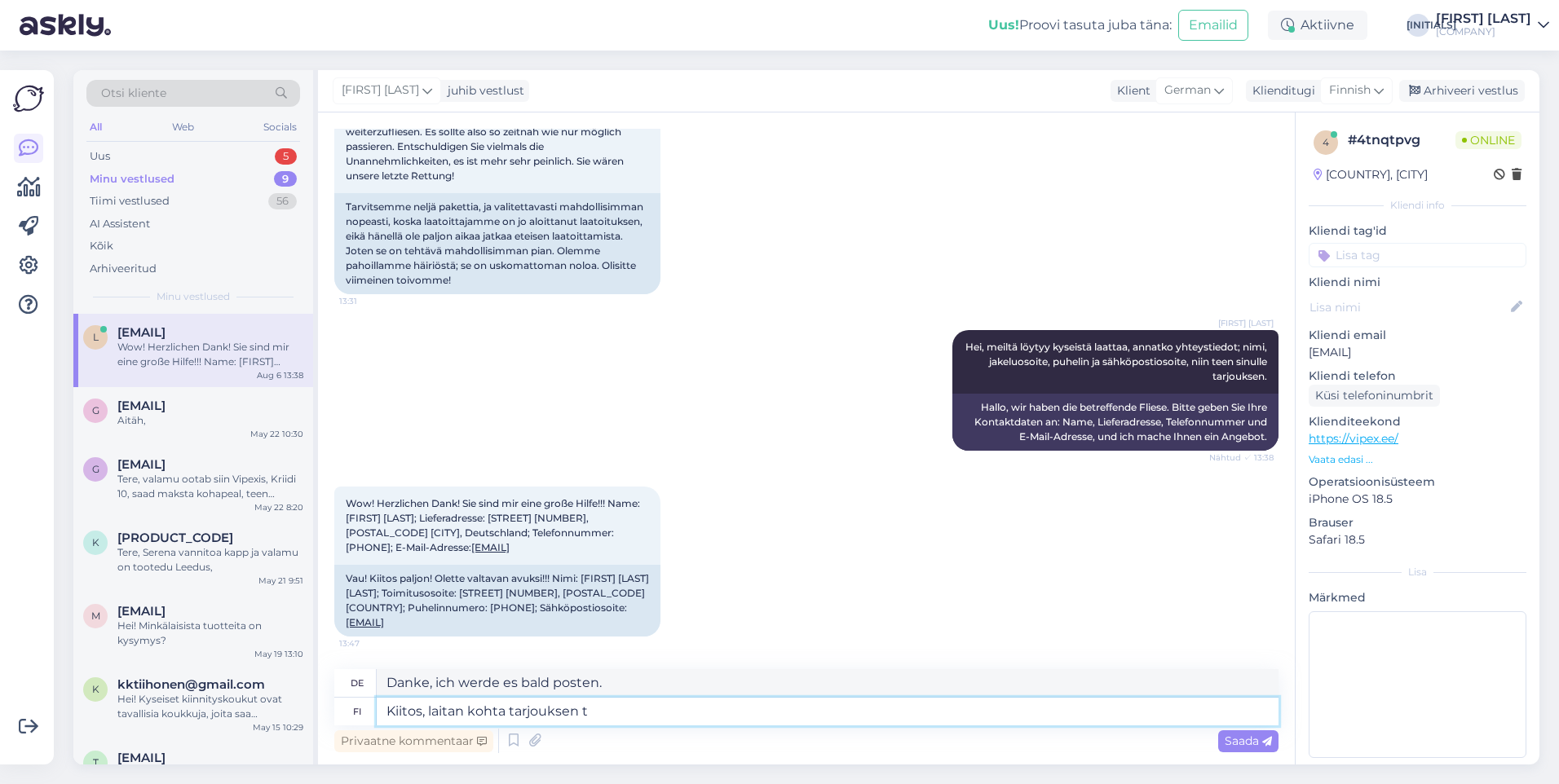 type on "Danke, ich werde bald ein Angebot machen." 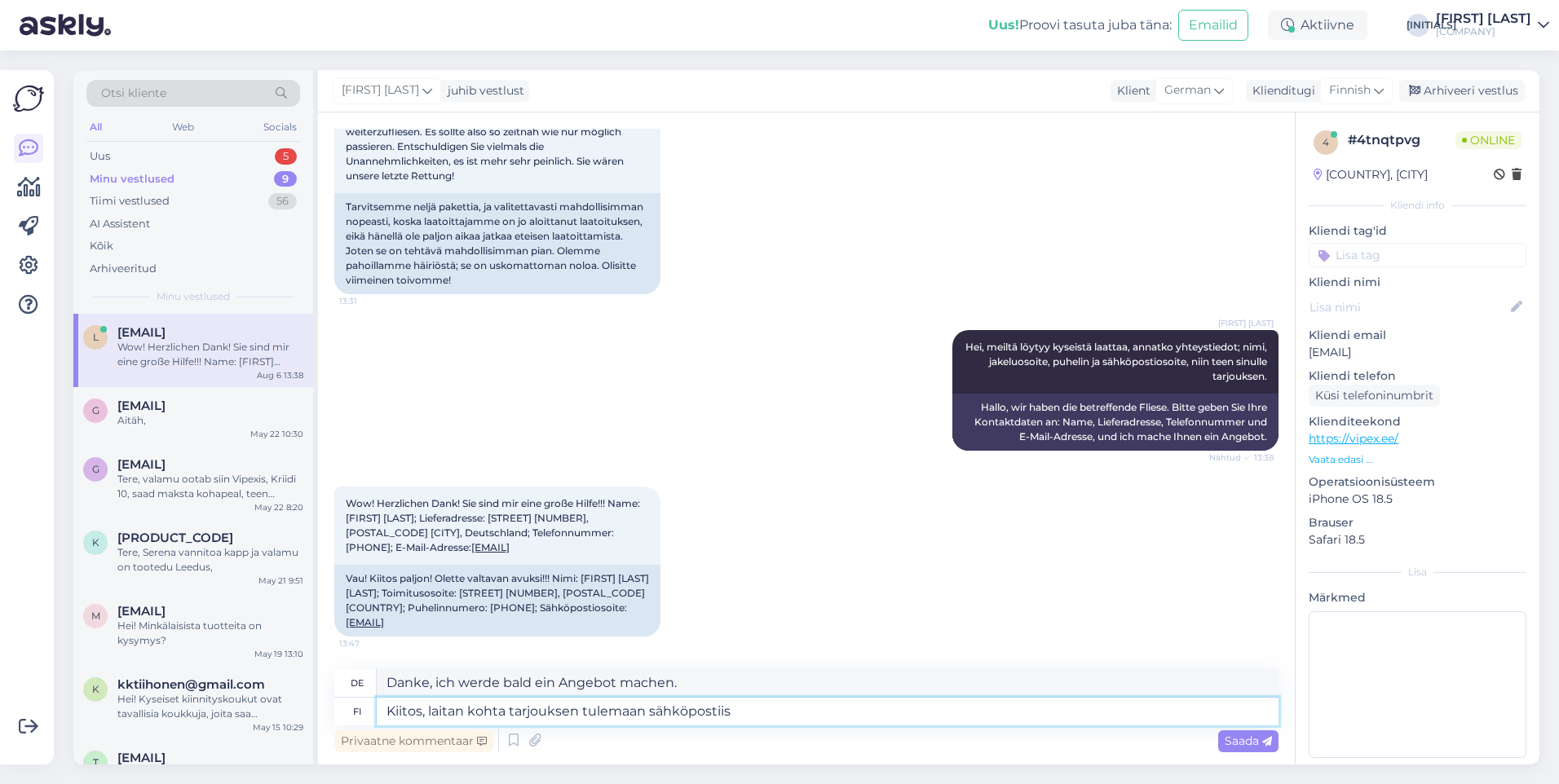 type on "Kiitos, laitan kohta tarjouksen tulemaan sähköpostiisi" 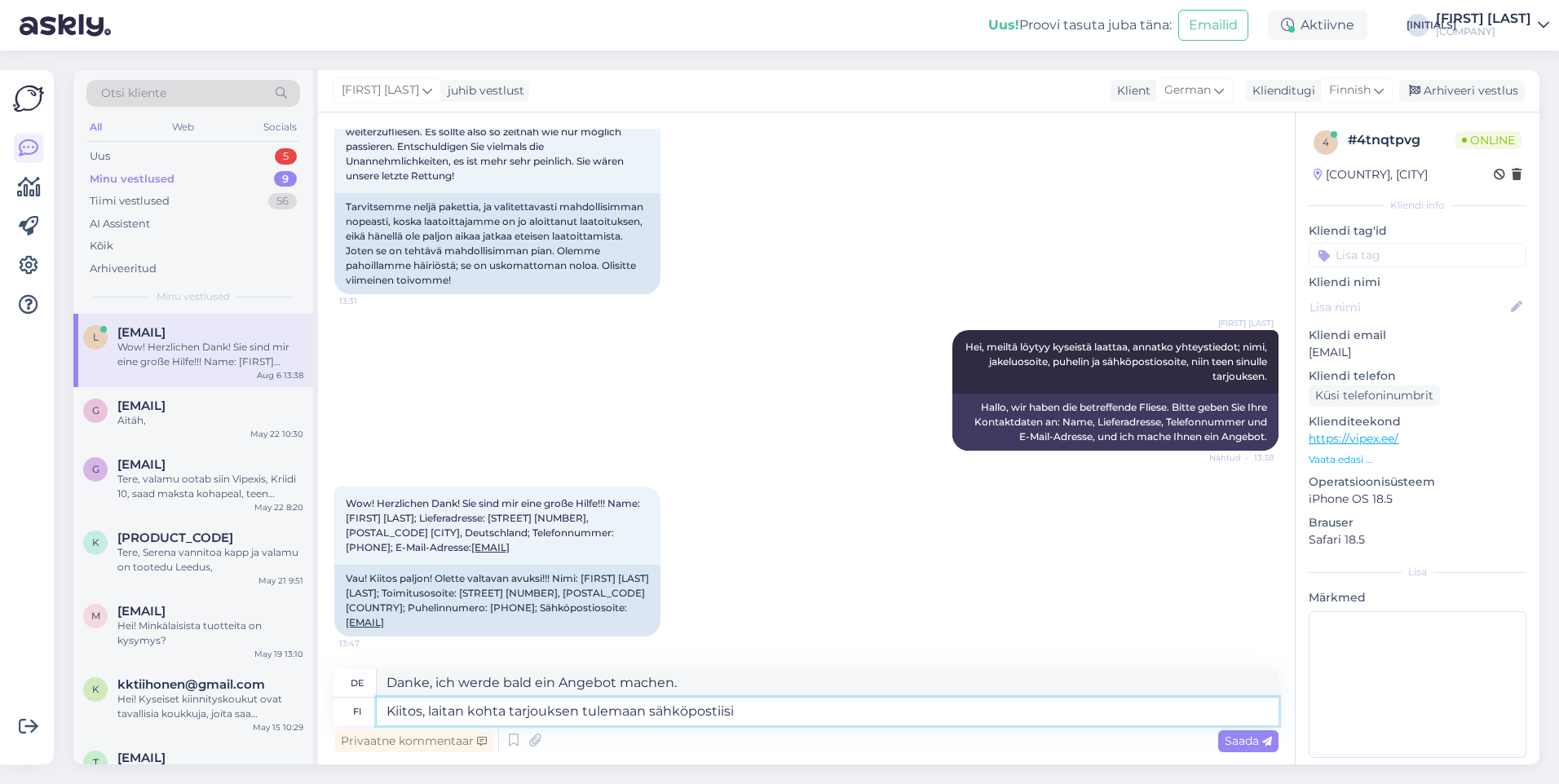 type on "Vielen Dank, ich werde Ihnen in Kürze ein Angebot per E-Mail zukommen lassen." 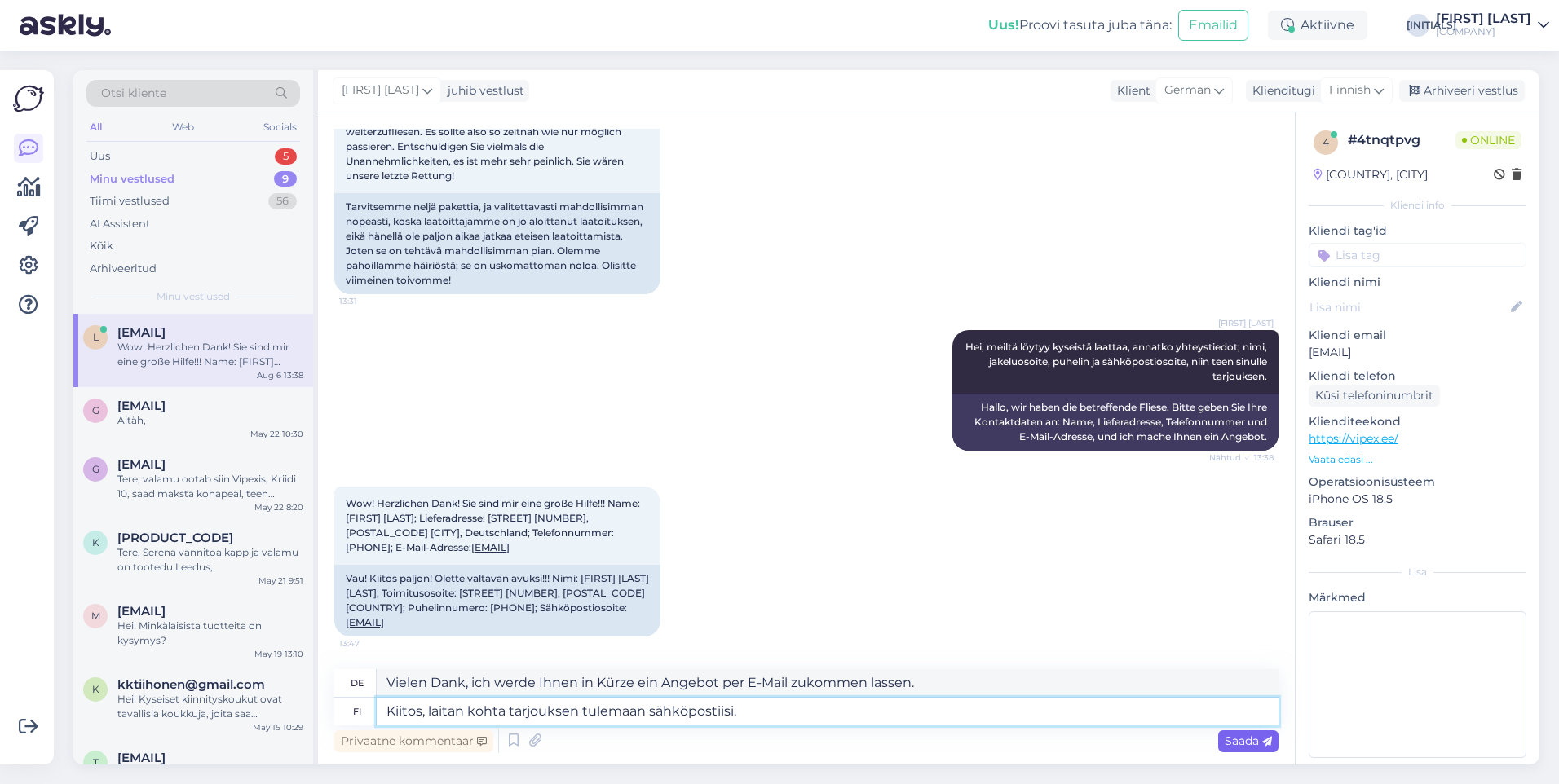 type on "Kiitos, laitan kohta tarjouksen tulemaan sähköpostiisi." 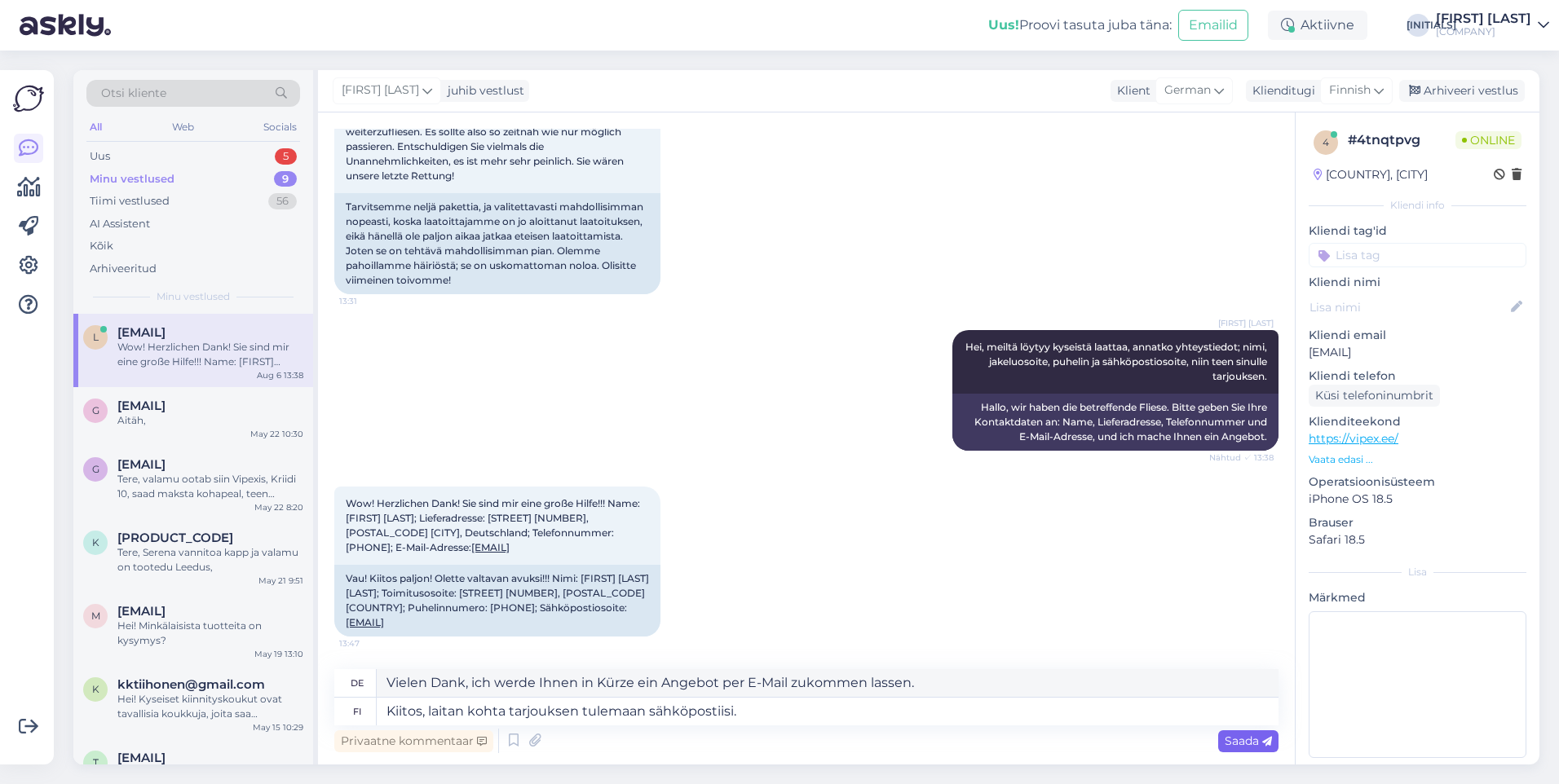 click on "Saada" at bounding box center (1248, 741) 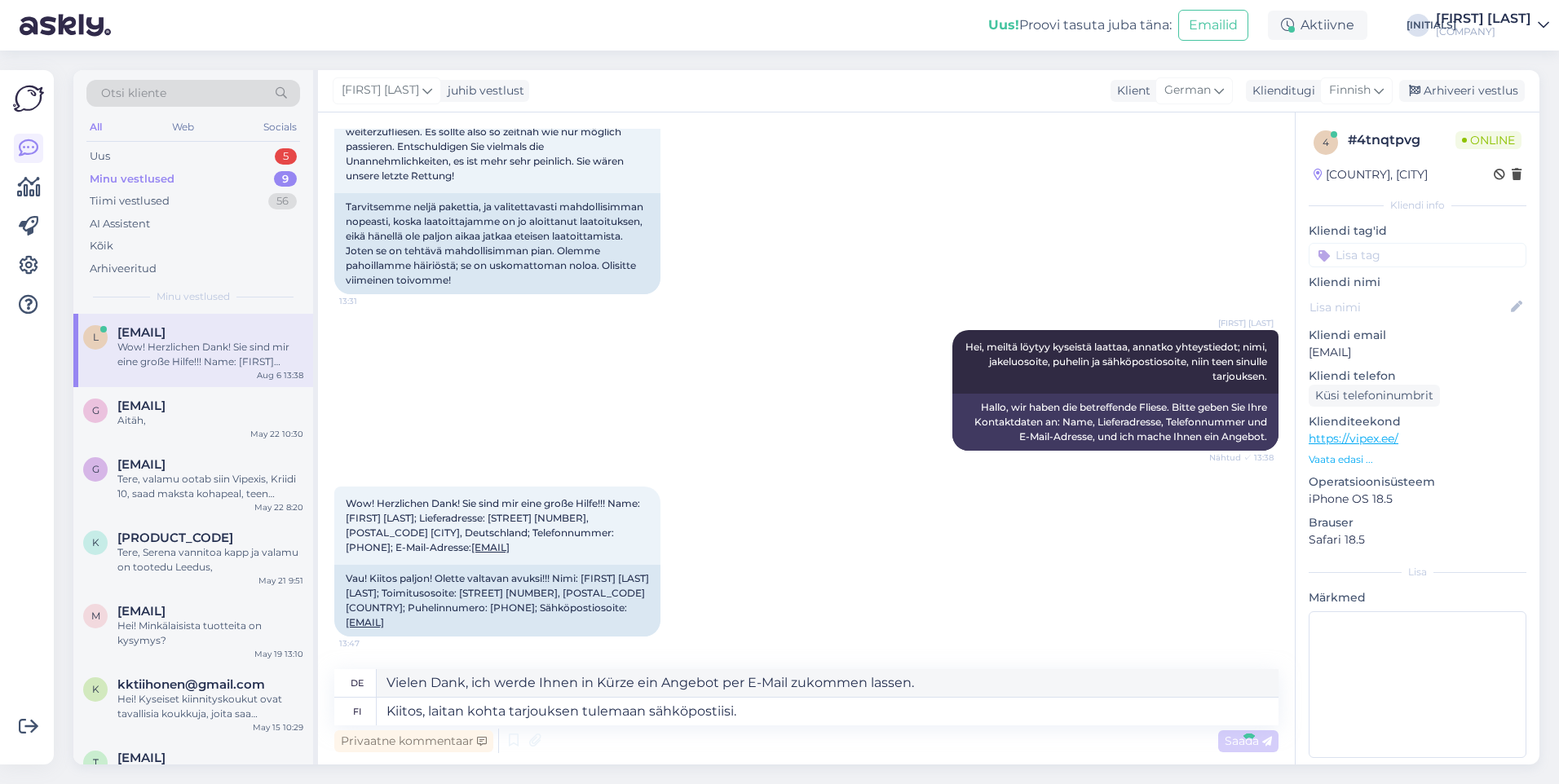 type 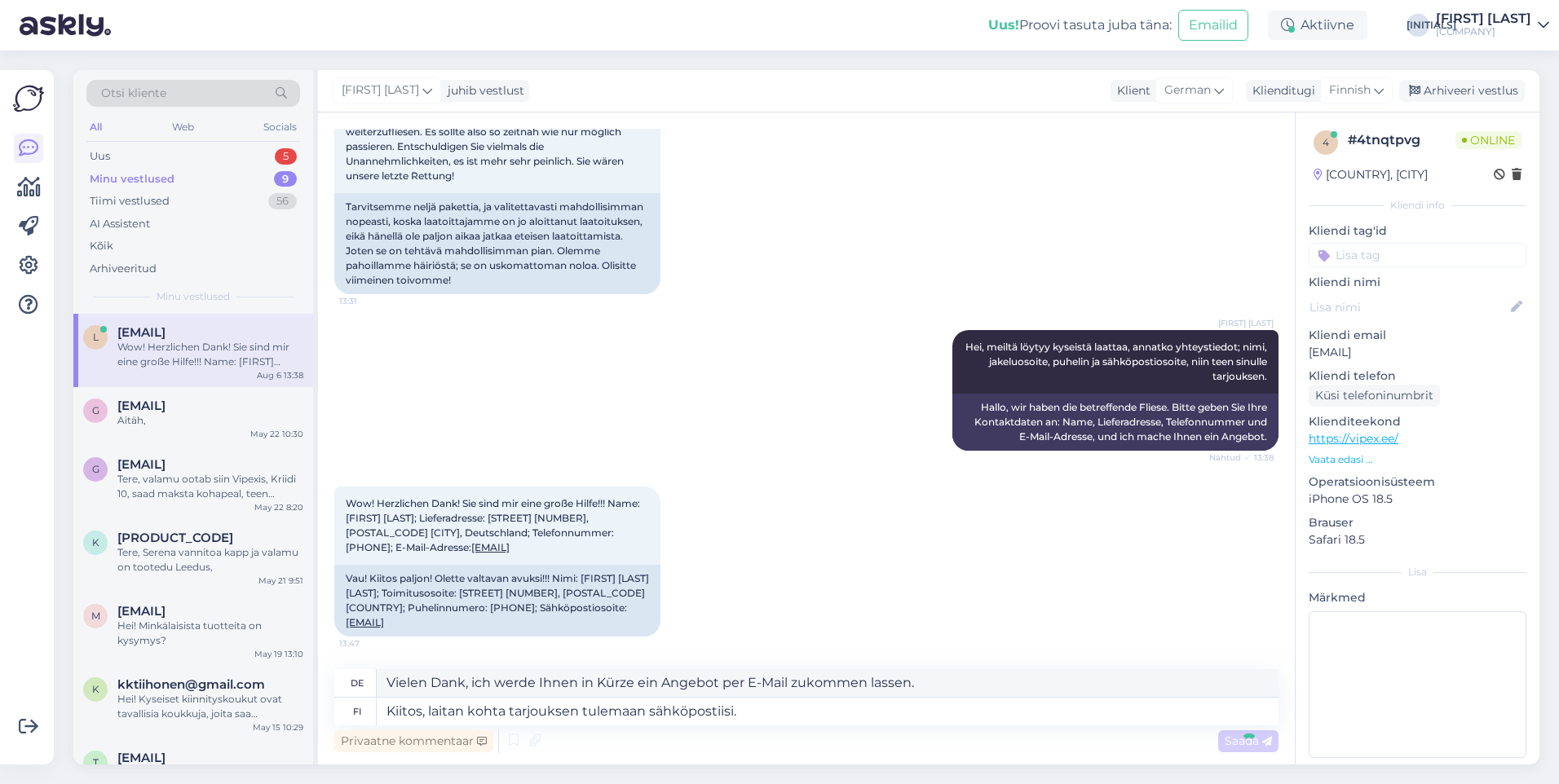 type 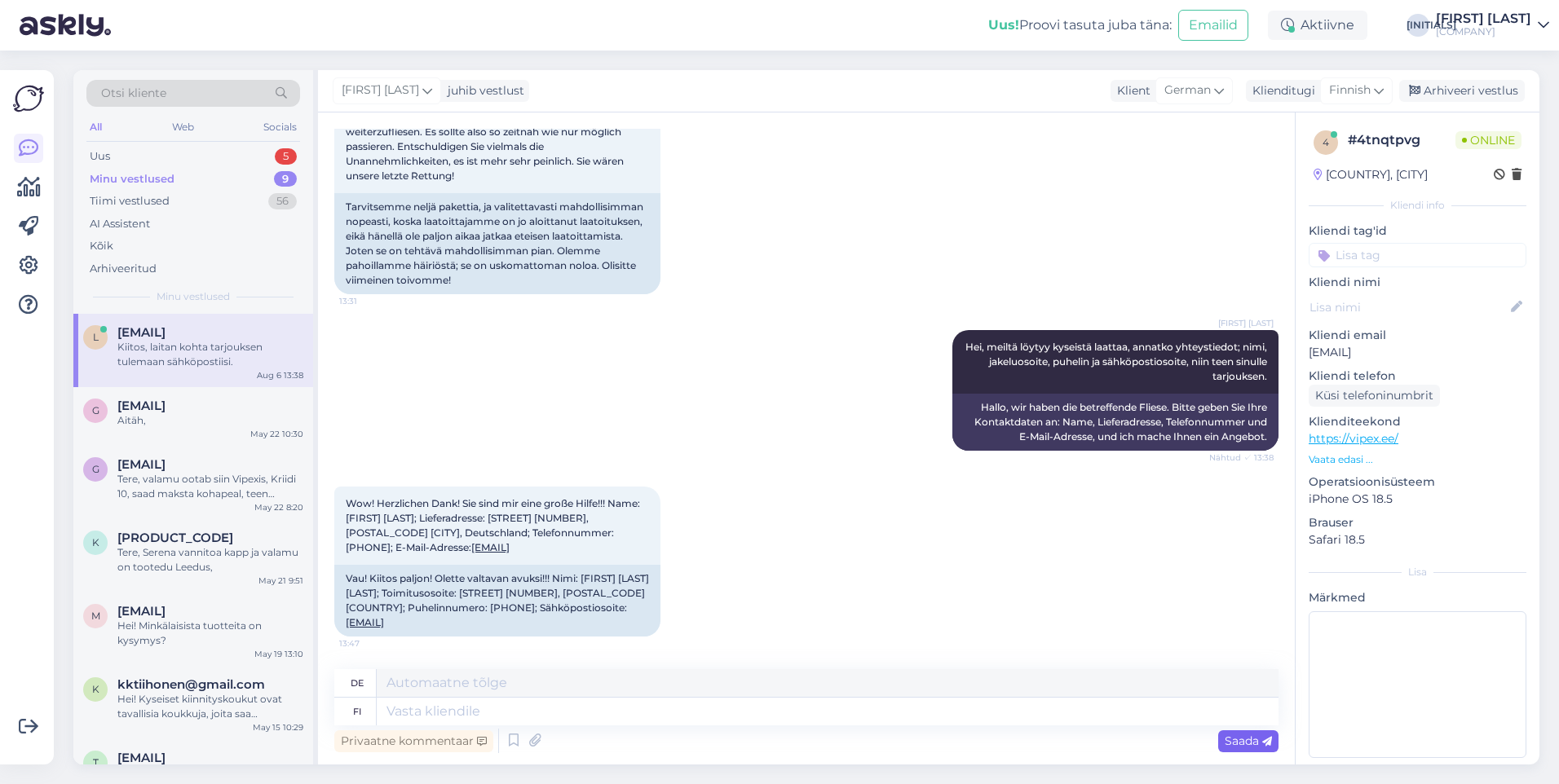 scroll, scrollTop: 457, scrollLeft: 0, axis: vertical 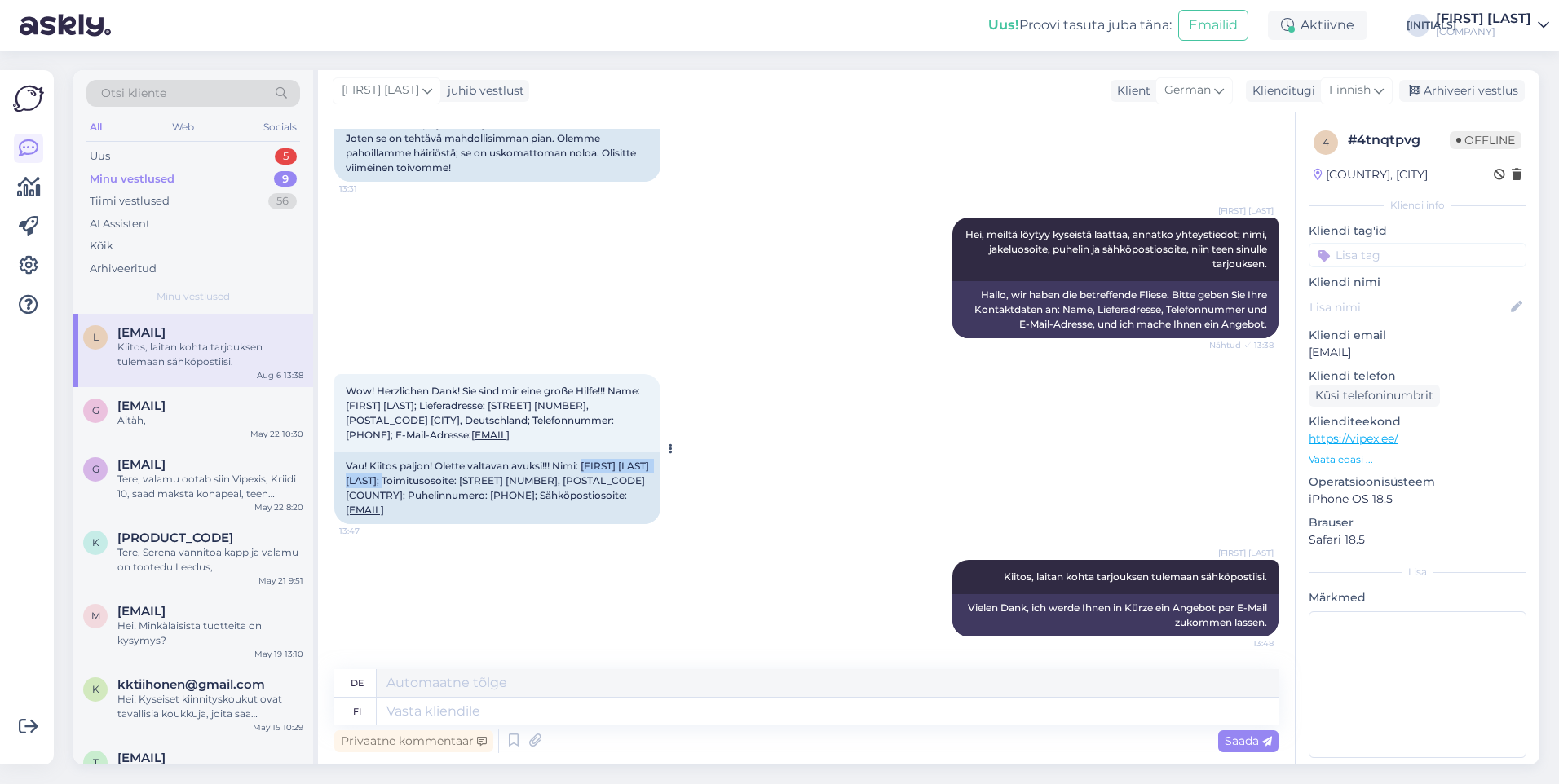 drag, startPoint x: 584, startPoint y: 461, endPoint x: 410, endPoint y: 486, distance: 175.7868 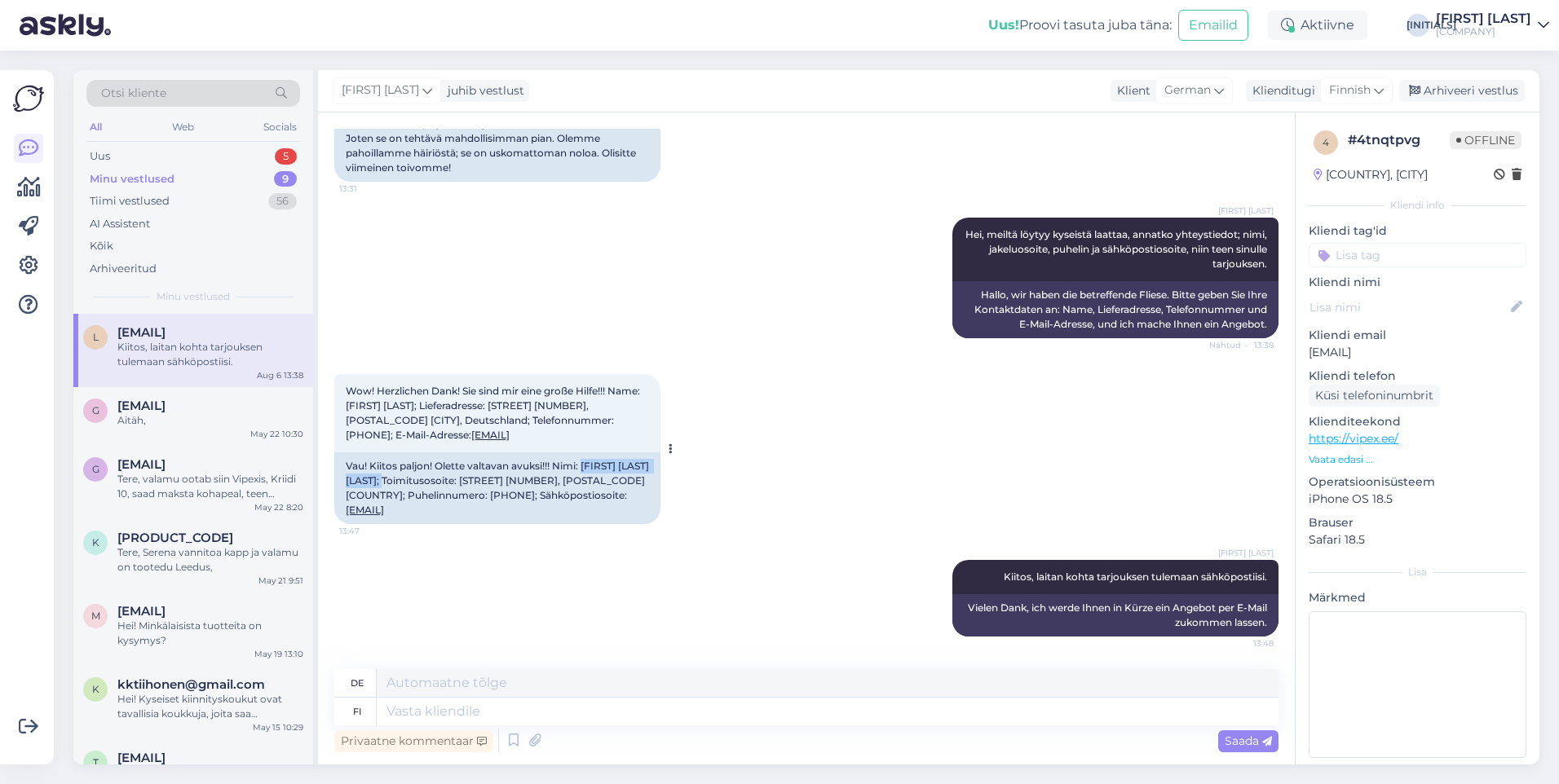 click on "Vau! Kiitos paljon! Olette valtavan avuksi!!! Nimi: [FIRST] [LAST]; Toimitusosoite: [STREET] [NUMBER], [POSTAL_CODE] [CITY], Saksa; Puhelinnumero: [PHONE]; Sähköpostiosoite:  [EMAIL]" at bounding box center (497, 488) 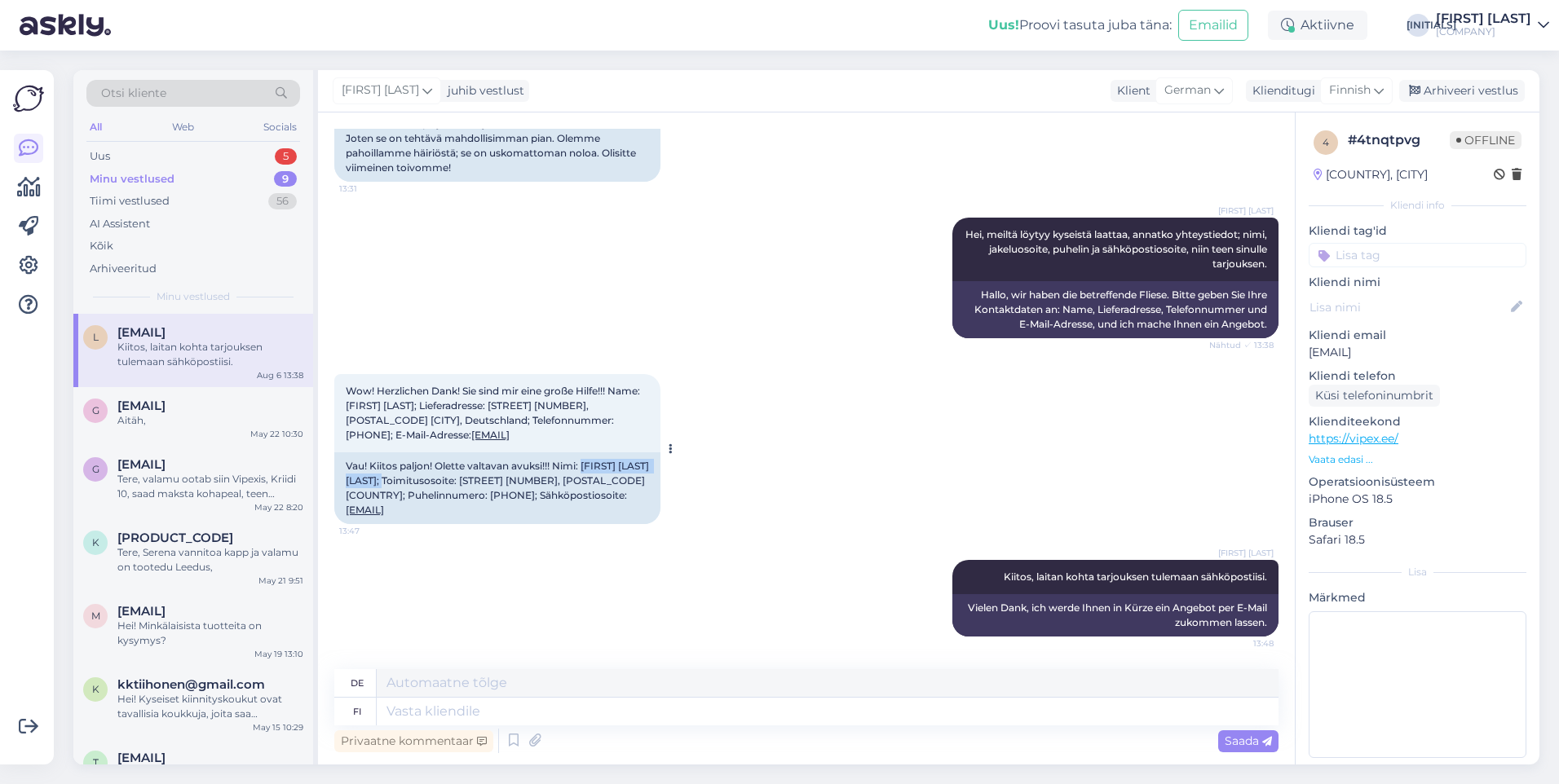copy on "[FIRST] [LAST]" 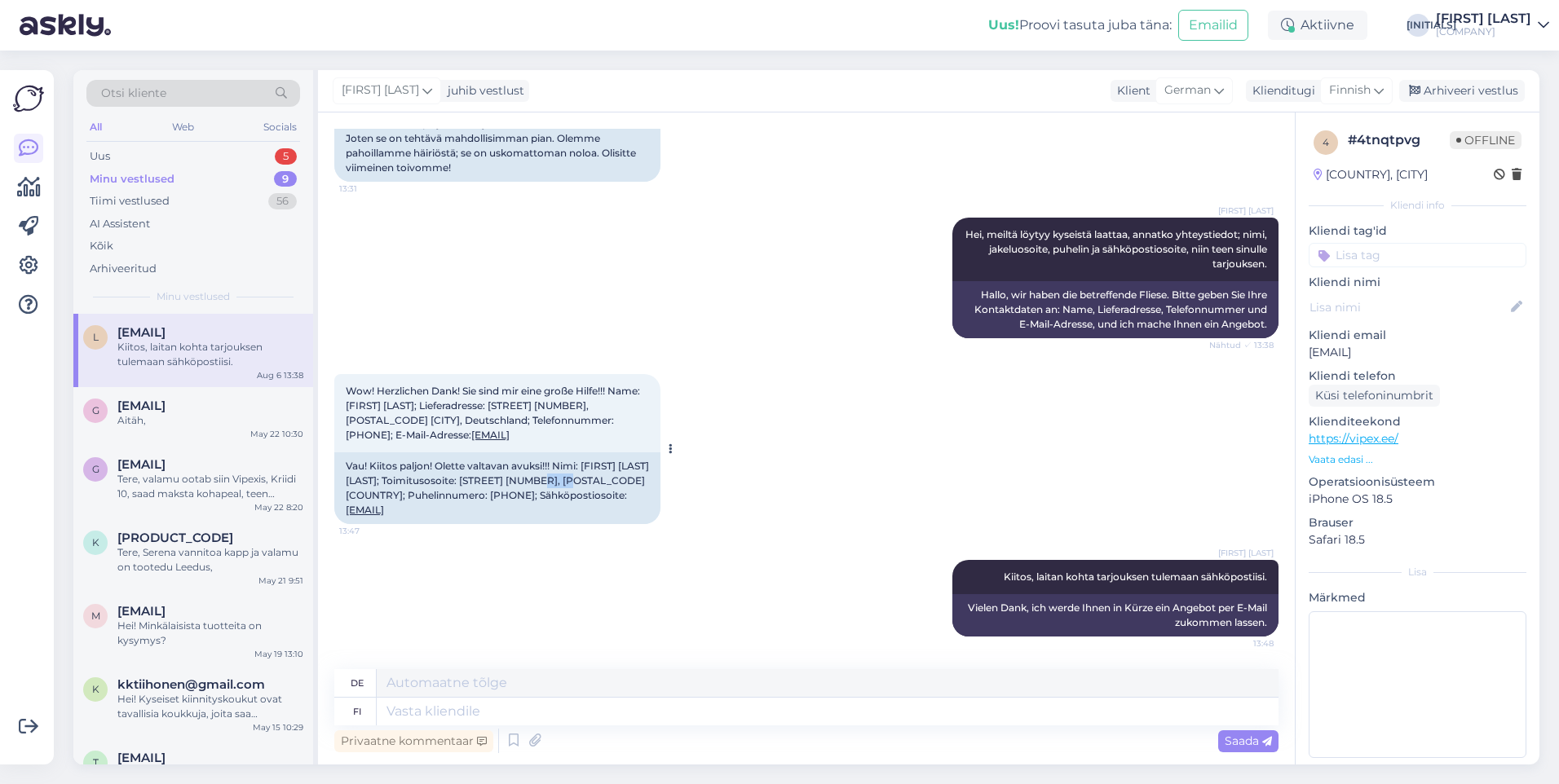 drag, startPoint x: 554, startPoint y: 479, endPoint x: 585, endPoint y: 479, distance: 31 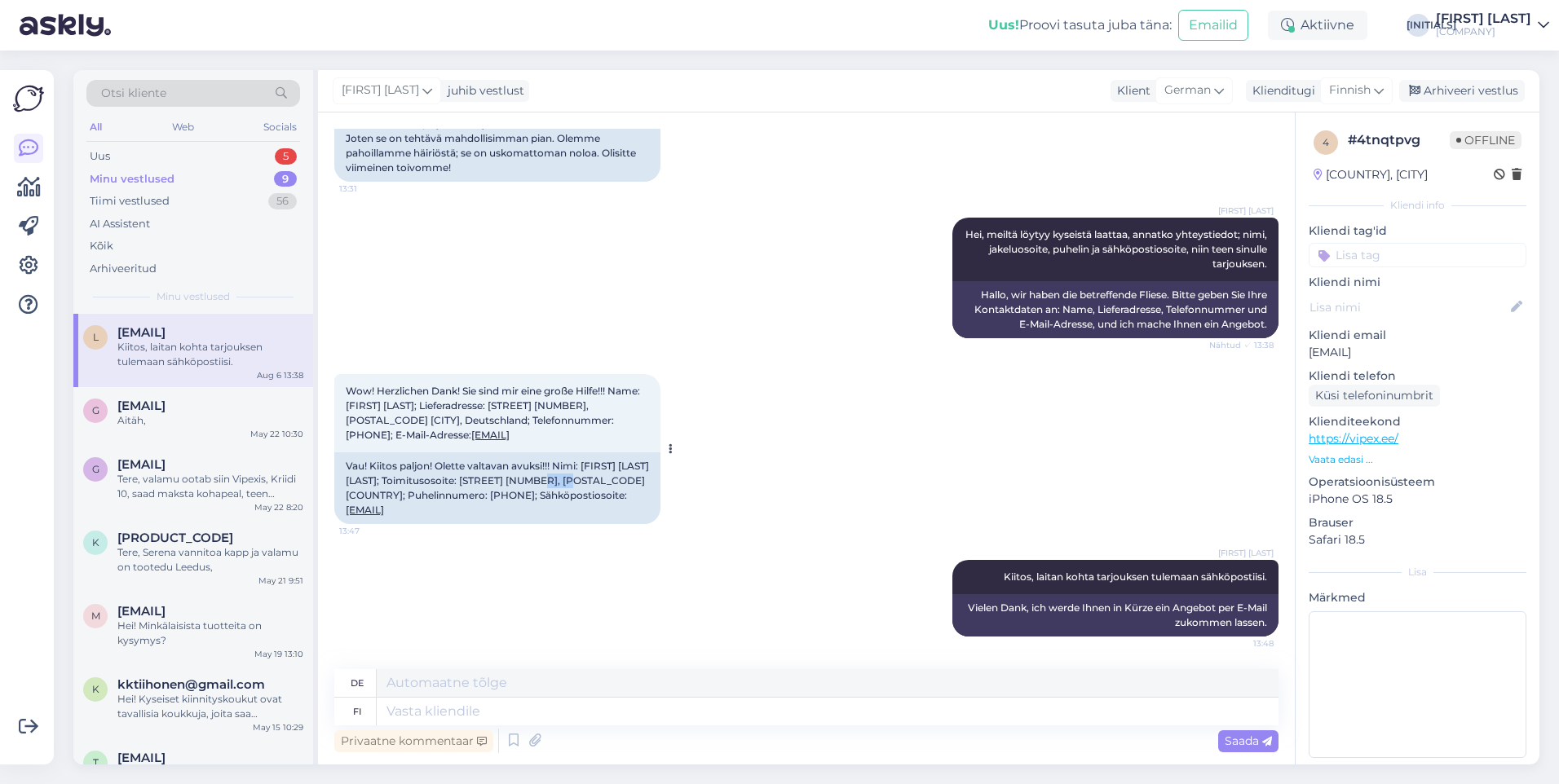 click on "Vau! Kiitos paljon! Olette valtavan avuksi!!! Nimi: [FIRST] [LAST]; Toimitusosoite: [STREET] [NUMBER], [POSTAL_CODE] [CITY], Saksa; Puhelinnumero: [PHONE]; Sähköpostiosoite:  [EMAIL]" at bounding box center [497, 488] 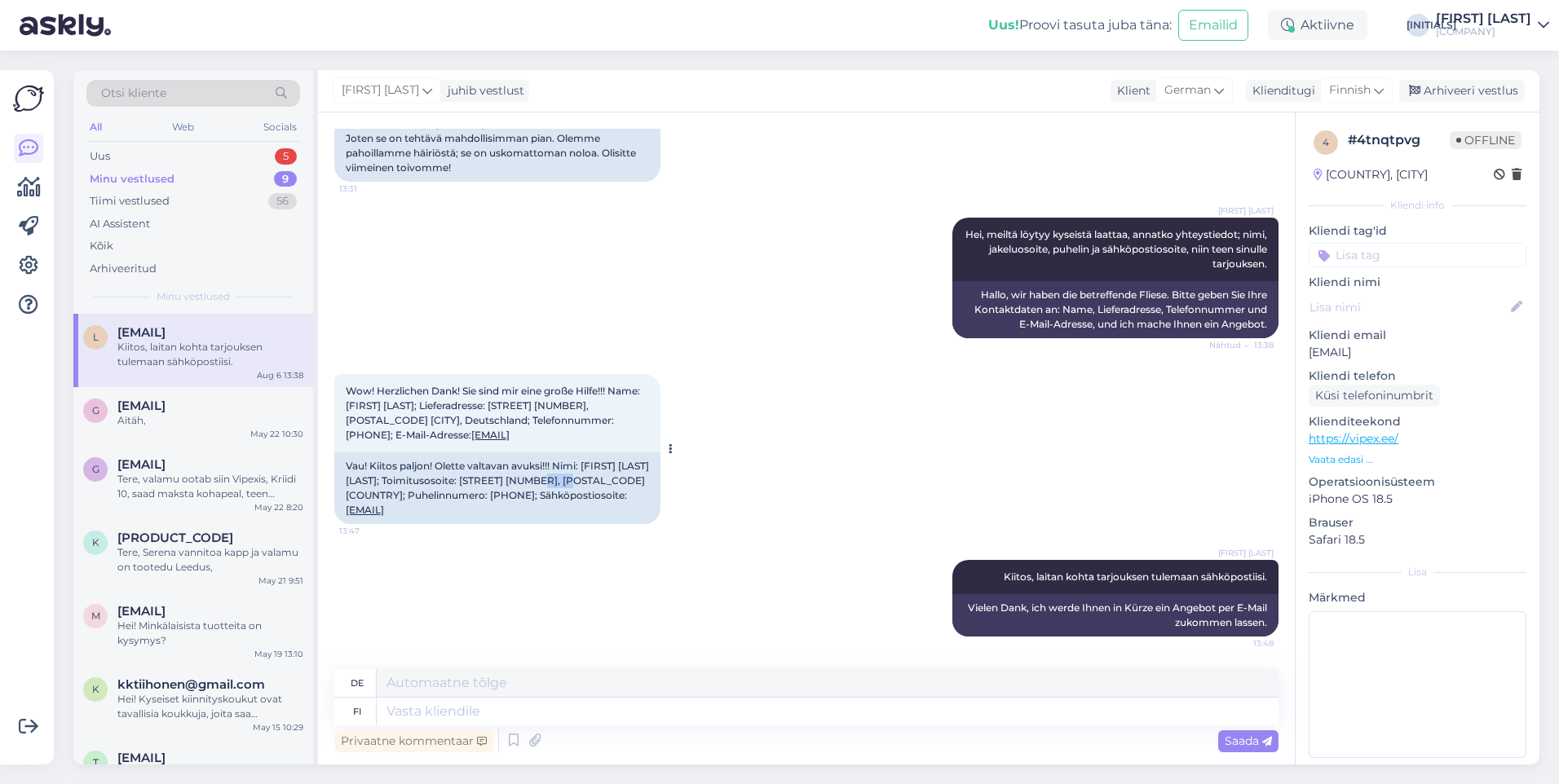 copy on "[POSTAL_CODE]" 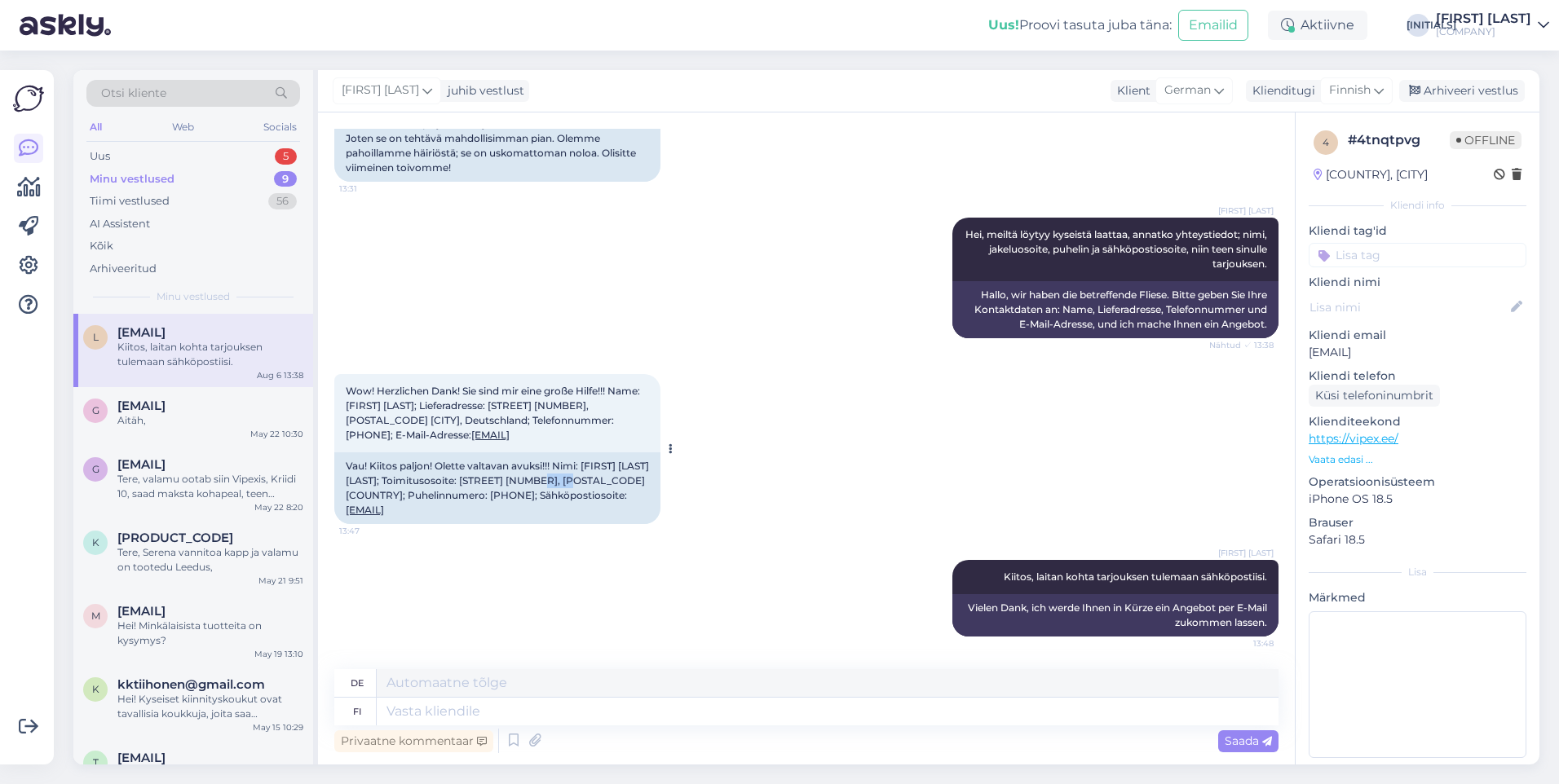 click on "Vau! Kiitos paljon! Olette valtavan avuksi!!! Nimi: [FIRST] [LAST]; Toimitusosoite: [STREET] [NUMBER], [POSTAL_CODE] [CITY], Saksa; Puhelinnumero: [PHONE]; Sähköpostiosoite:  [EMAIL]" at bounding box center (497, 488) 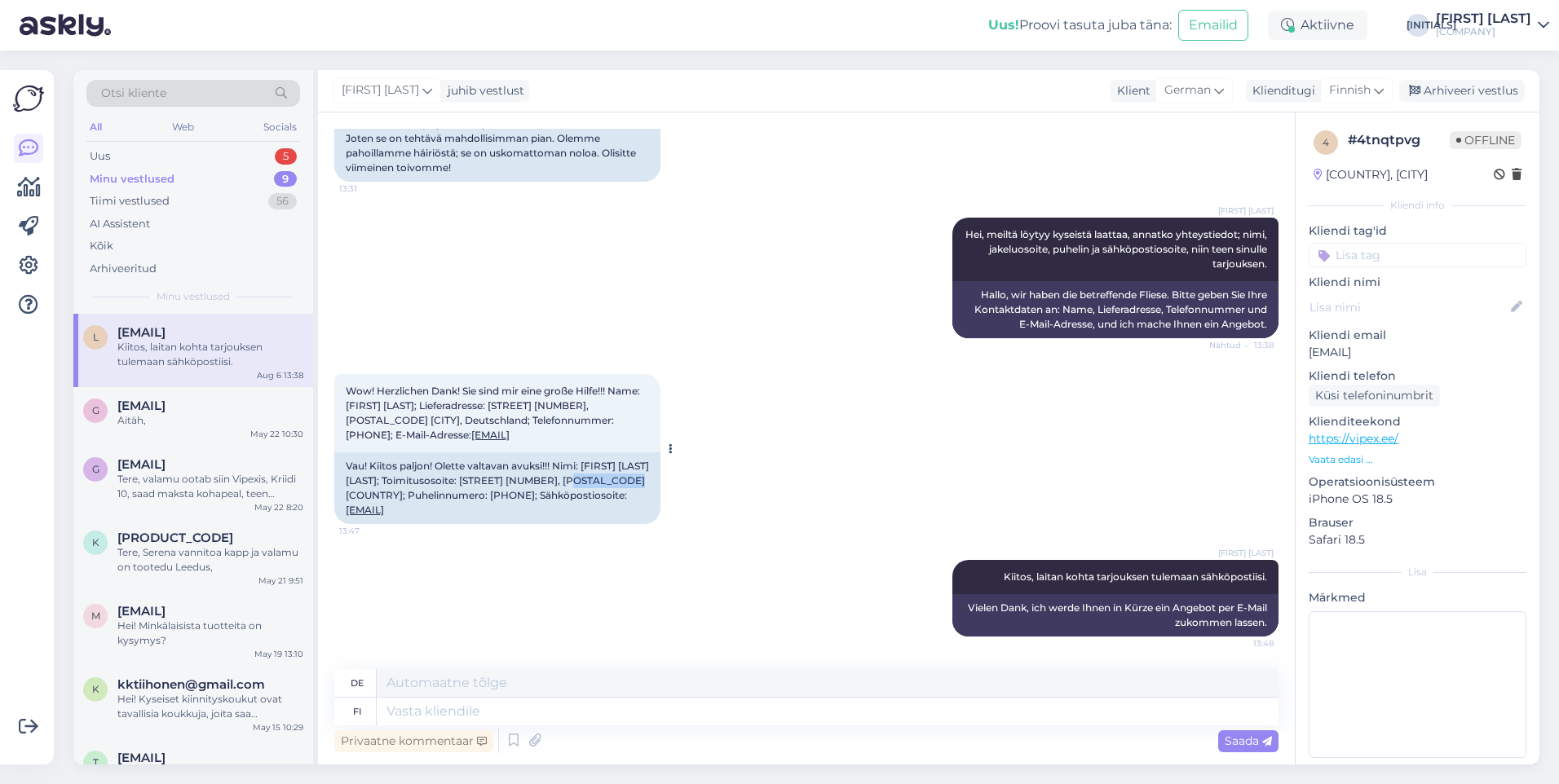 drag, startPoint x: 347, startPoint y: 494, endPoint x: 408, endPoint y: 498, distance: 61.13101 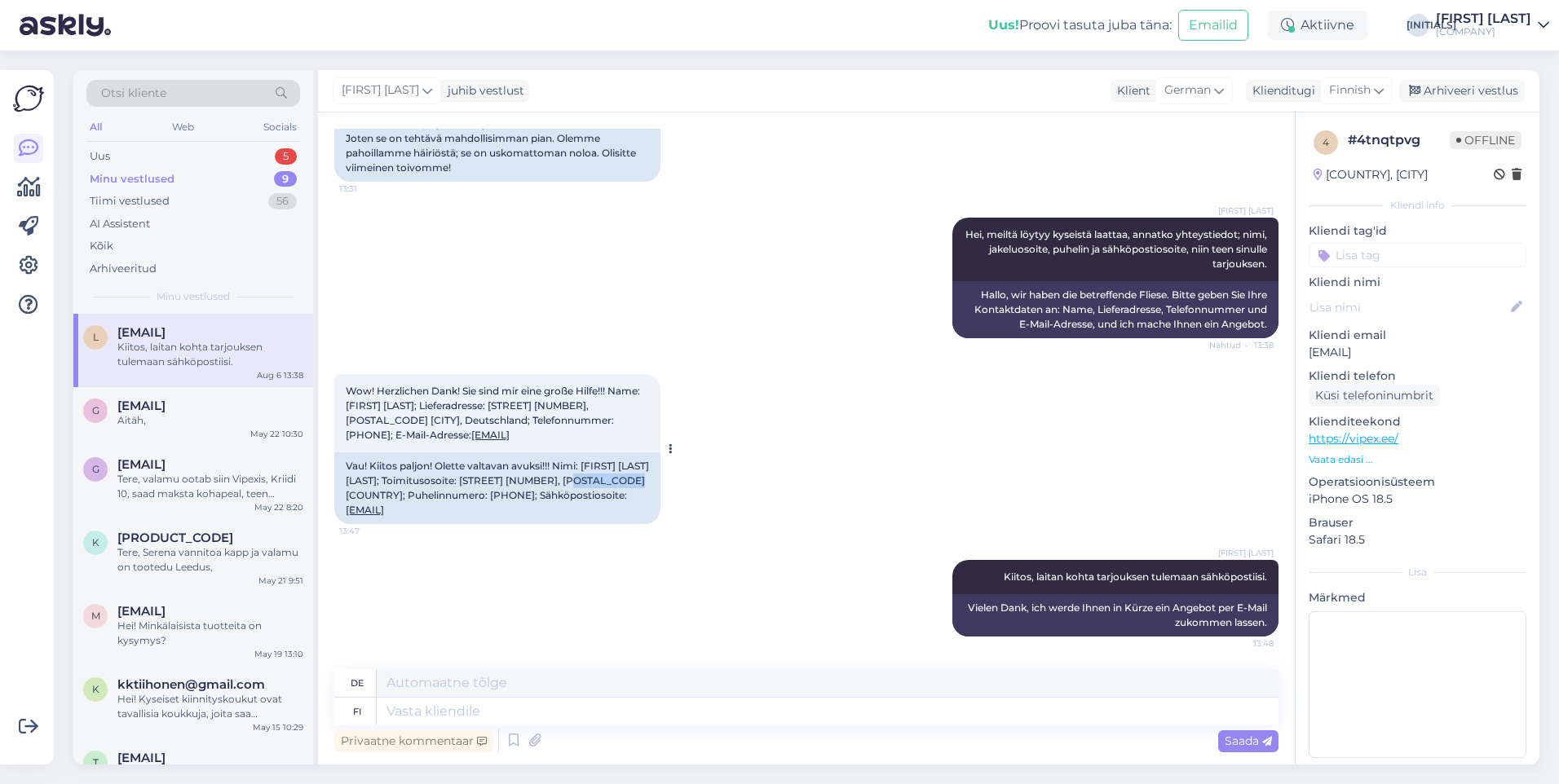 click on "Vau! Kiitos paljon! Olette valtavan avuksi!!! Nimi: [FIRST] [LAST]; Toimitusosoite: [STREET] [NUMBER], [POSTAL_CODE] [CITY], Saksa; Puhelinnumero: [PHONE]; Sähköpostiosoite:  [EMAIL]" at bounding box center [497, 488] 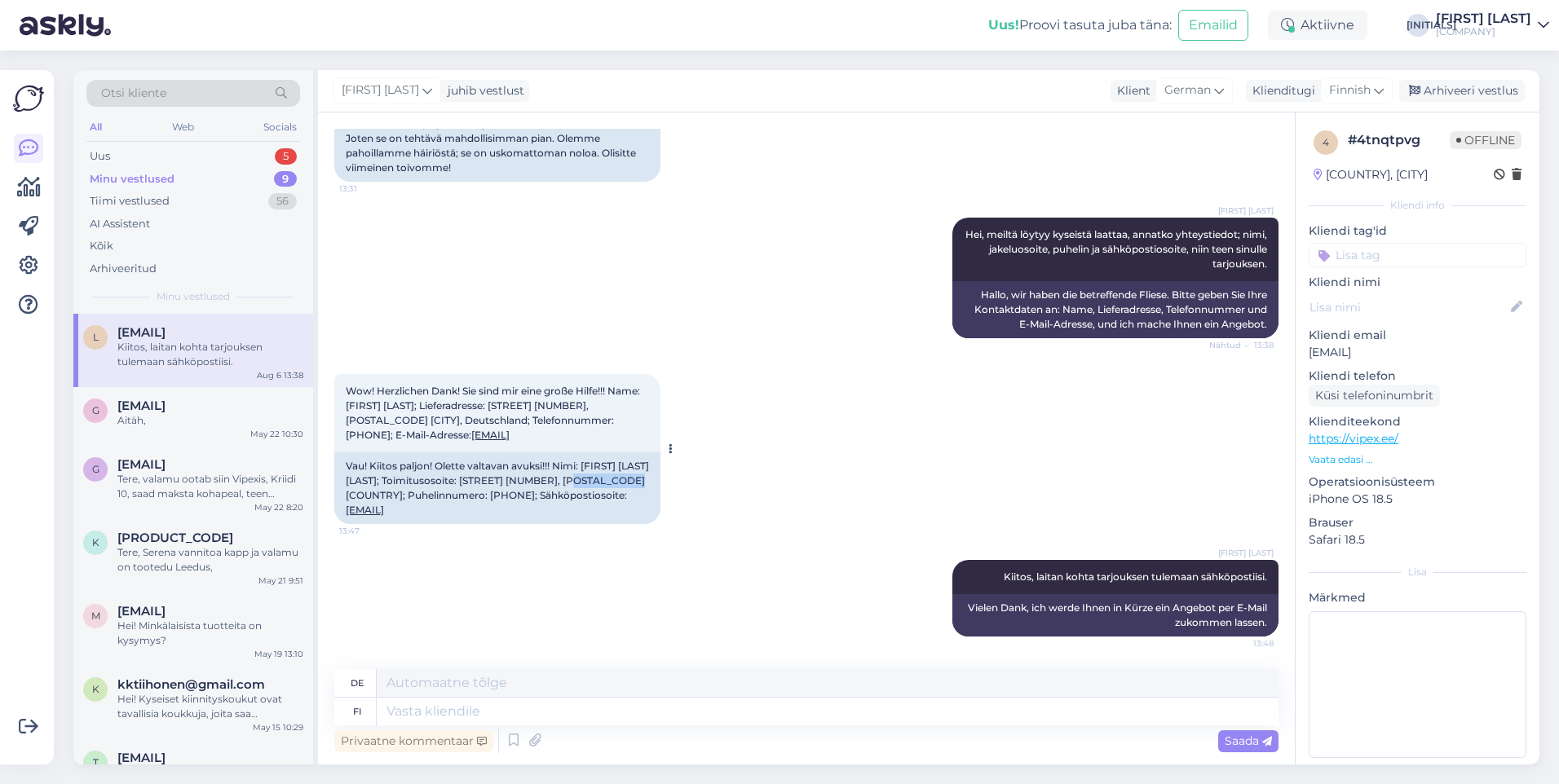 copy on "[CITY]" 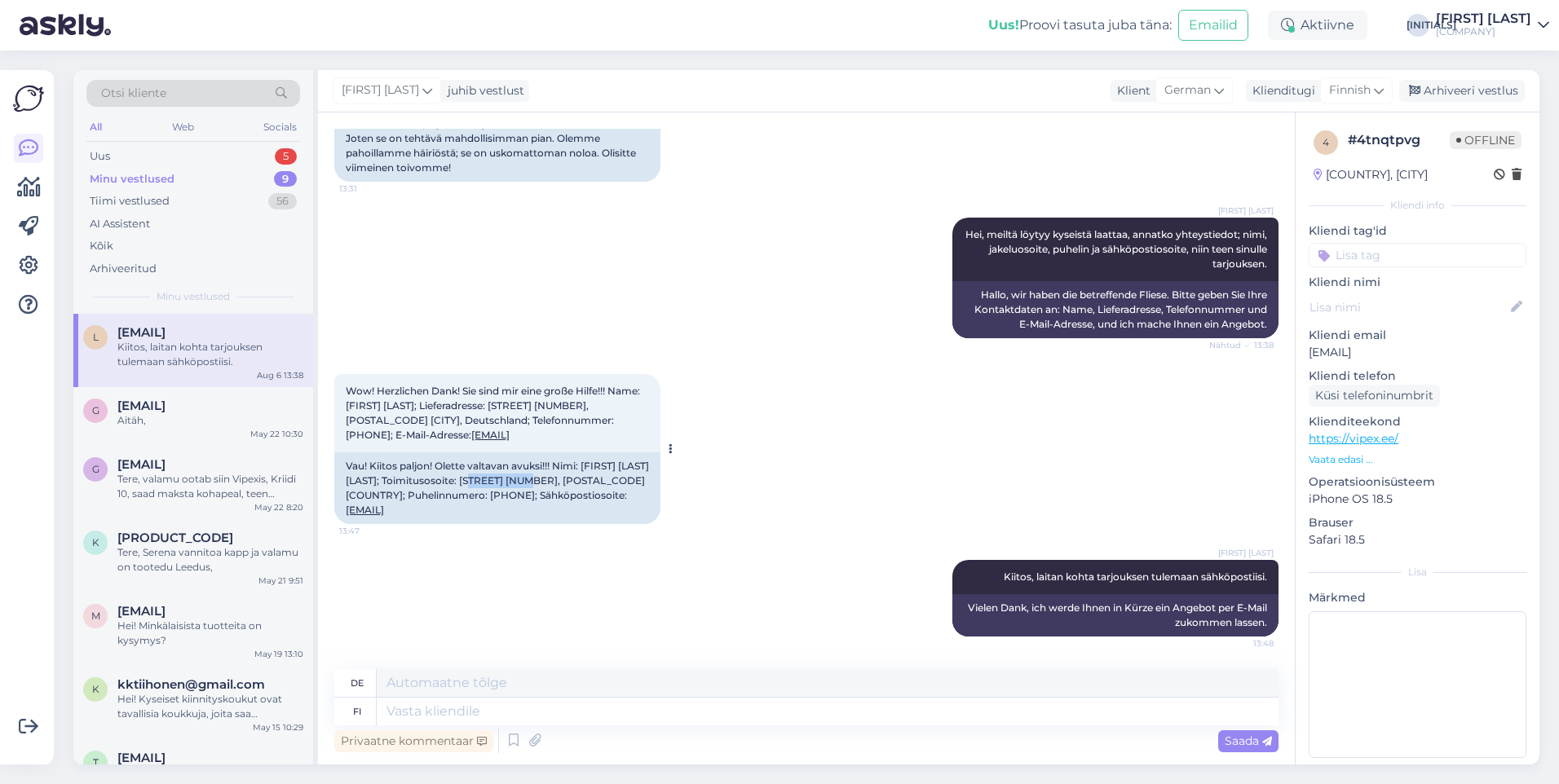 drag, startPoint x: 492, startPoint y: 478, endPoint x: 549, endPoint y: 482, distance: 57.140179 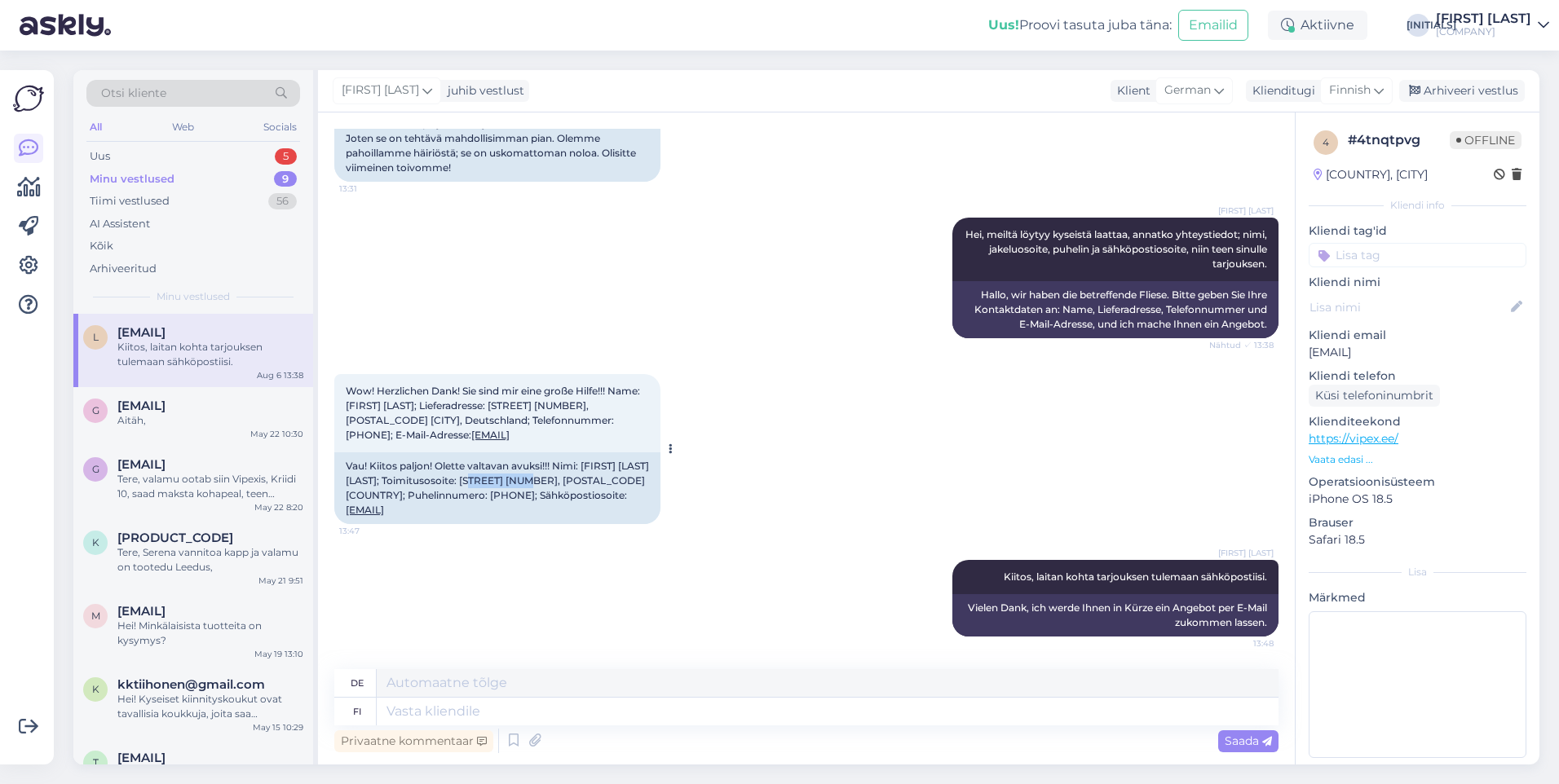 click on "Vau! Kiitos paljon! Olette valtavan avuksi!!! Nimi: [FIRST] [LAST]; Toimitusosoite: [STREET] [NUMBER], [POSTAL_CODE] [CITY], Saksa; Puhelinnumero: [PHONE]; Sähköpostiosoite:  [EMAIL]" at bounding box center [497, 488] 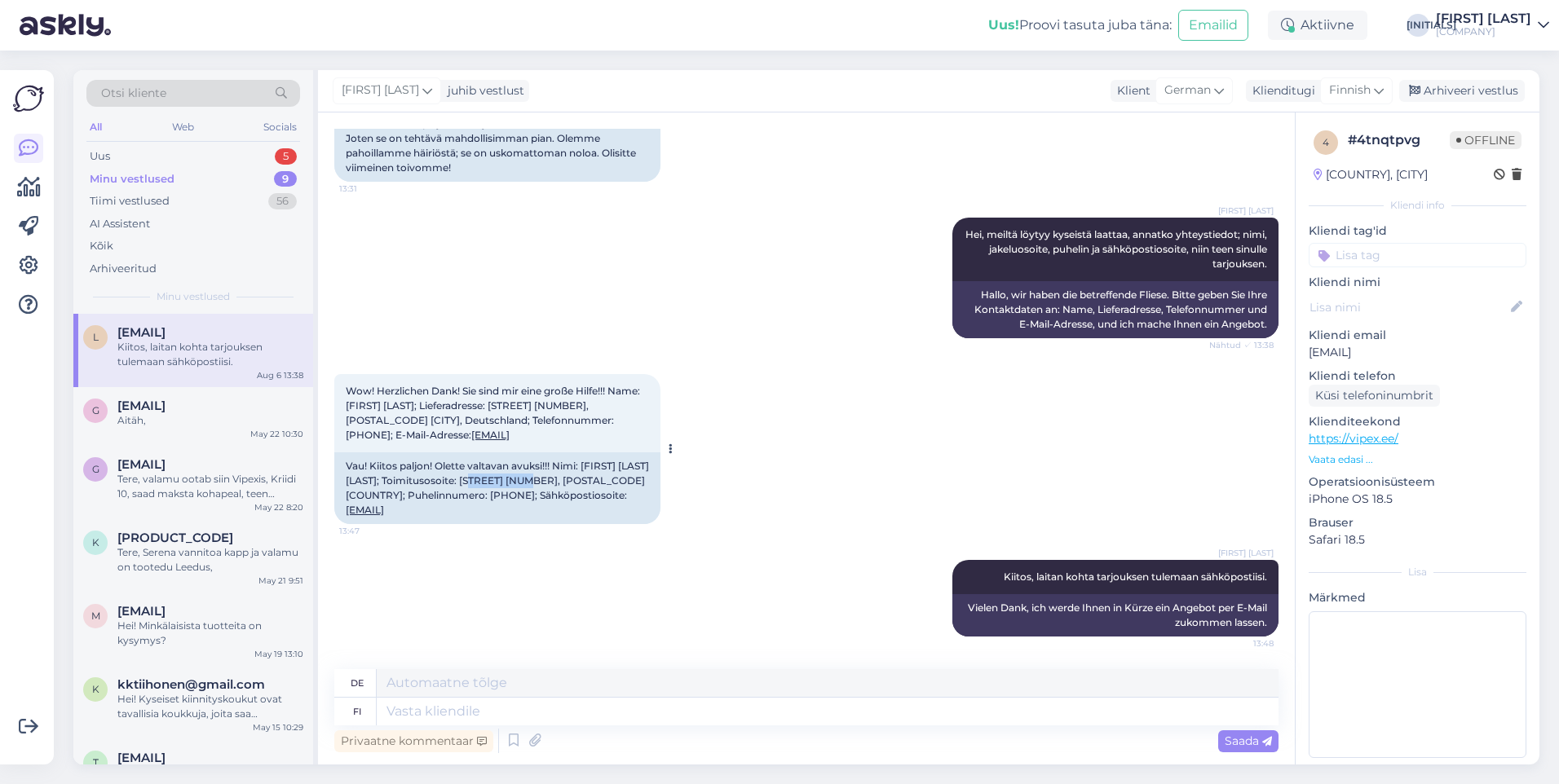 copy on "[STREET] [NUMBER]" 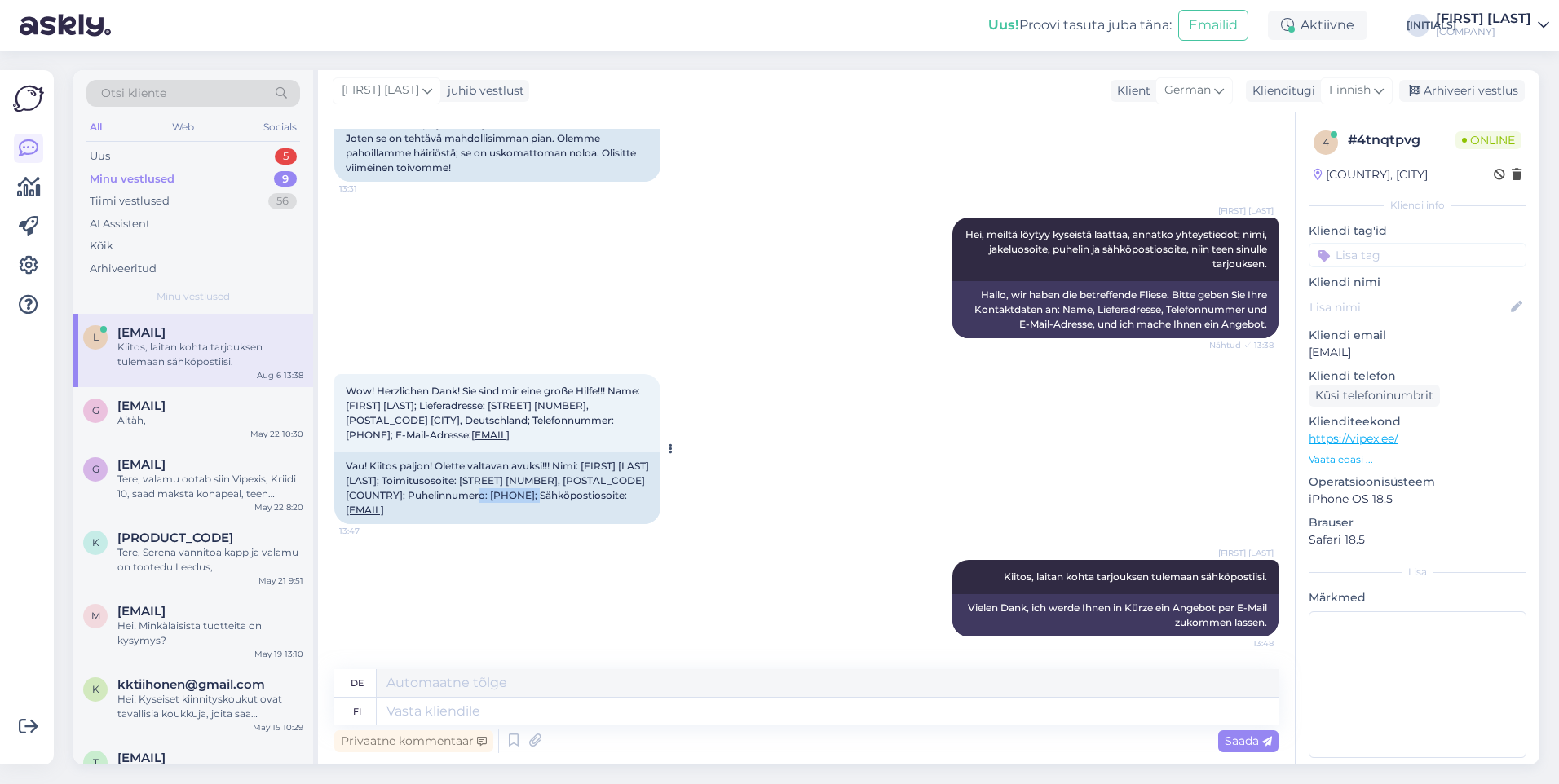 drag, startPoint x: 531, startPoint y: 494, endPoint x: 593, endPoint y: 499, distance: 62.20129 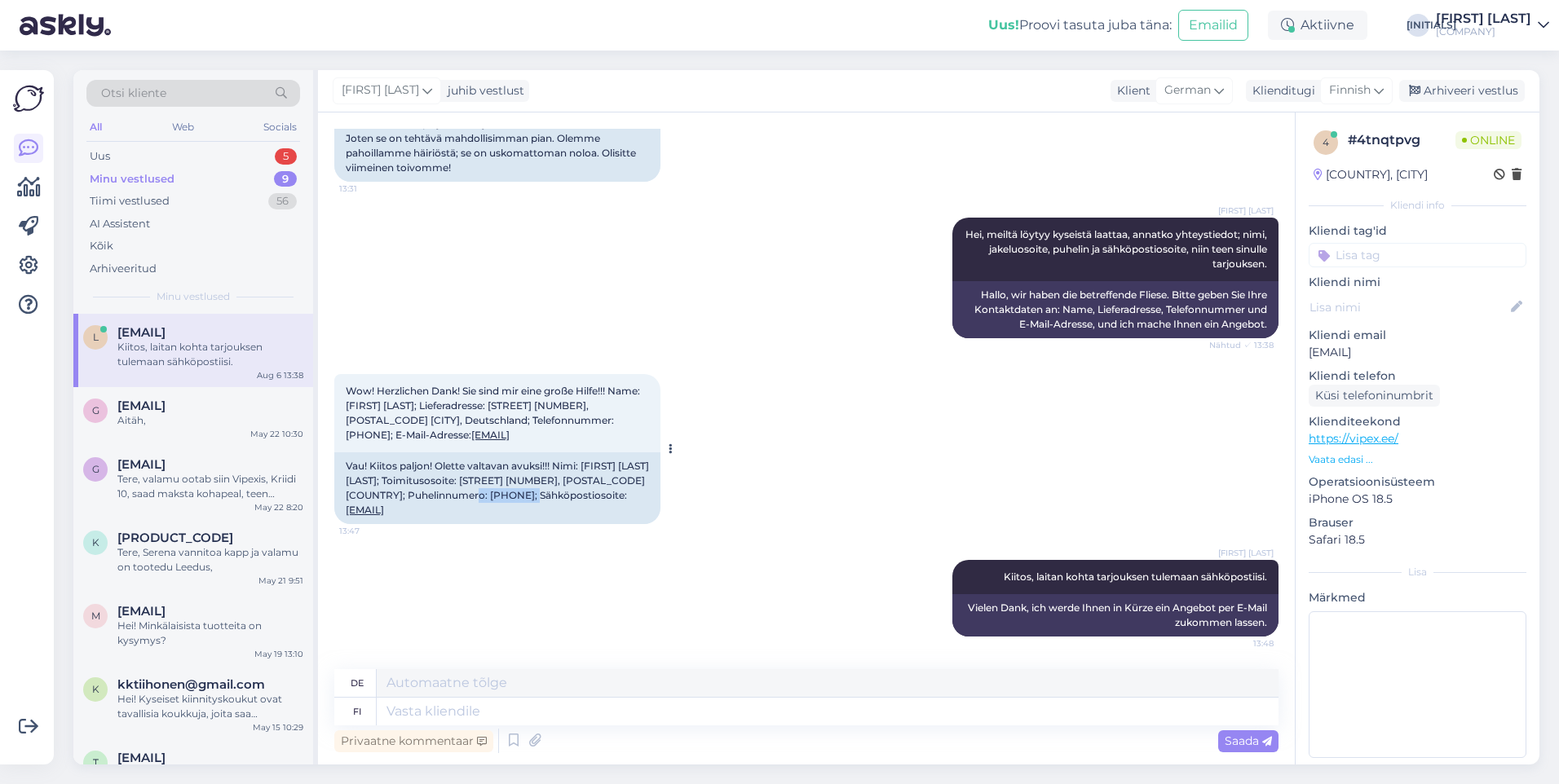 click on "Vau! Kiitos paljon! Olette valtavan avuksi!!! Nimi: [FIRST] [LAST]; Toimitusosoite: [STREET] [NUMBER], [POSTAL_CODE] [CITY], Saksa; Puhelinnumero: [PHONE]; Sähköpostiosoite:  [EMAIL]" at bounding box center (497, 488) 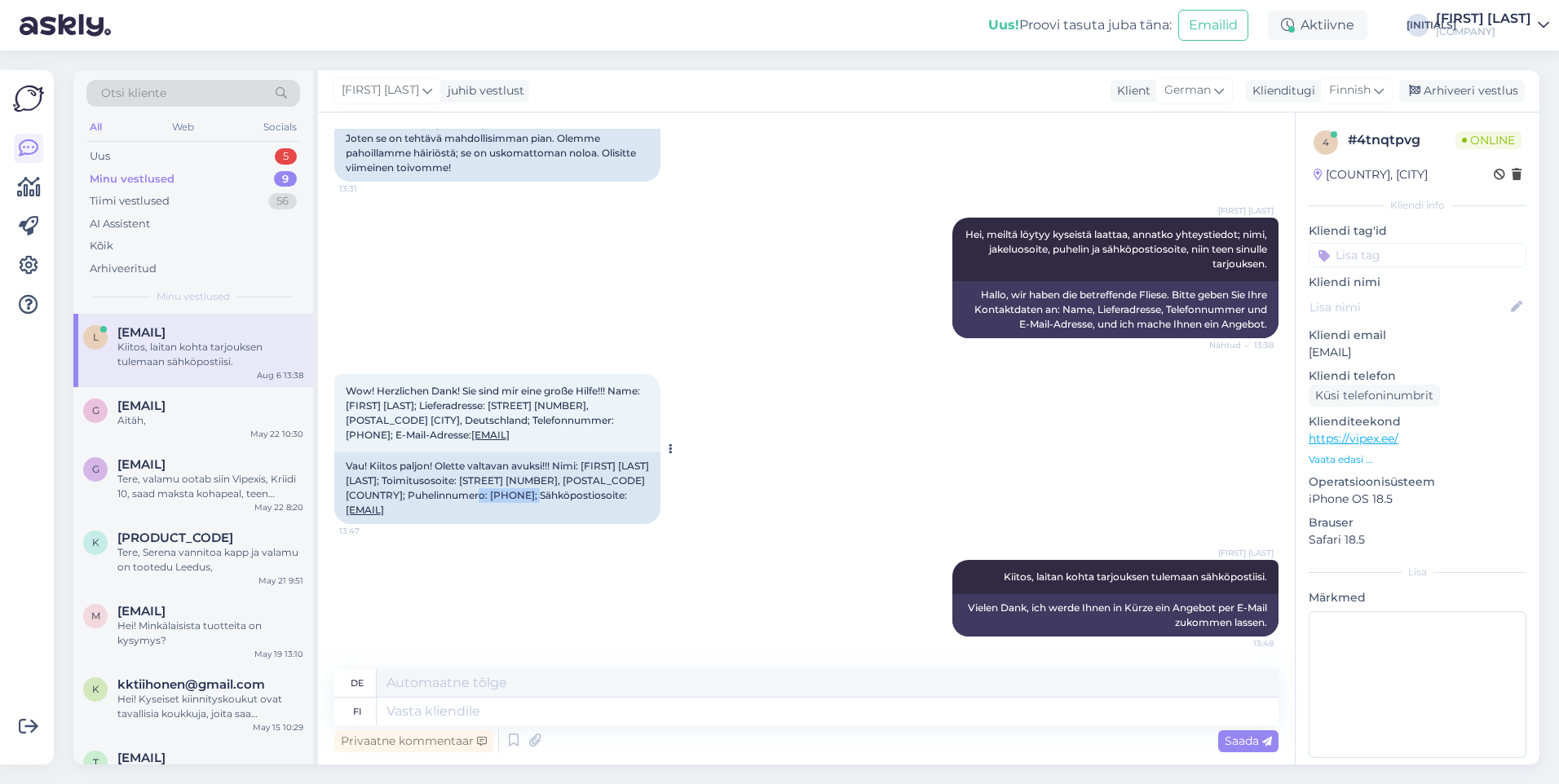 copy on "[PHONE]" 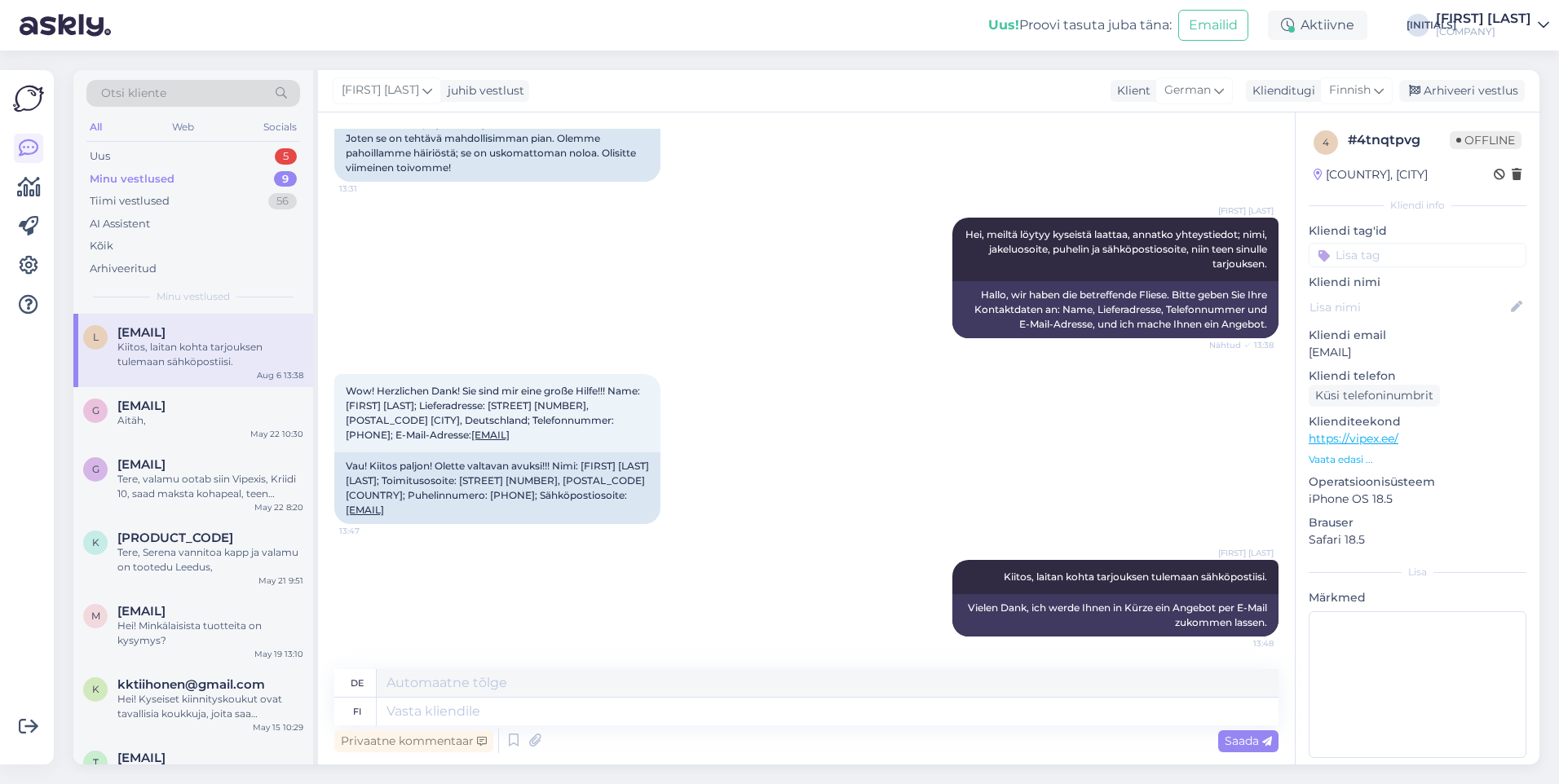 click on "[FIRST] [LAST] Kiitos, laitan kohta tarjouksen tulemaan sähköpostiisi. 13:48 Vielen Dank, ich werde Ihnen in Kürze ein Angebot per E-Mail zukommen lassen." at bounding box center [806, 598] 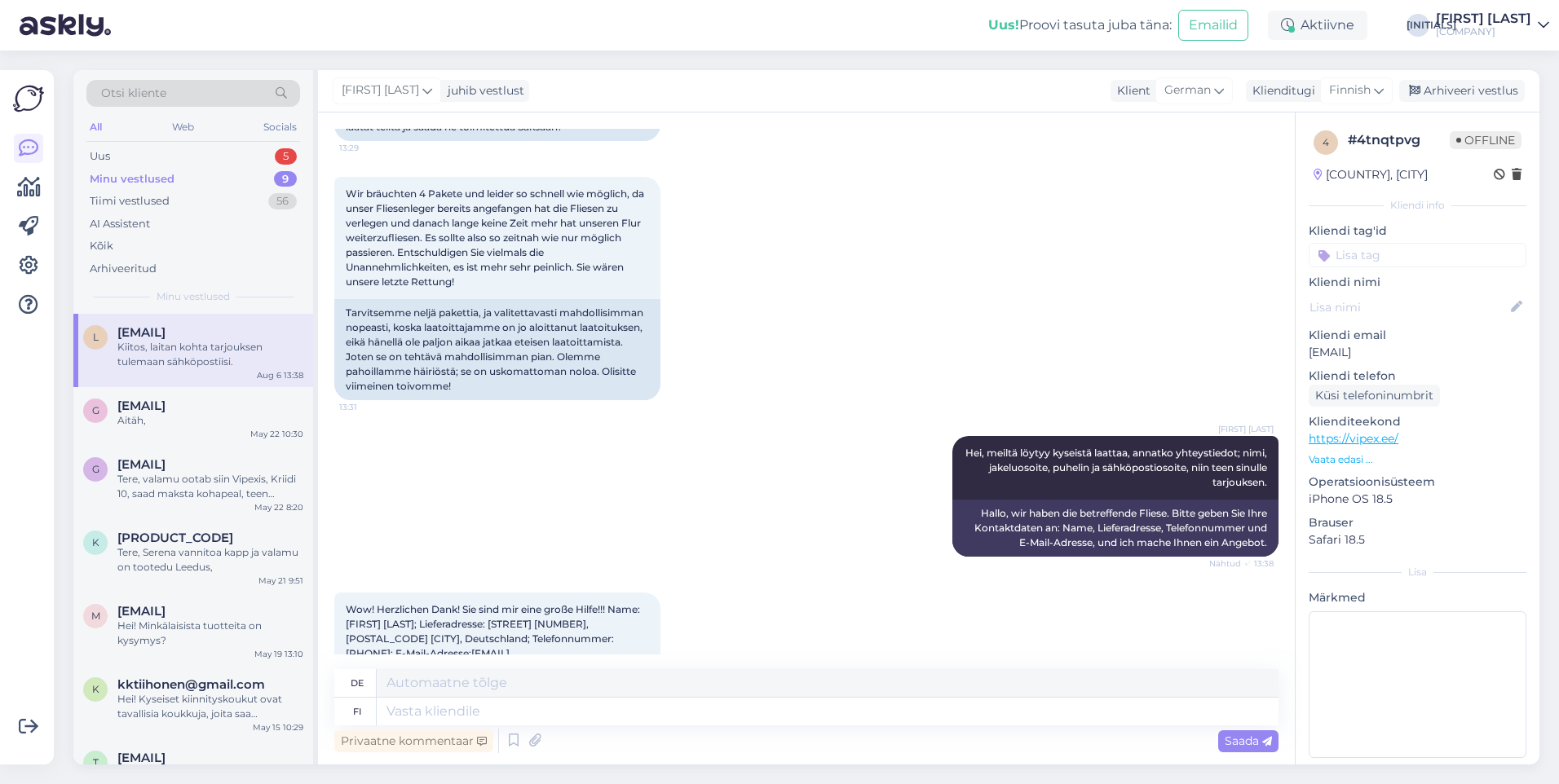 scroll, scrollTop: 457, scrollLeft: 0, axis: vertical 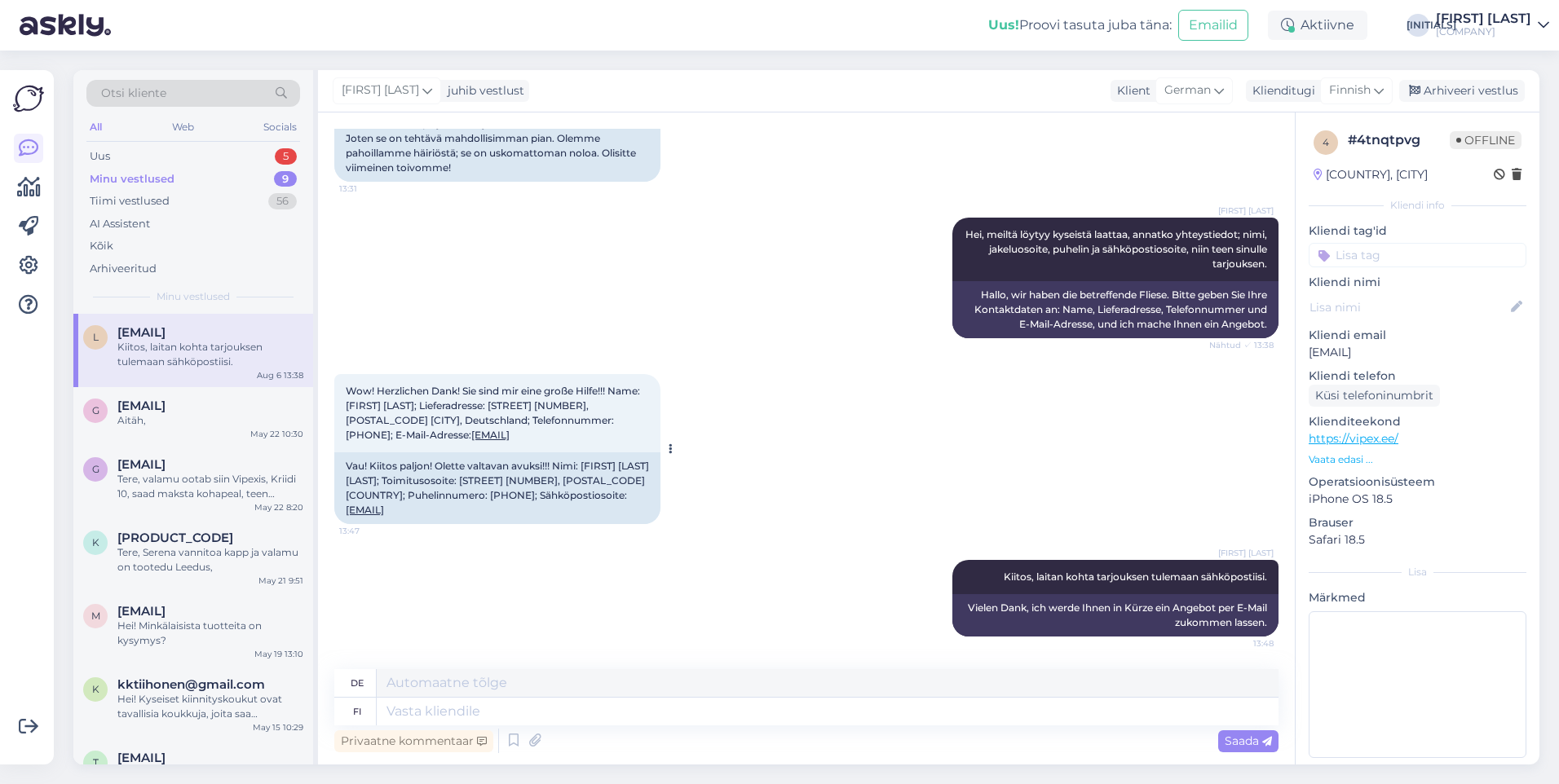 drag, startPoint x: 435, startPoint y: 509, endPoint x: 547, endPoint y: 513, distance: 112.07141 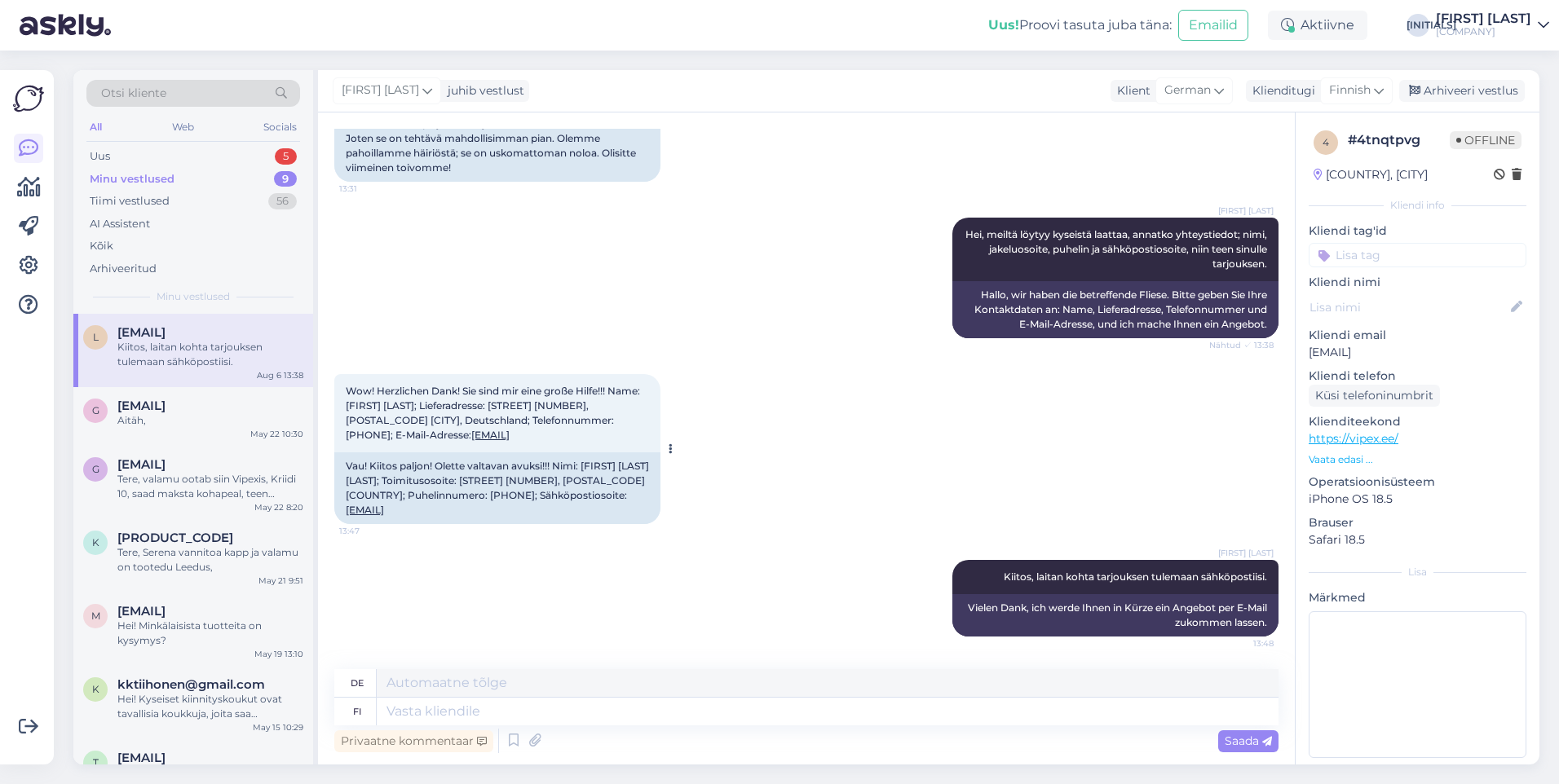 click on "Vau! Kiitos paljon! Olette valtavan avuksi!!! Nimi: [FIRST] [LAST]; Toimitusosoite: [STREET] [NUMBER], [POSTAL_CODE] [CITY], Saksa; Puhelinnumero: [PHONE]; Sähköpostiosoite:  [EMAIL]" at bounding box center [497, 488] 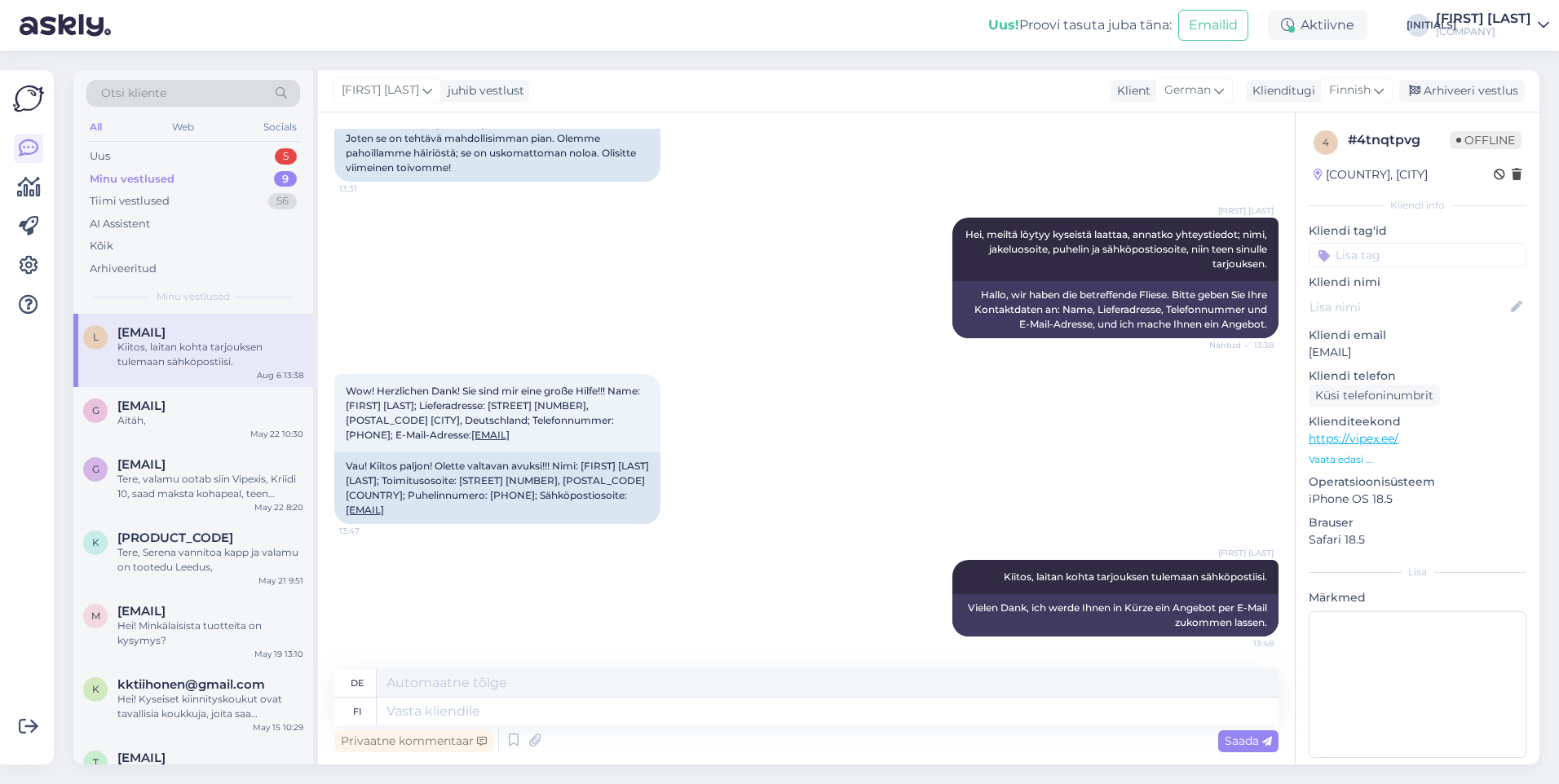 drag, startPoint x: 547, startPoint y: 513, endPoint x: 678, endPoint y: 583, distance: 148.52946 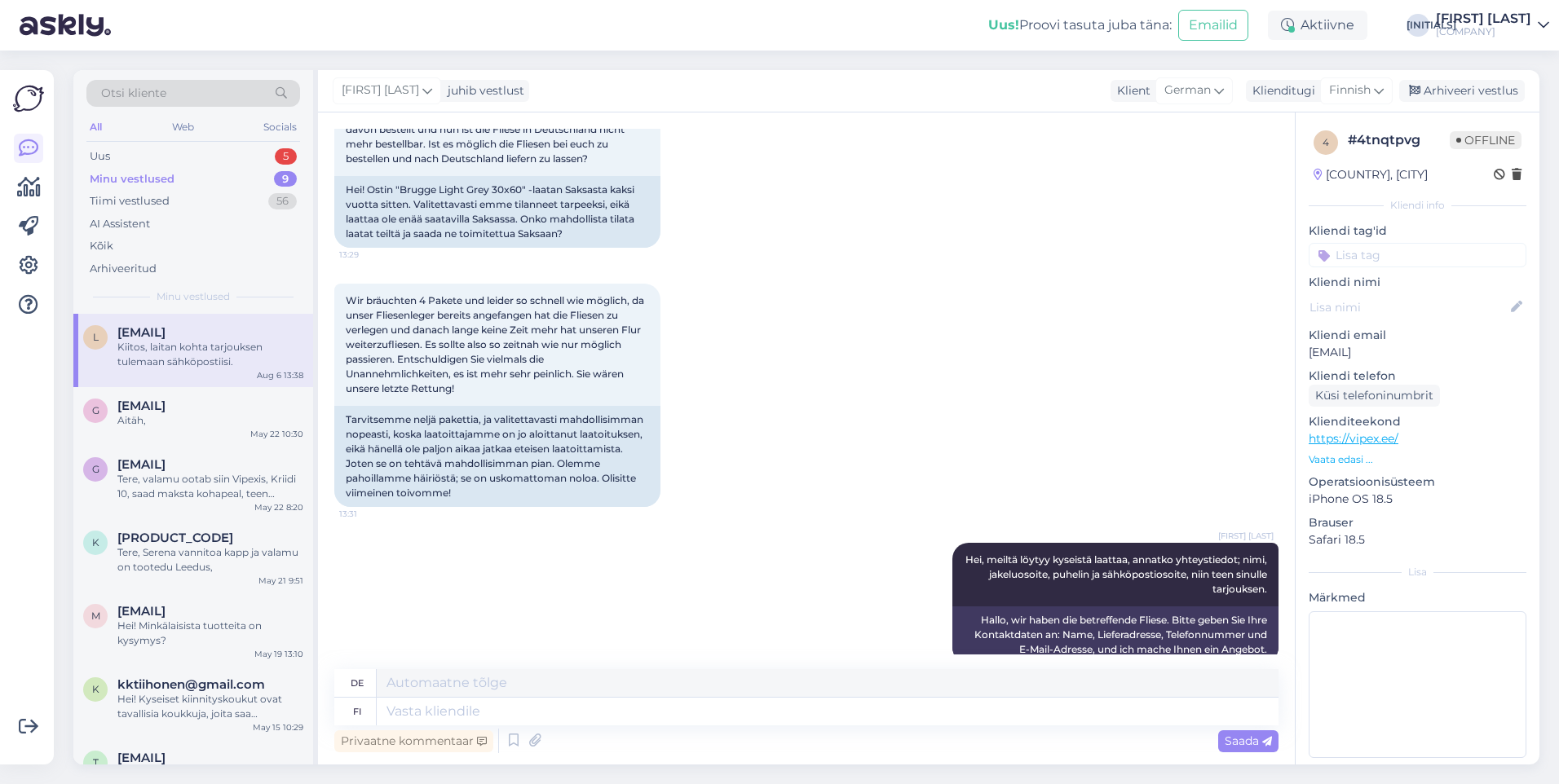 scroll, scrollTop: 131, scrollLeft: 0, axis: vertical 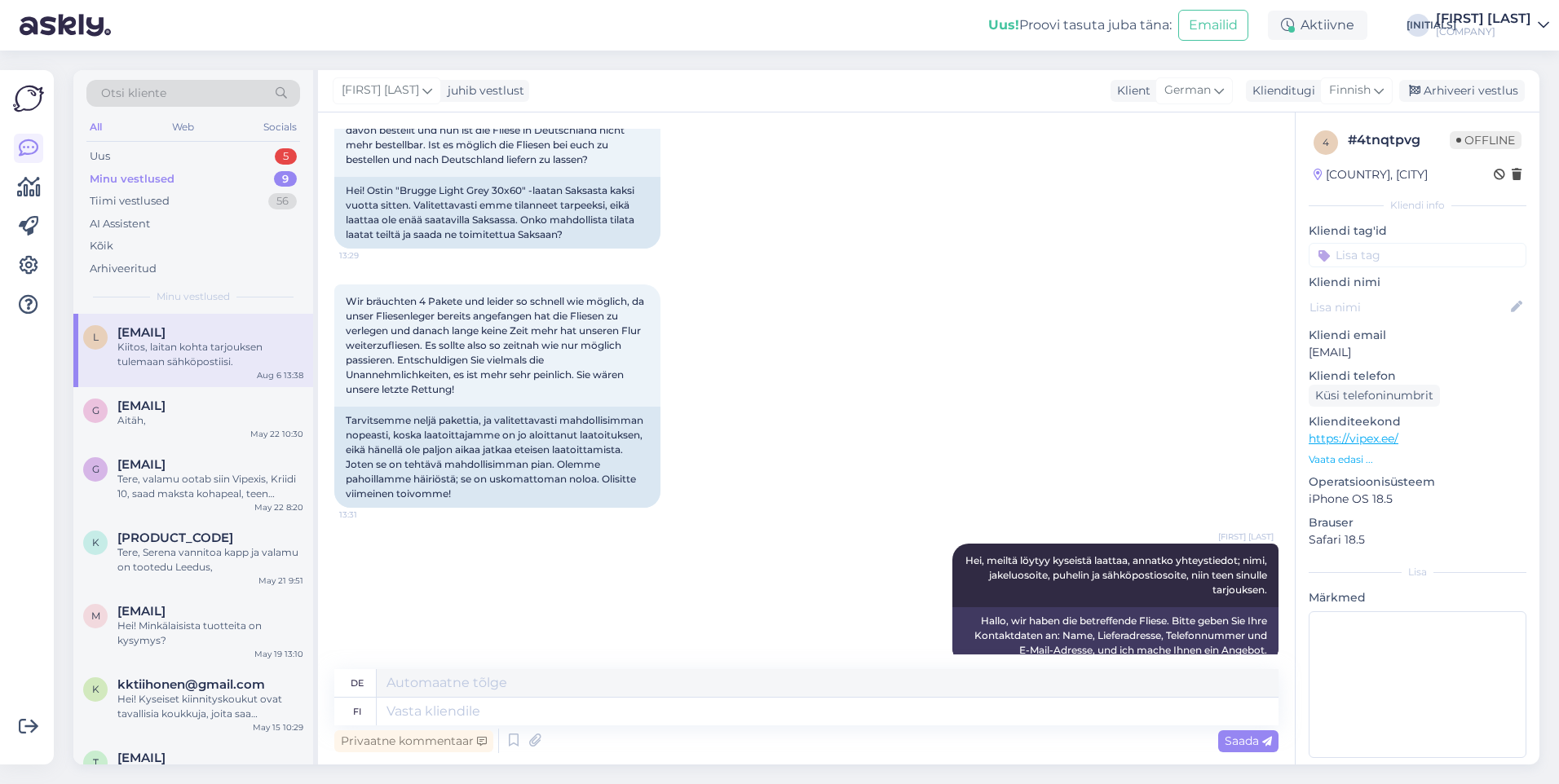 click at bounding box center [1544, 25] 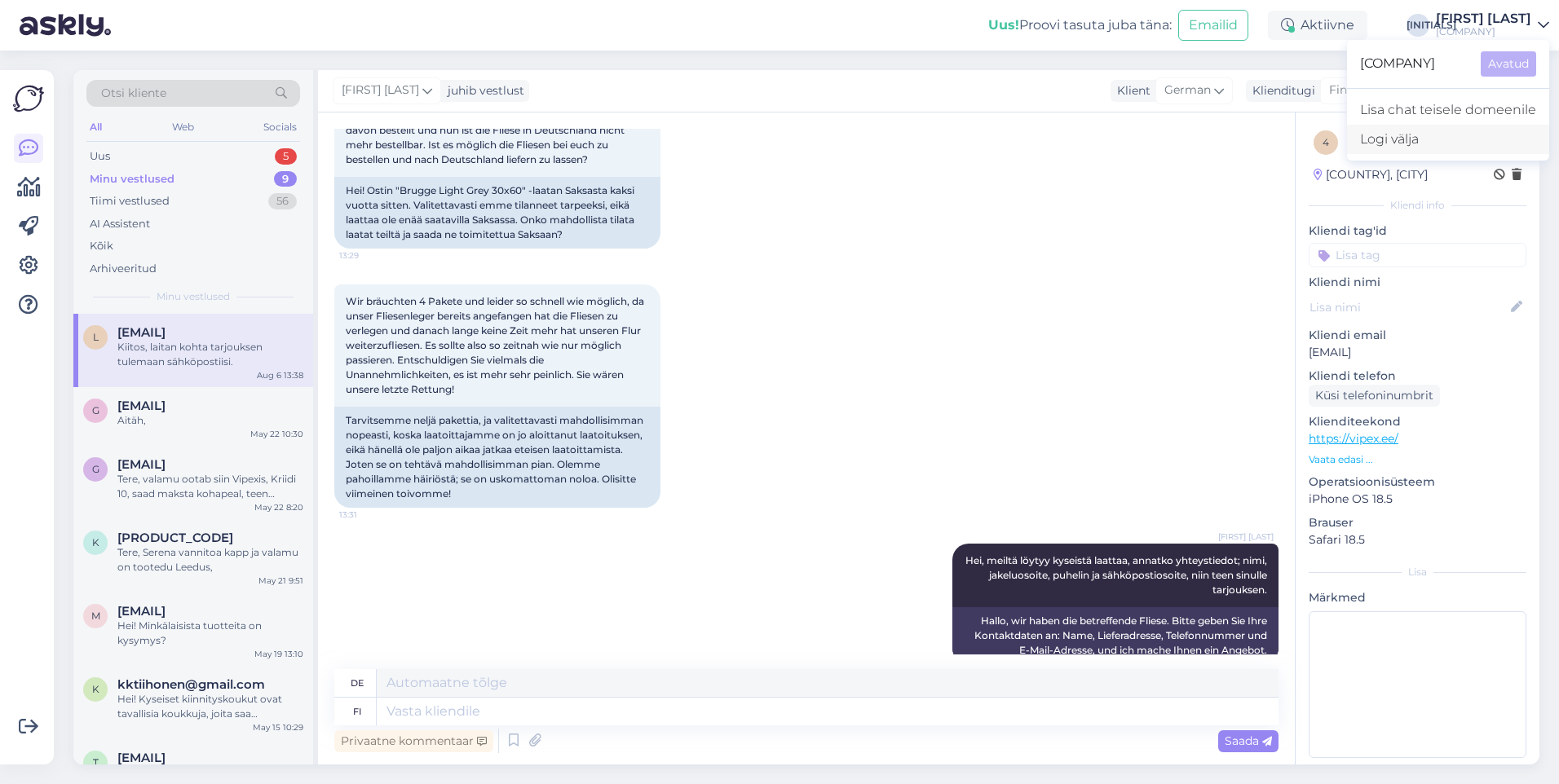 click on "Logi välja" at bounding box center [1448, 139] 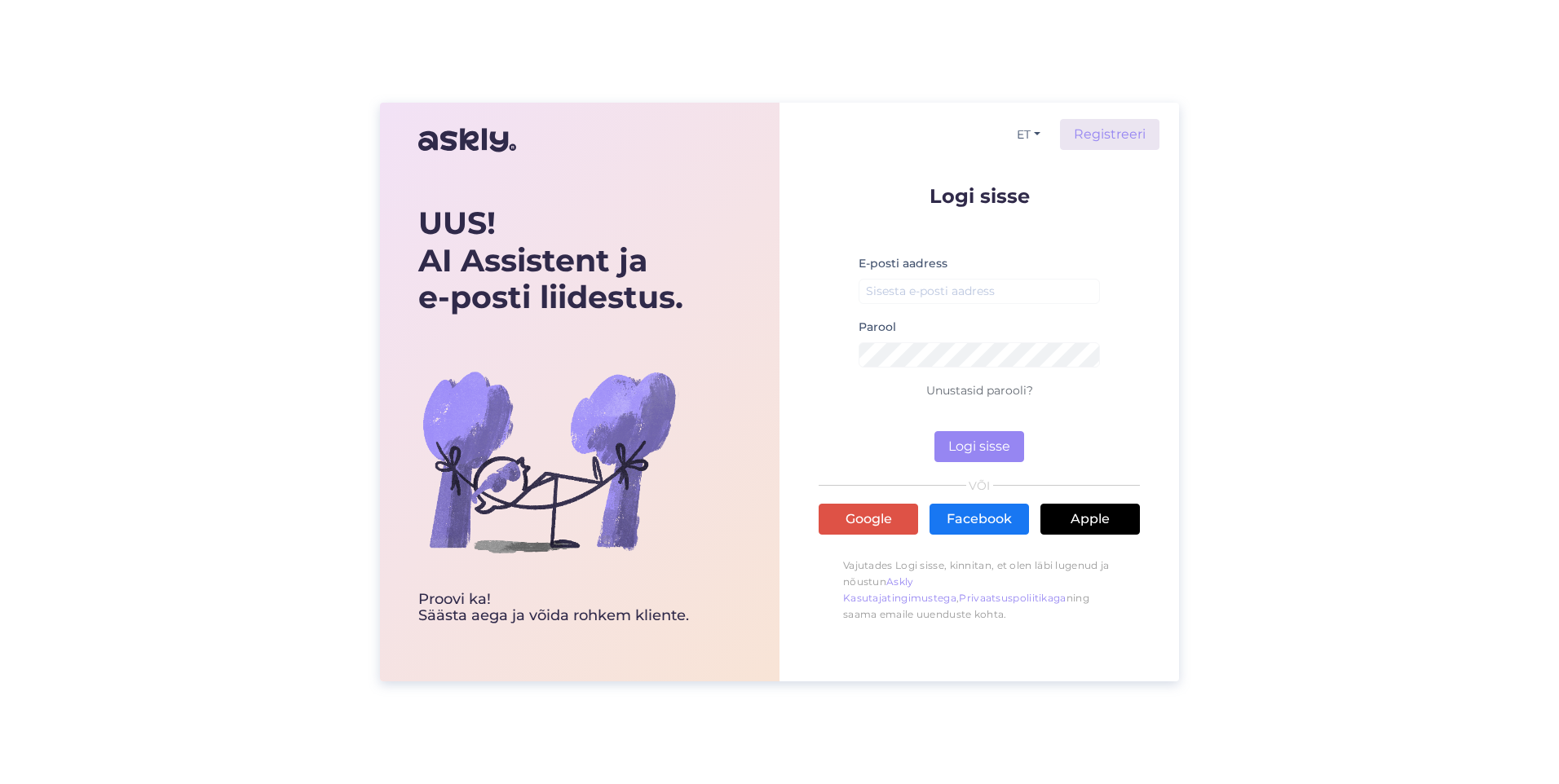 scroll, scrollTop: 0, scrollLeft: 0, axis: both 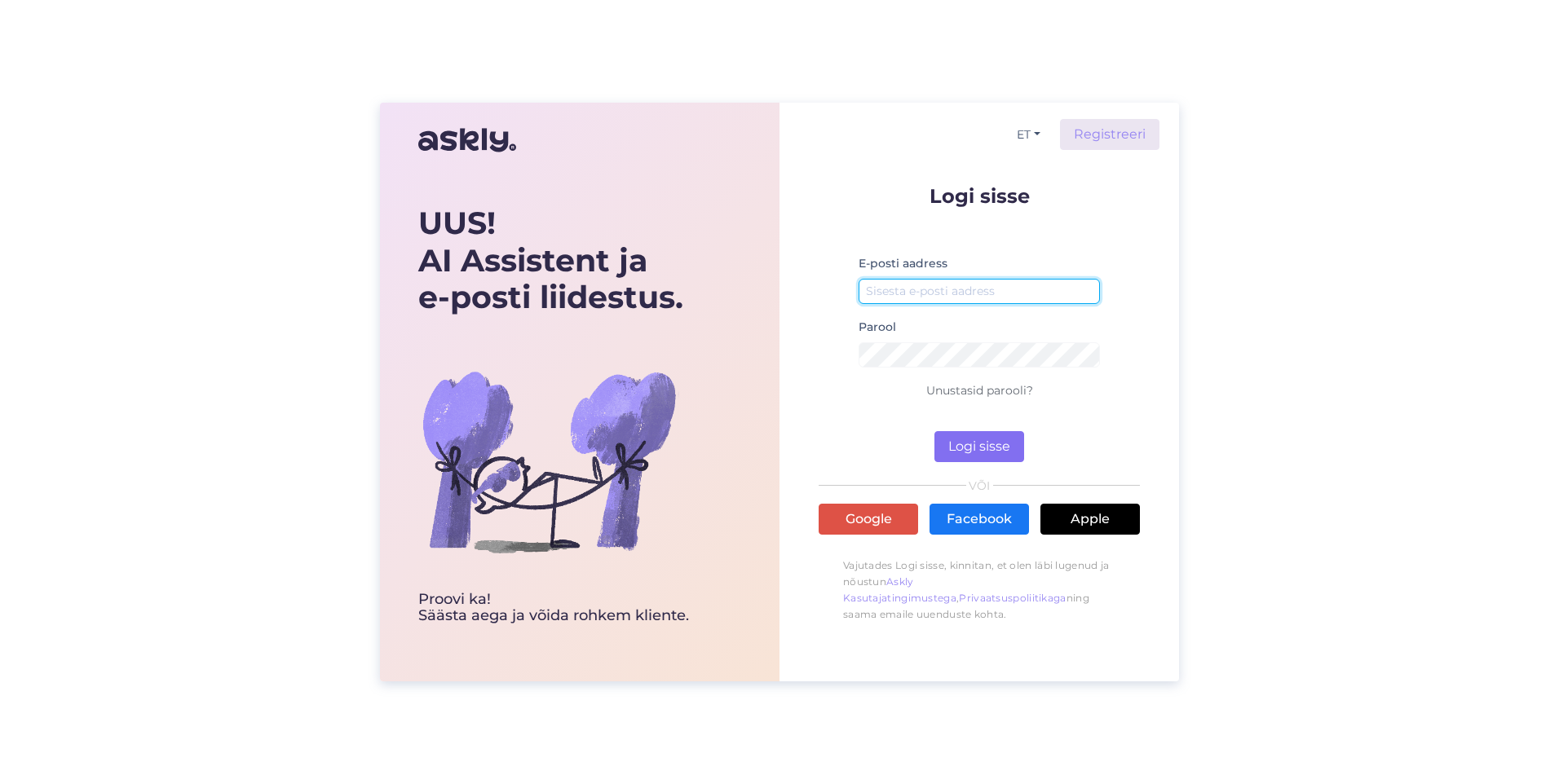 type on "[FIRST].[LAST]@[DOMAIN].example.com" 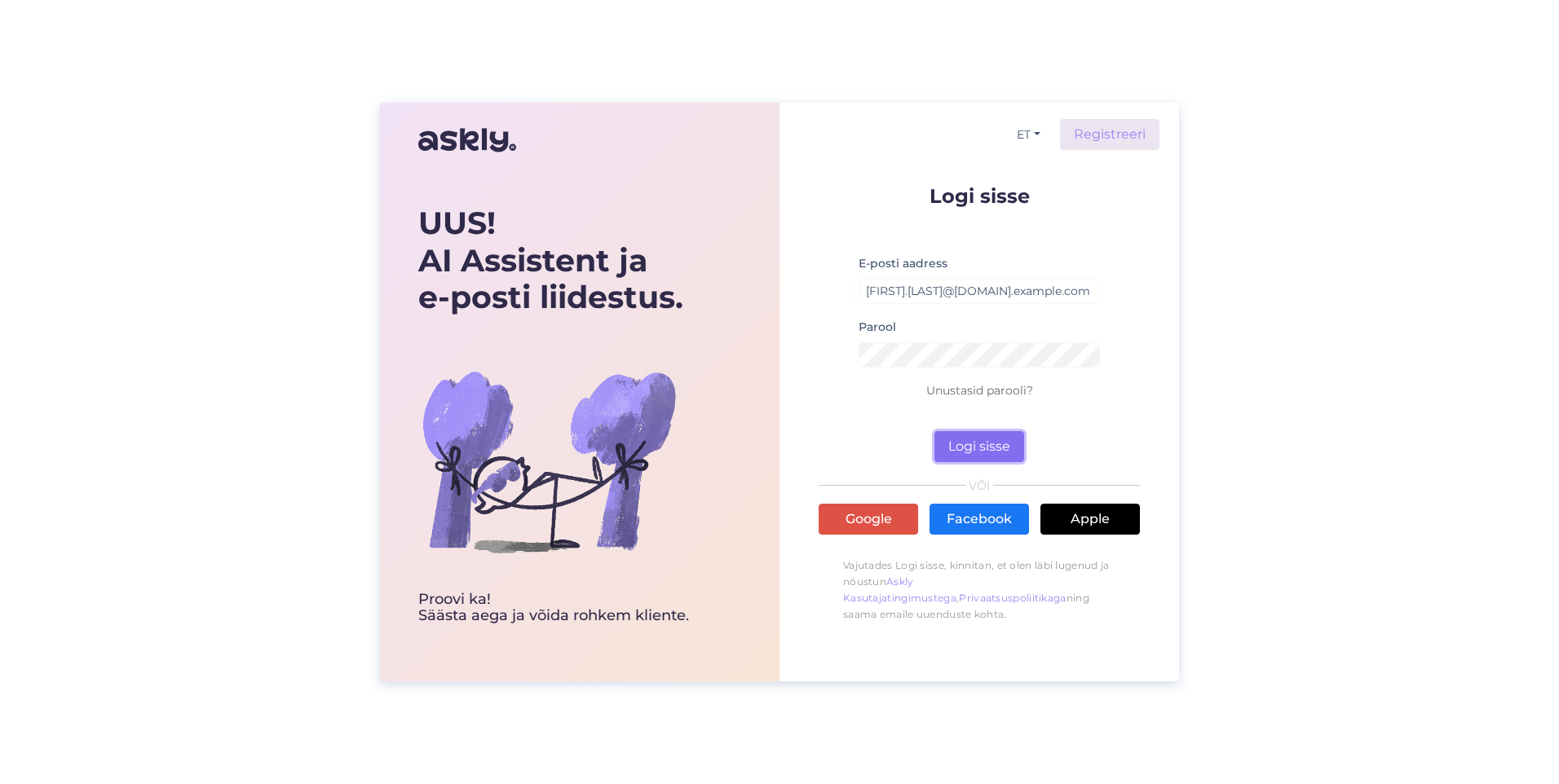 click on "Logi sisse" at bounding box center [979, 447] 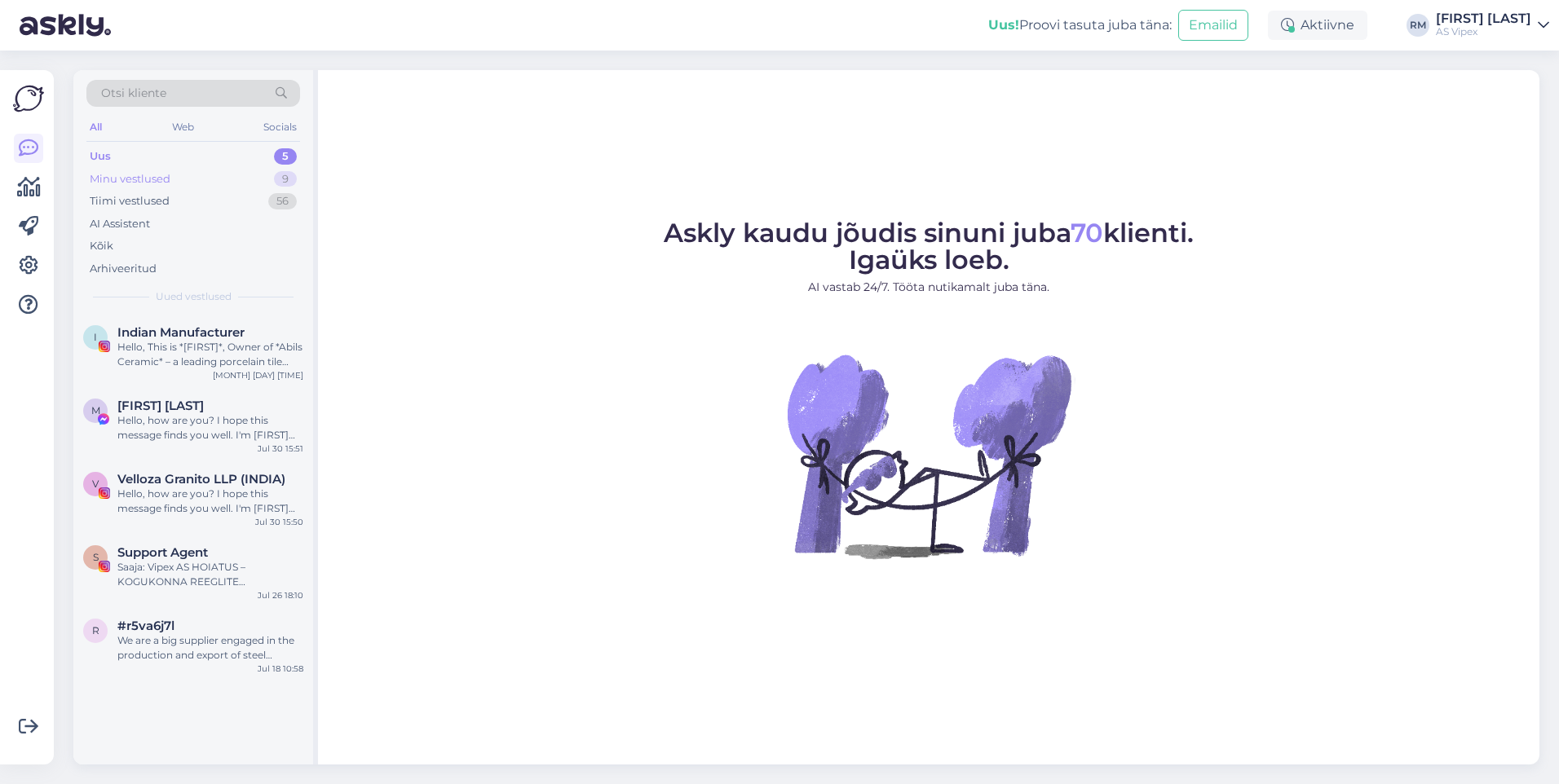 click on "Minu vestlused" at bounding box center (130, 179) 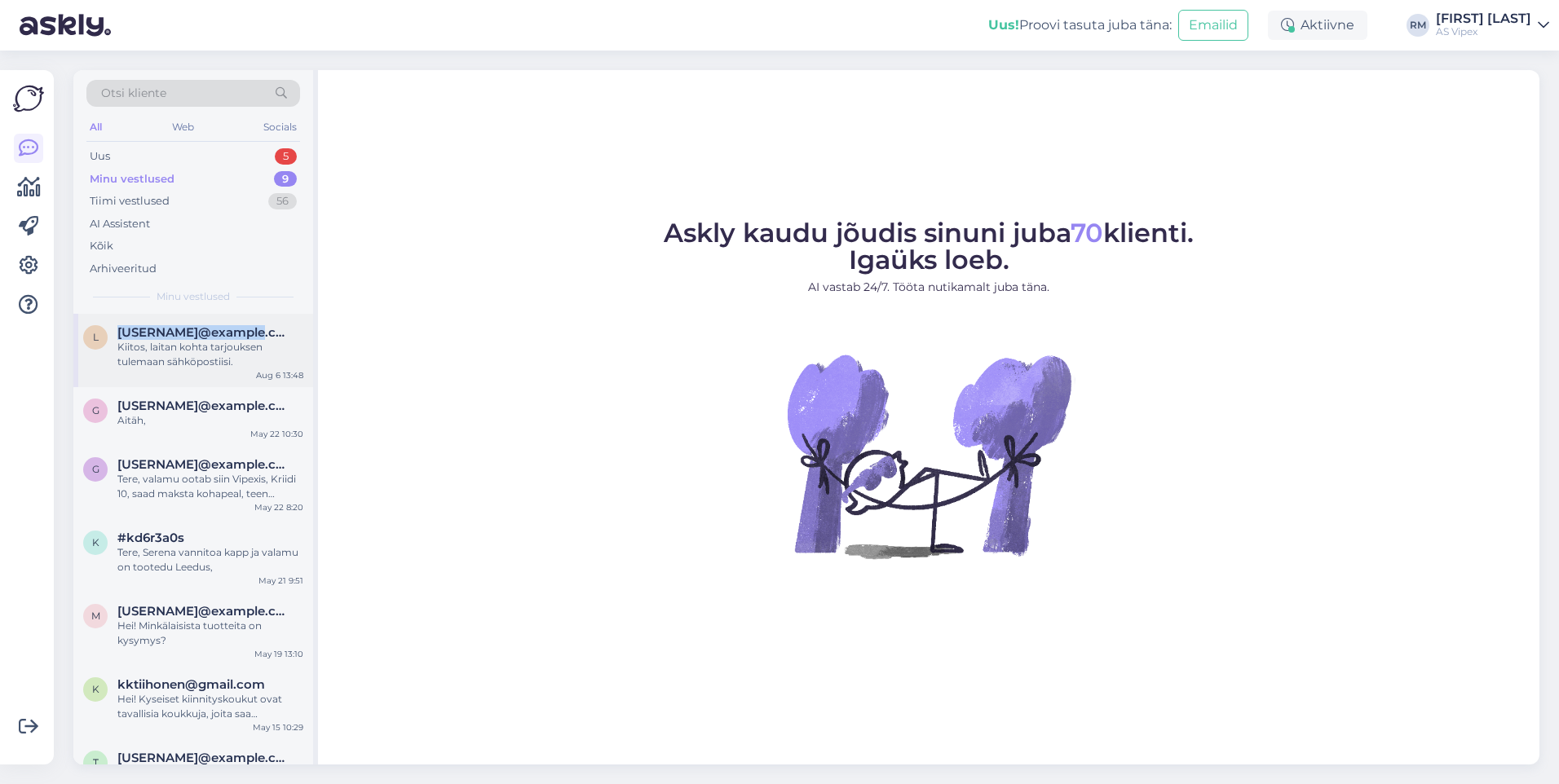 drag, startPoint x: 115, startPoint y: 328, endPoint x: 262, endPoint y: 328, distance: 147 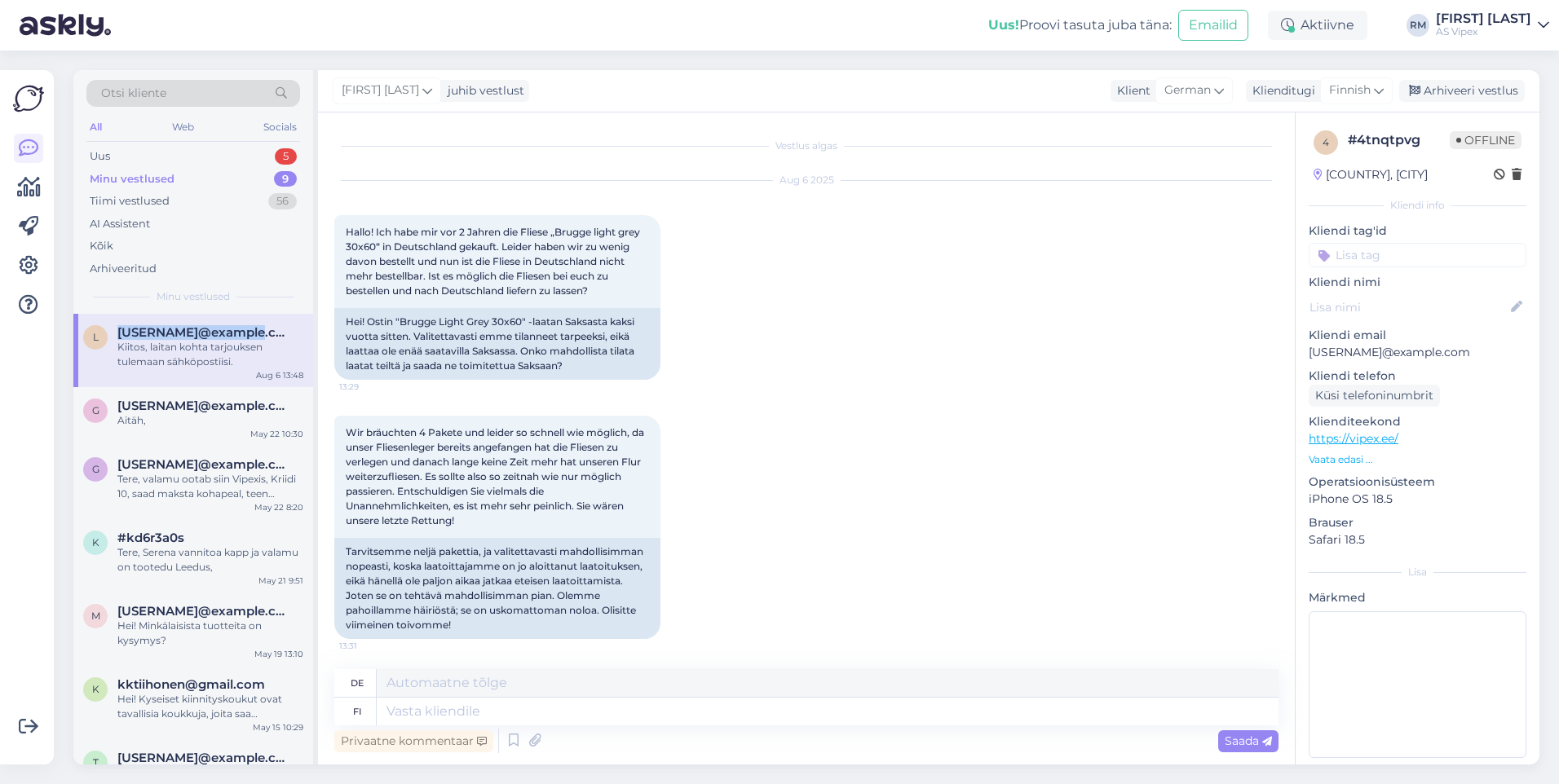 scroll, scrollTop: 457, scrollLeft: 0, axis: vertical 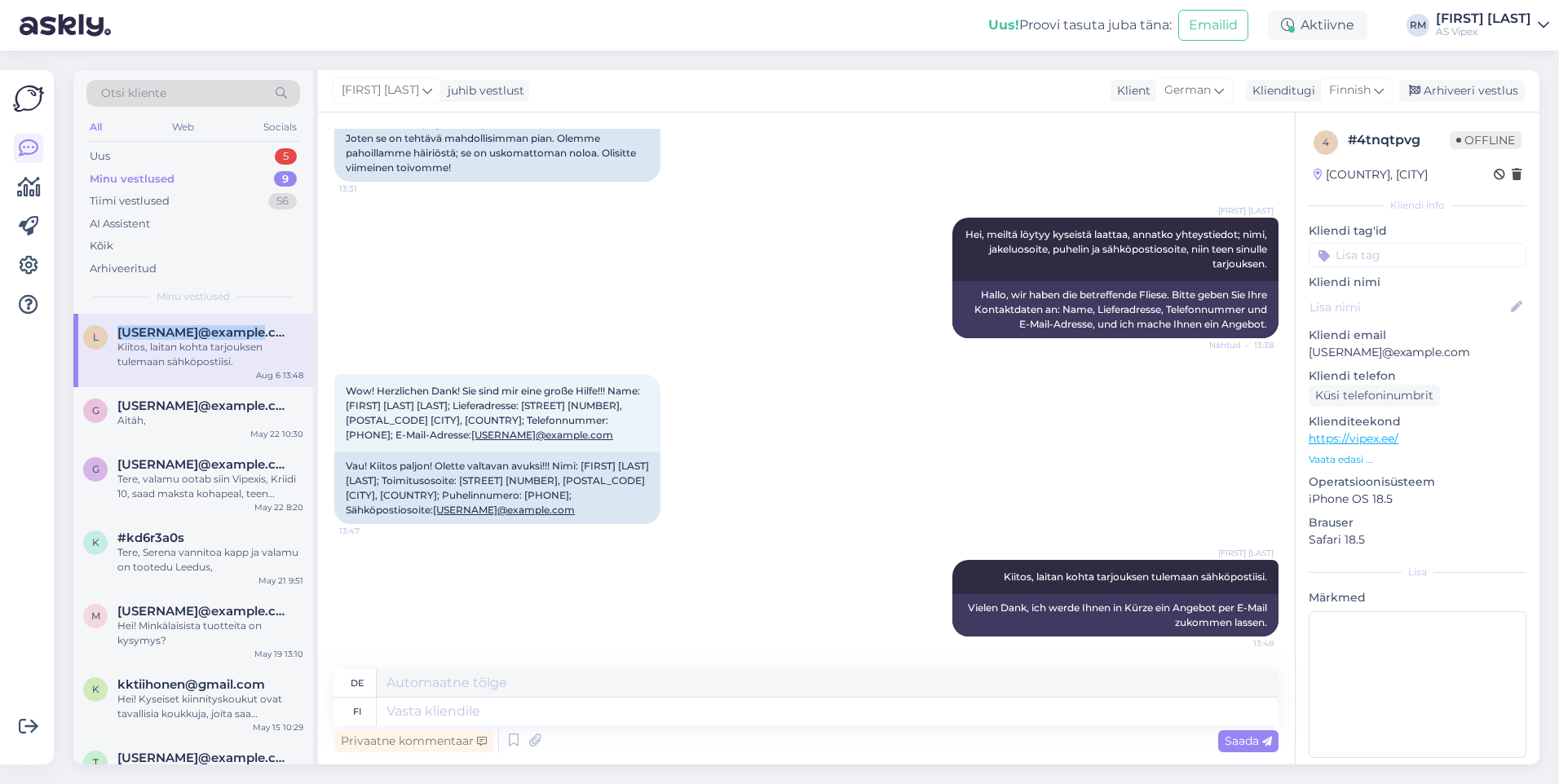 copy on "[USERNAME]@example.com" 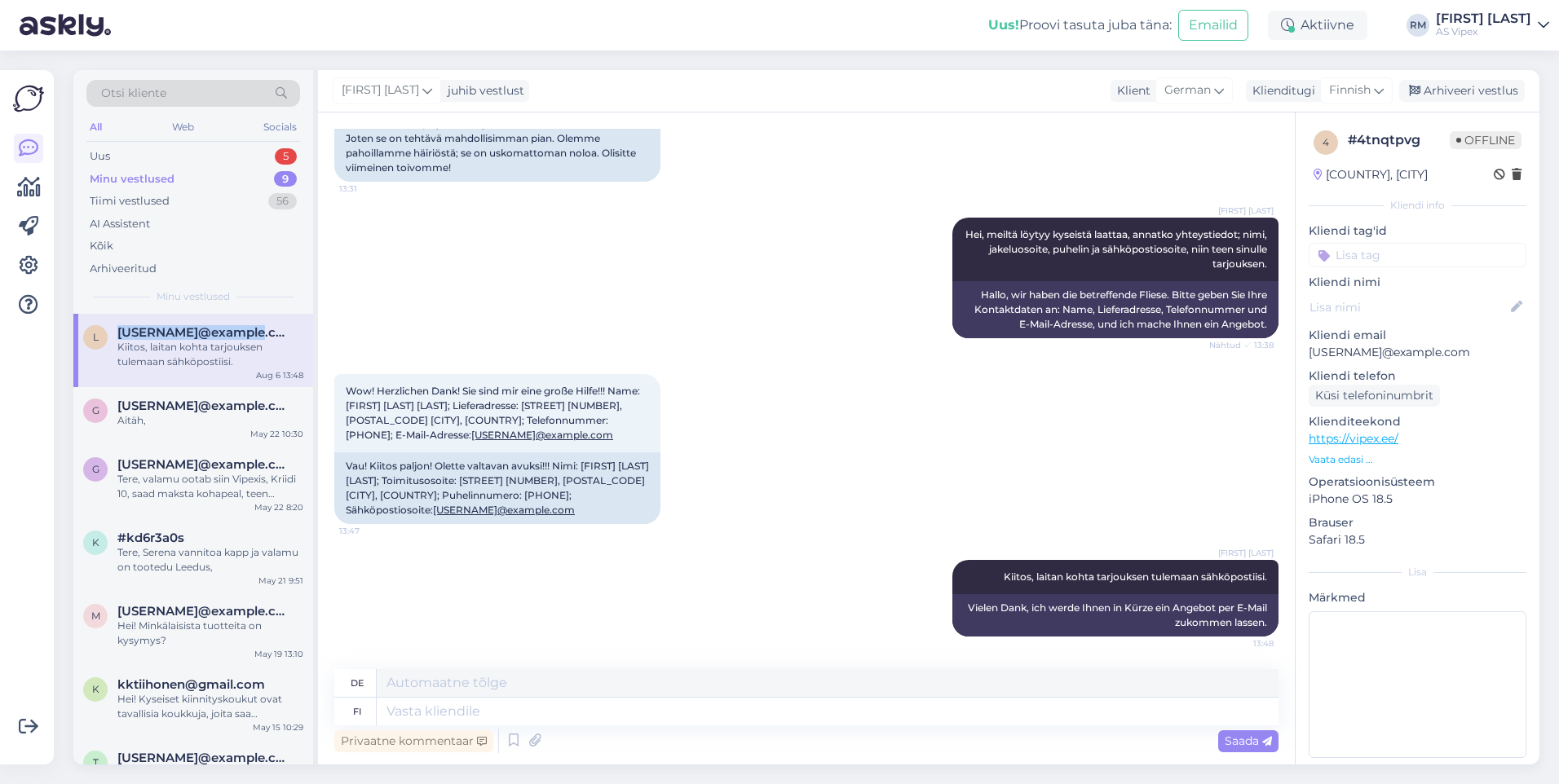 click at bounding box center (1544, 25) 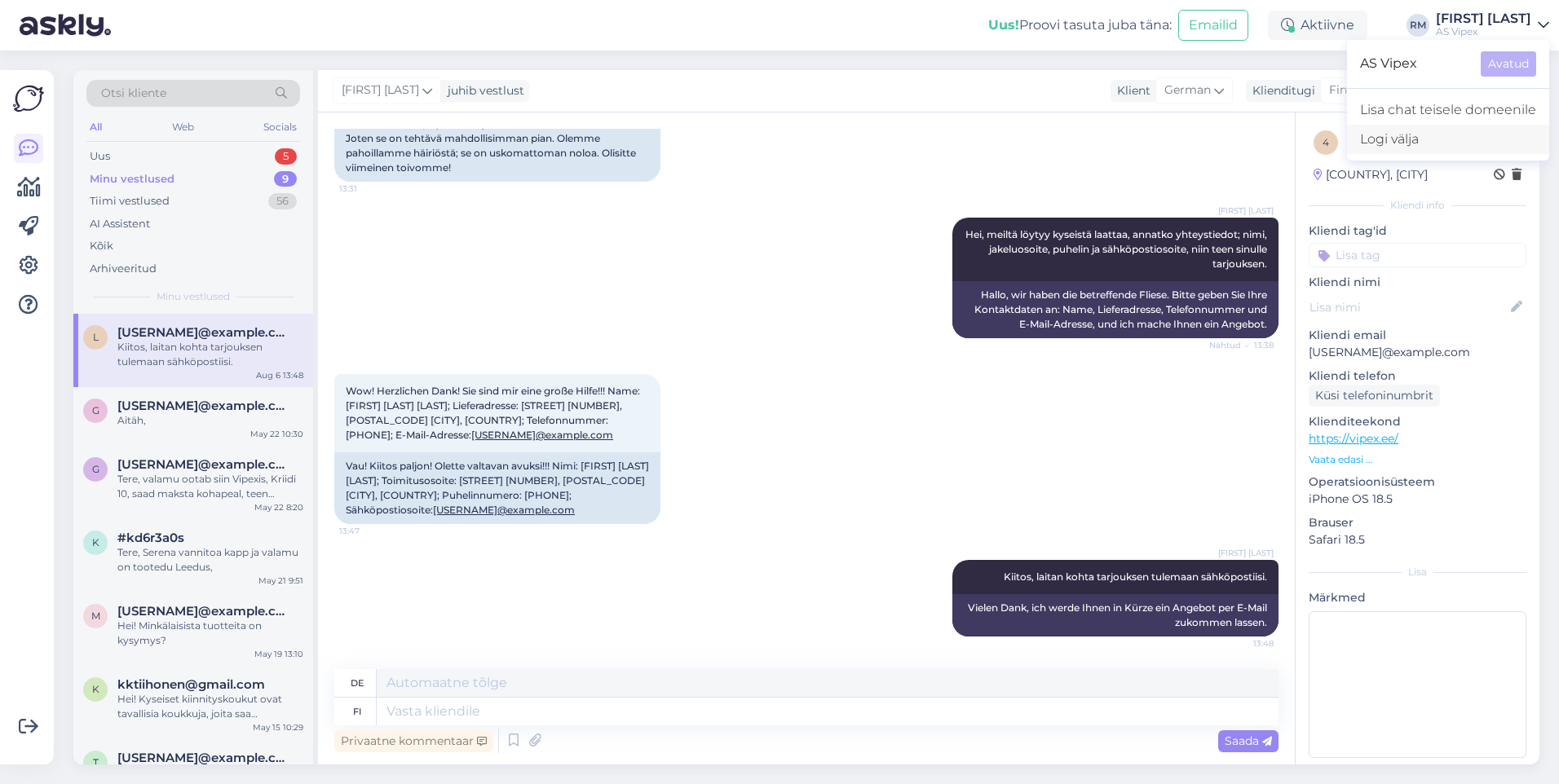 click on "Logi välja" at bounding box center (1448, 139) 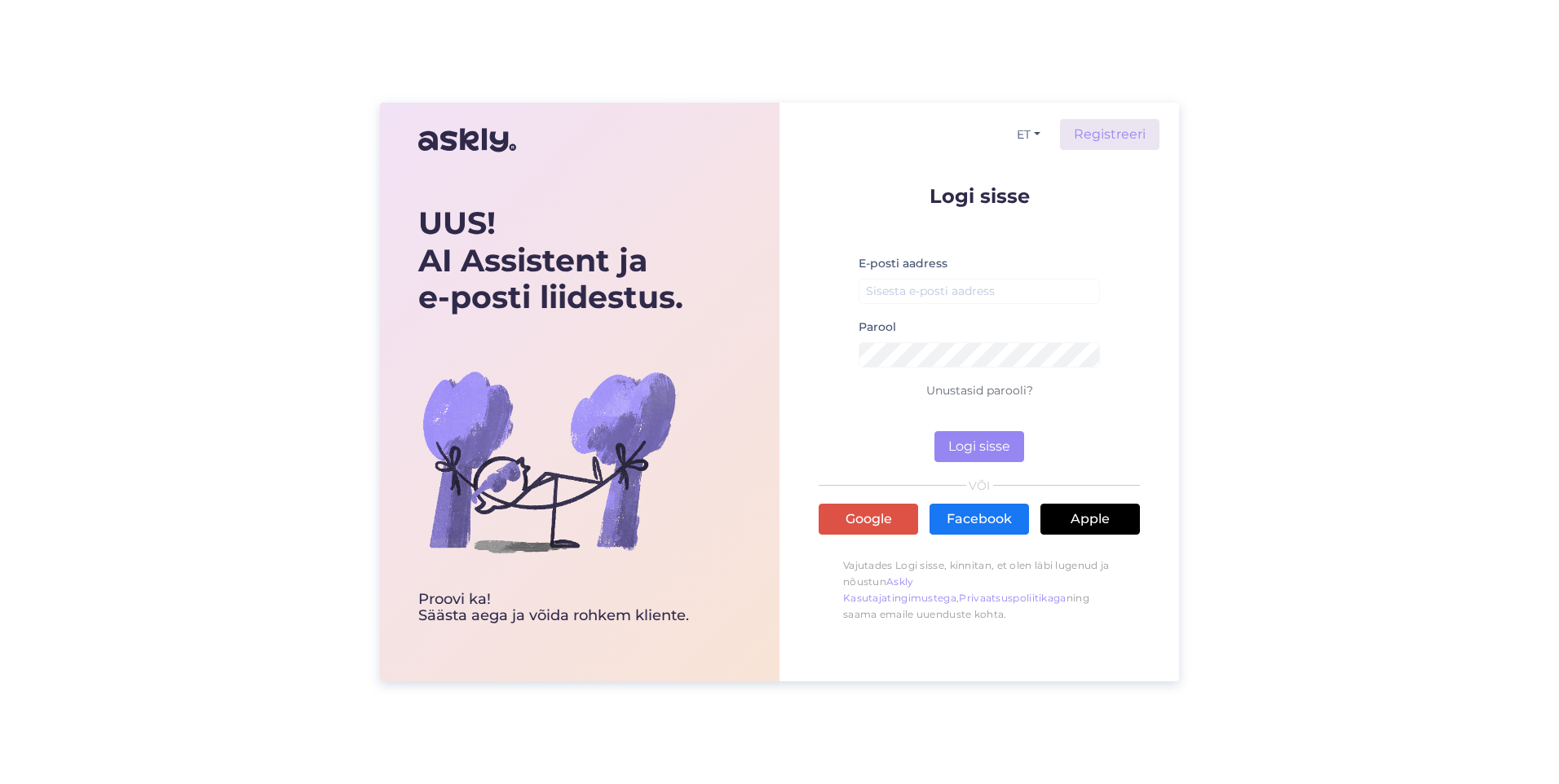 scroll, scrollTop: 0, scrollLeft: 0, axis: both 